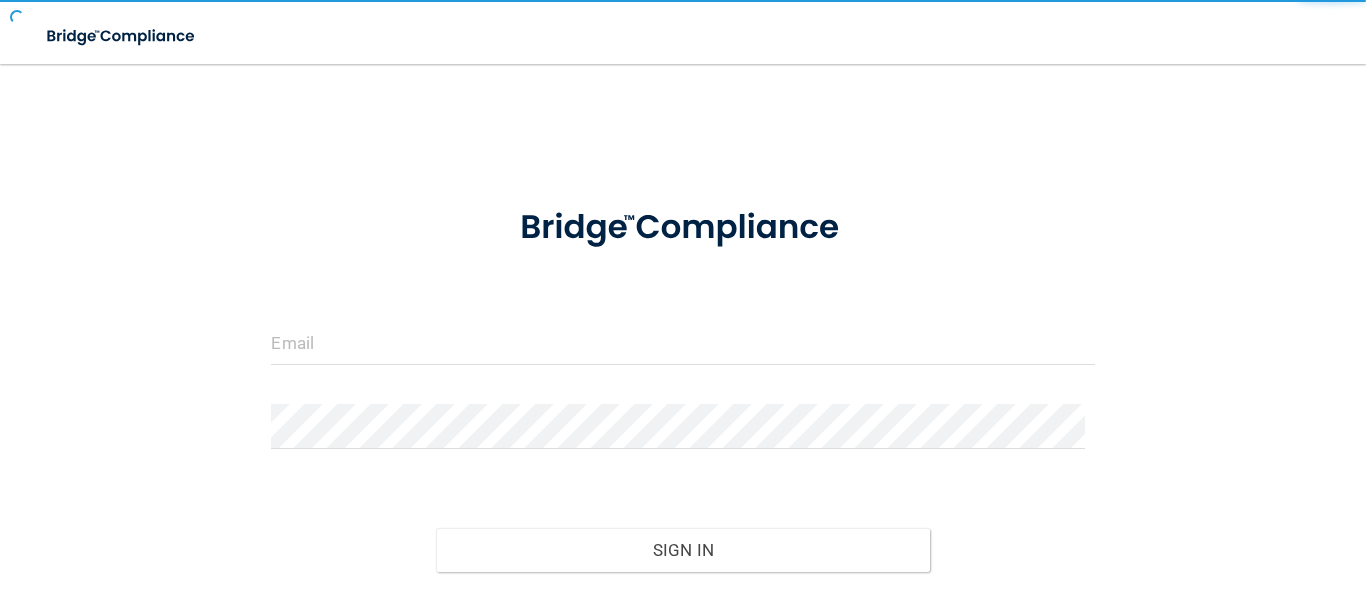 scroll, scrollTop: 0, scrollLeft: 0, axis: both 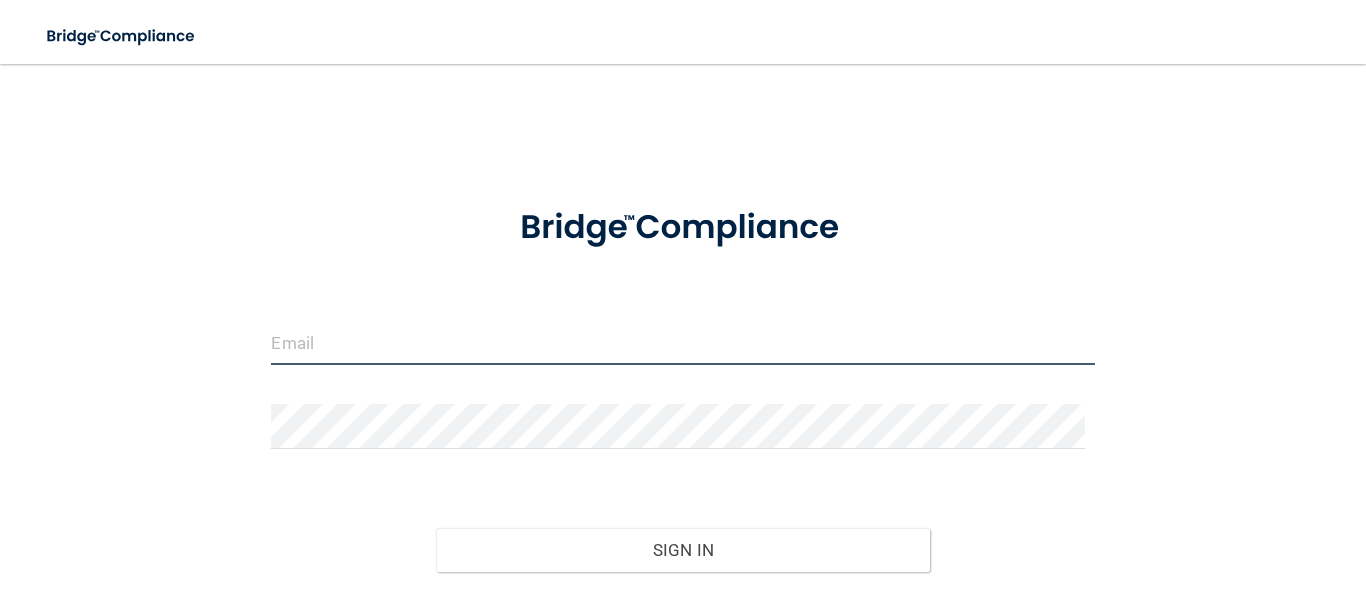 click at bounding box center [682, 342] 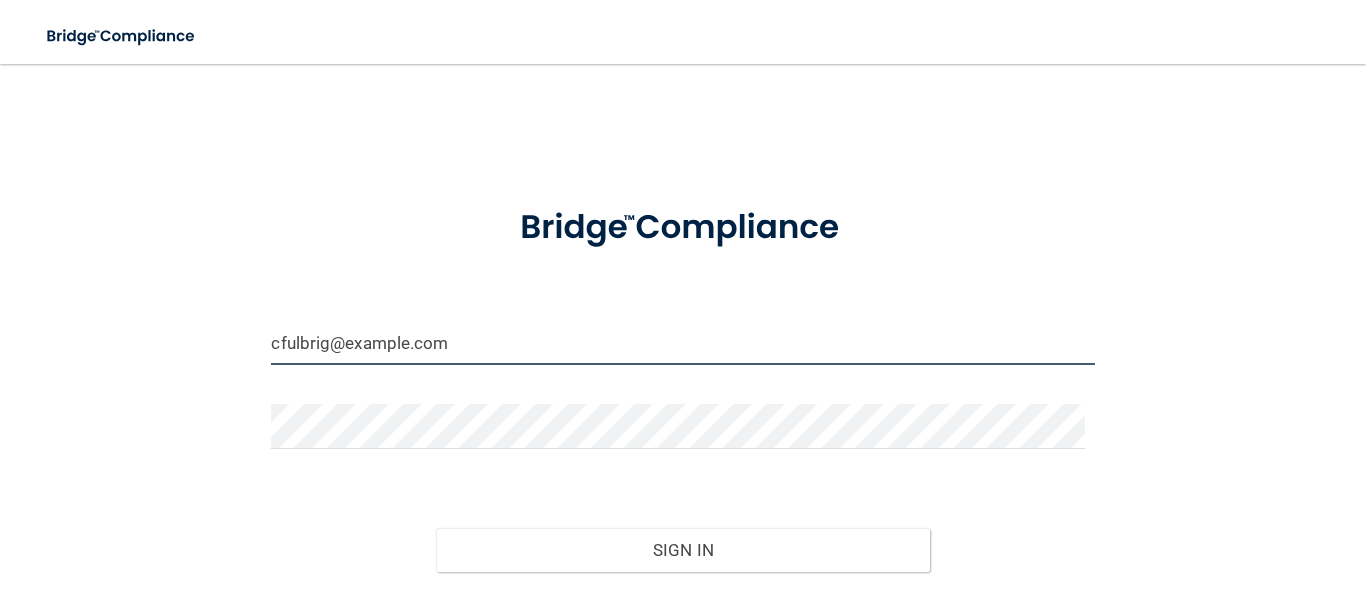 type on "[USERNAME]@example.com" 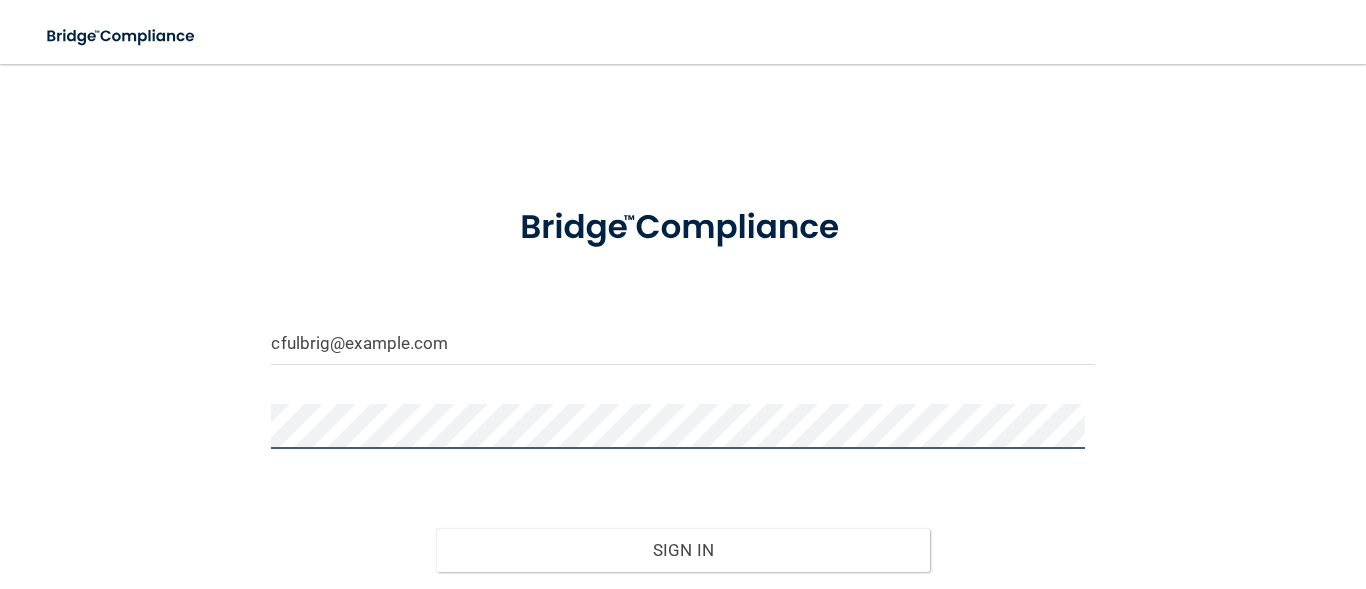 click on "Sign In" at bounding box center (683, 550) 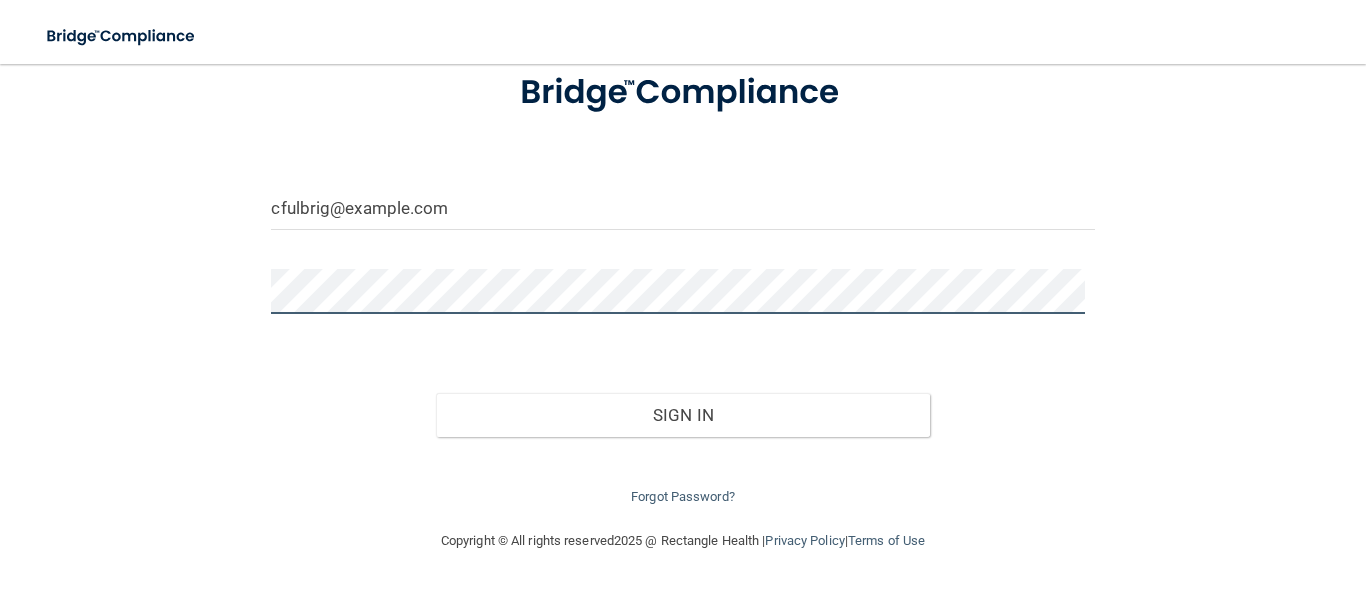 scroll, scrollTop: 134, scrollLeft: 0, axis: vertical 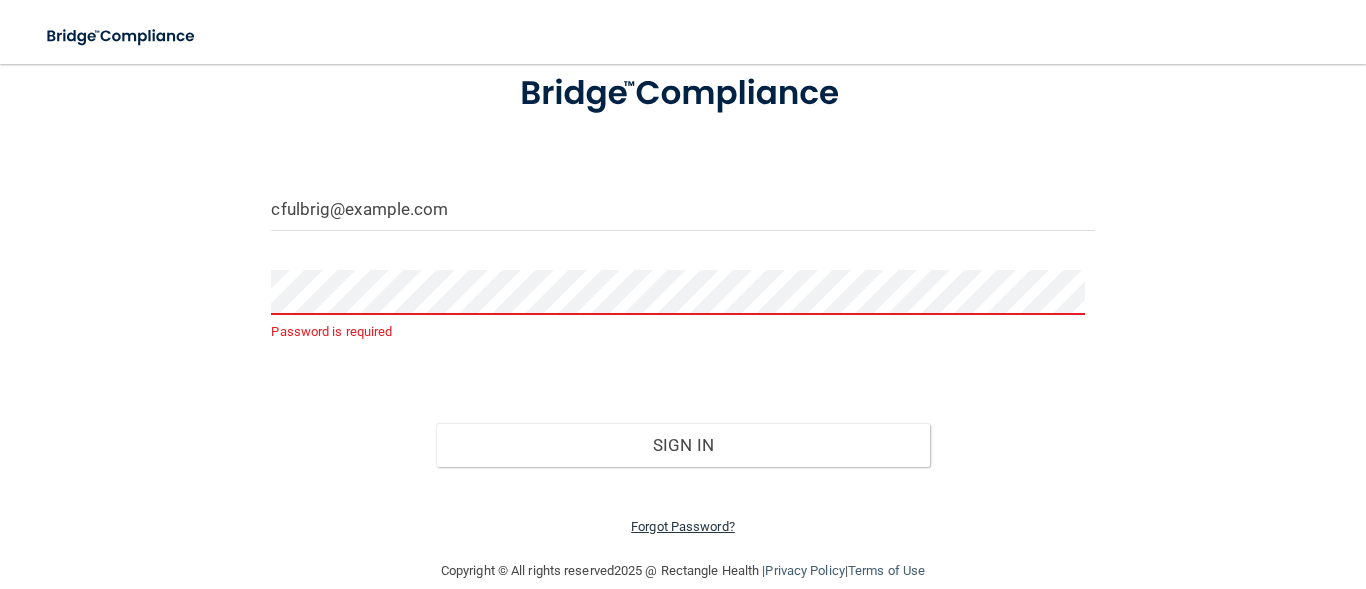 click on "Forgot Password?" at bounding box center (683, 526) 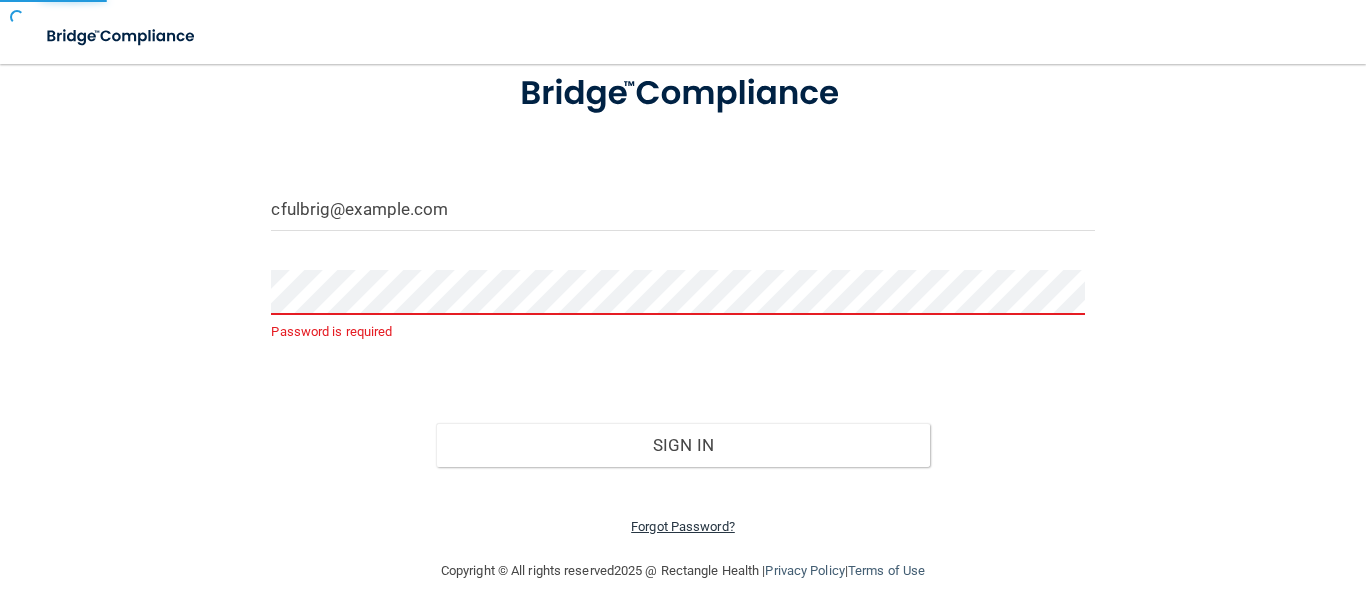 scroll, scrollTop: 125, scrollLeft: 0, axis: vertical 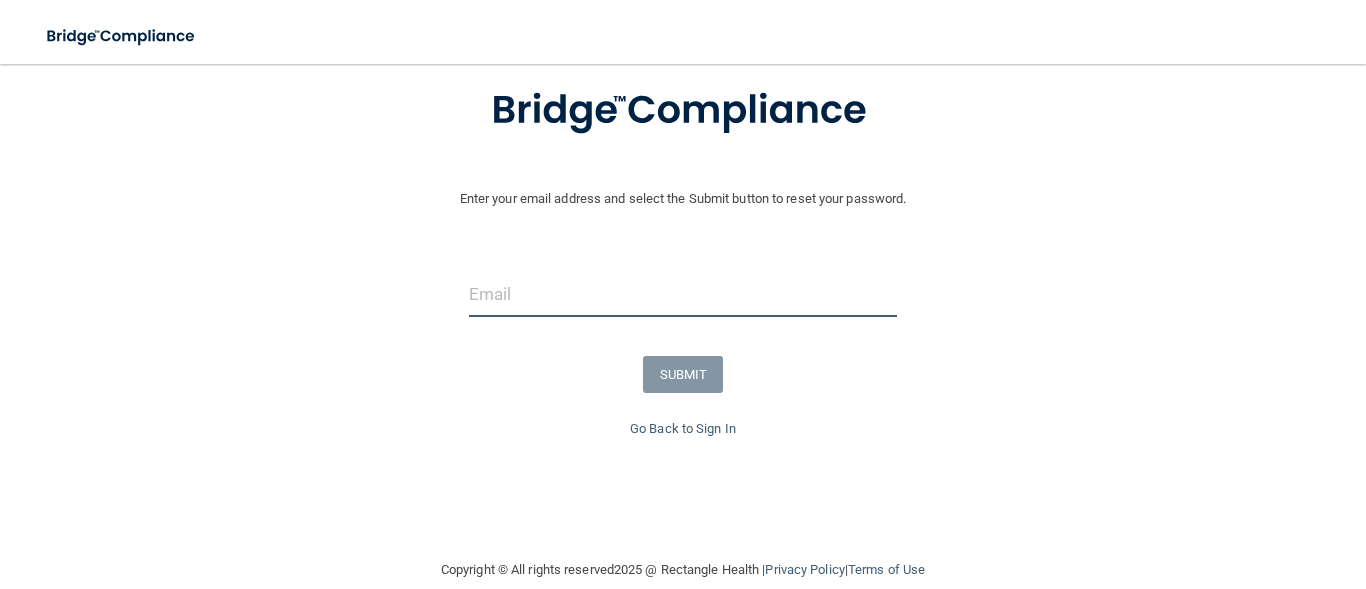 click at bounding box center (683, 294) 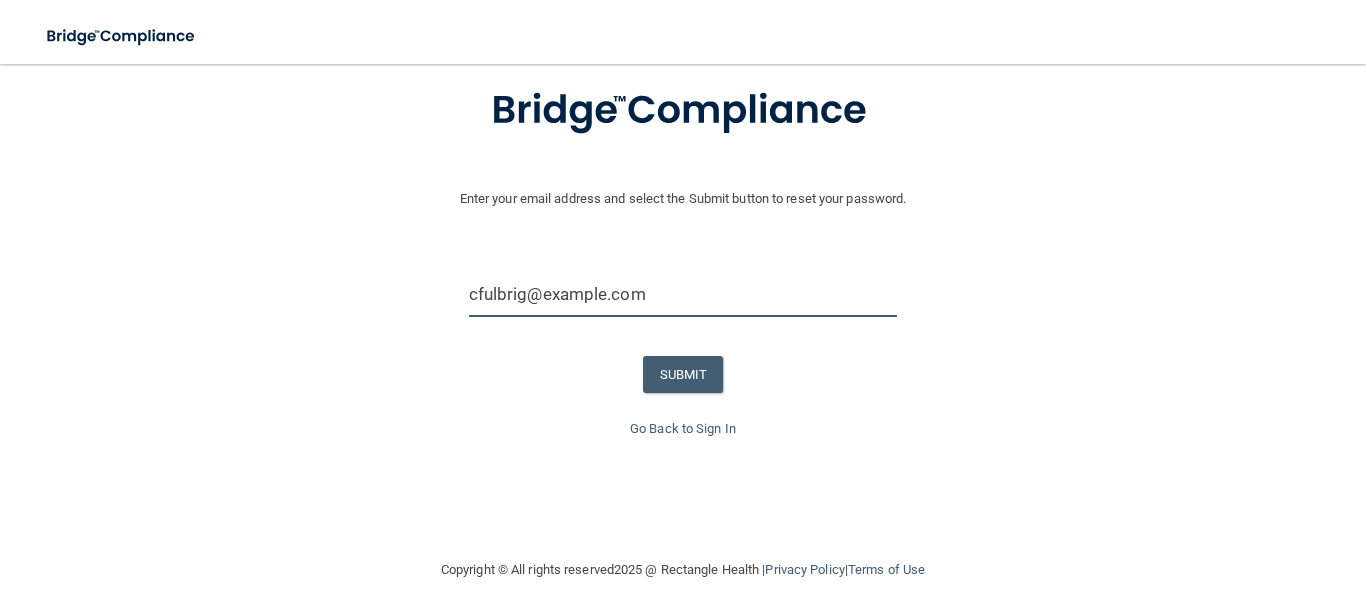 type on "[USERNAME]@example.com" 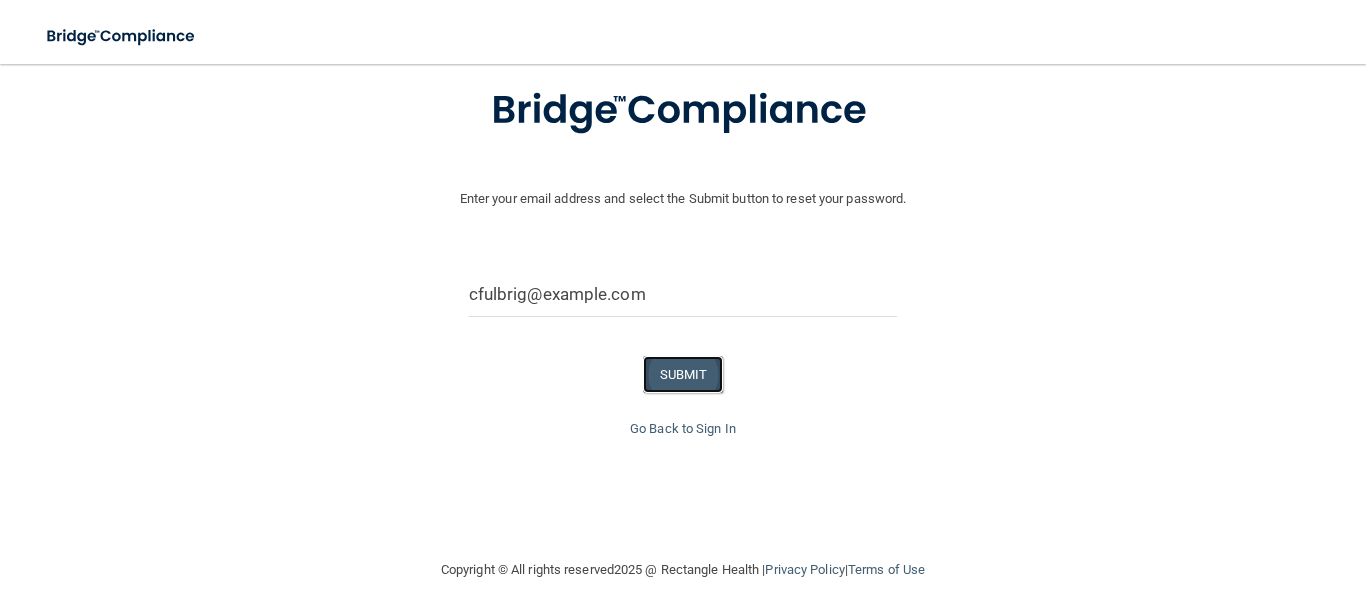click on "SUBMIT" at bounding box center (683, 374) 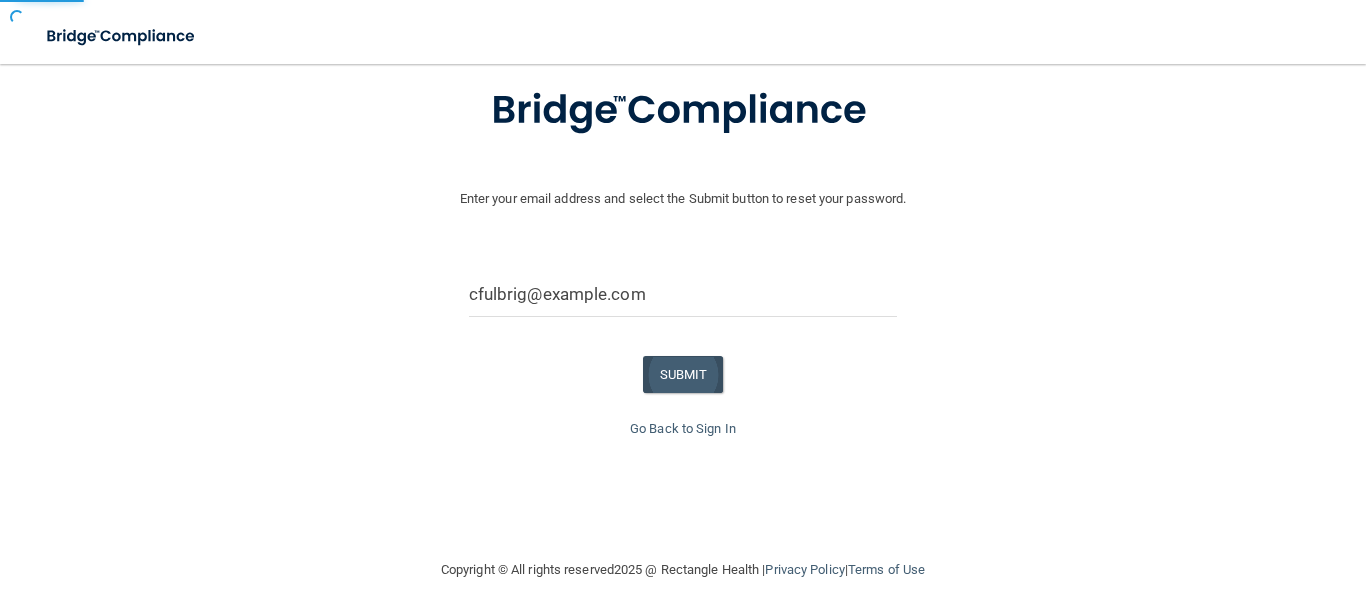 scroll, scrollTop: 15, scrollLeft: 0, axis: vertical 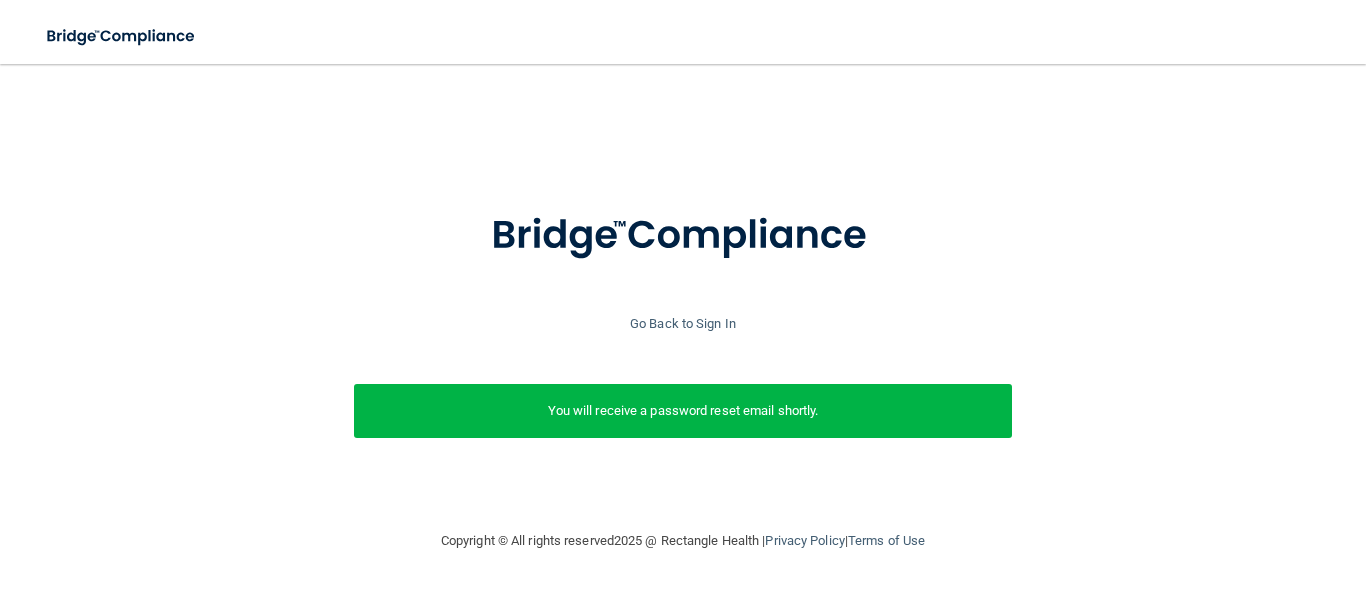 click on "You will receive a password reset email shortly." at bounding box center [683, 411] 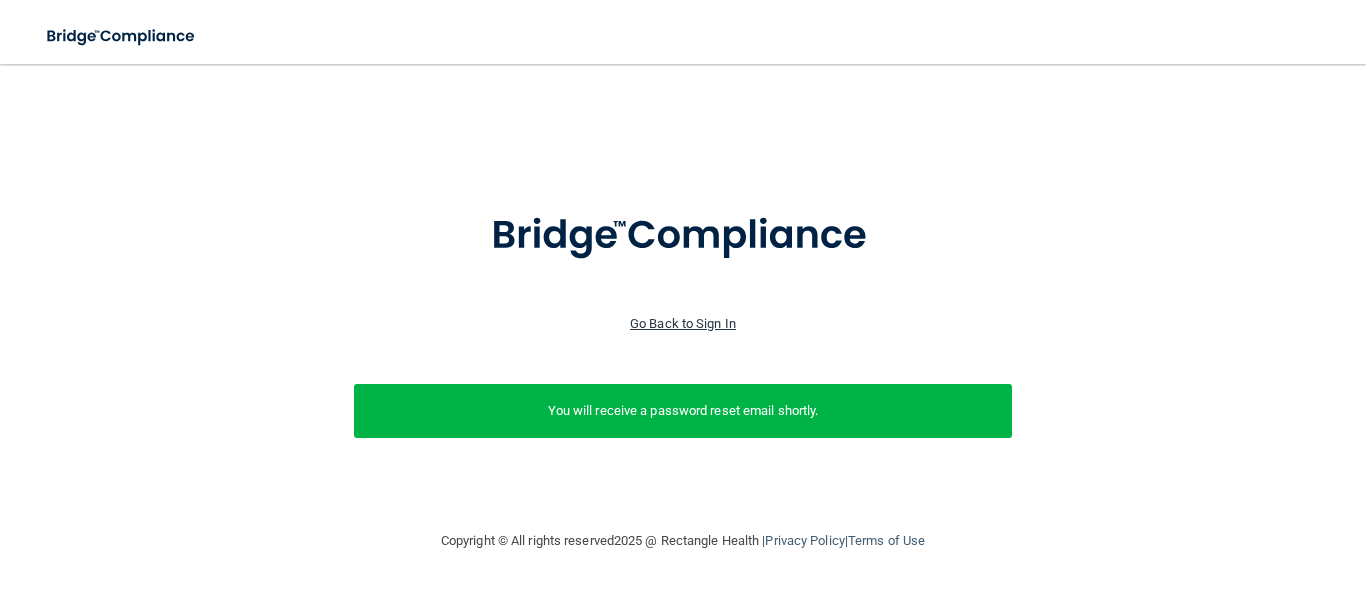 click on "Go Back to Sign In" at bounding box center (683, 323) 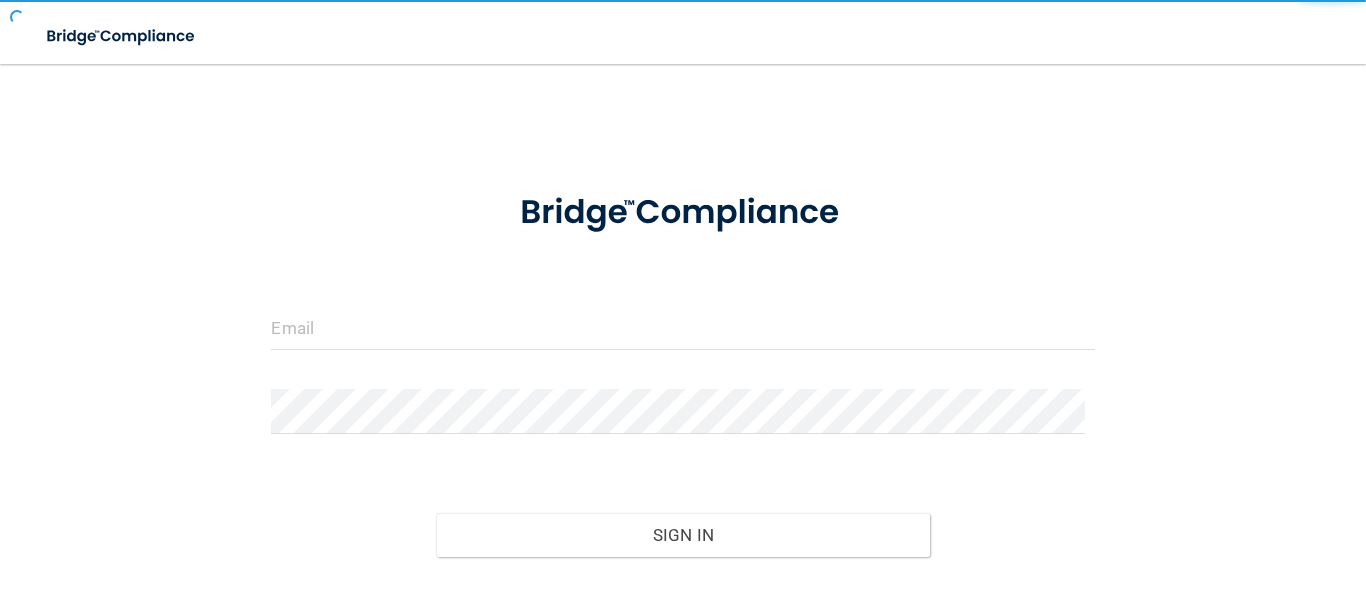 scroll, scrollTop: 134, scrollLeft: 0, axis: vertical 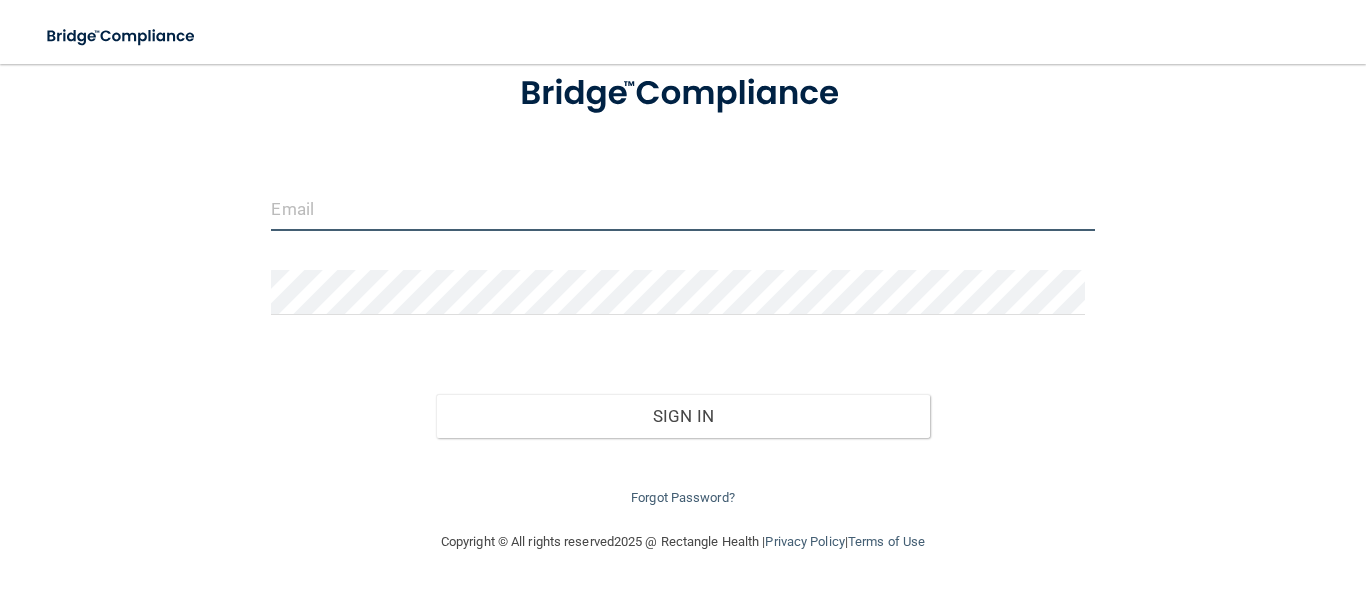 click at bounding box center [682, 208] 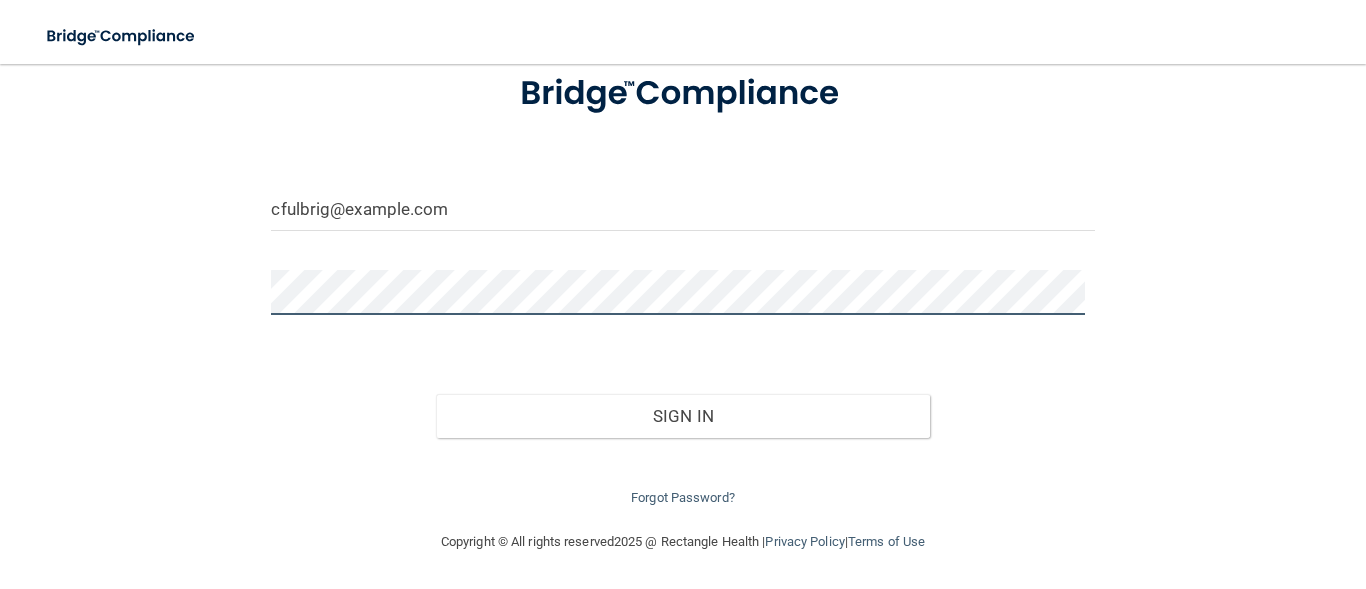click on "Sign In" at bounding box center (683, 416) 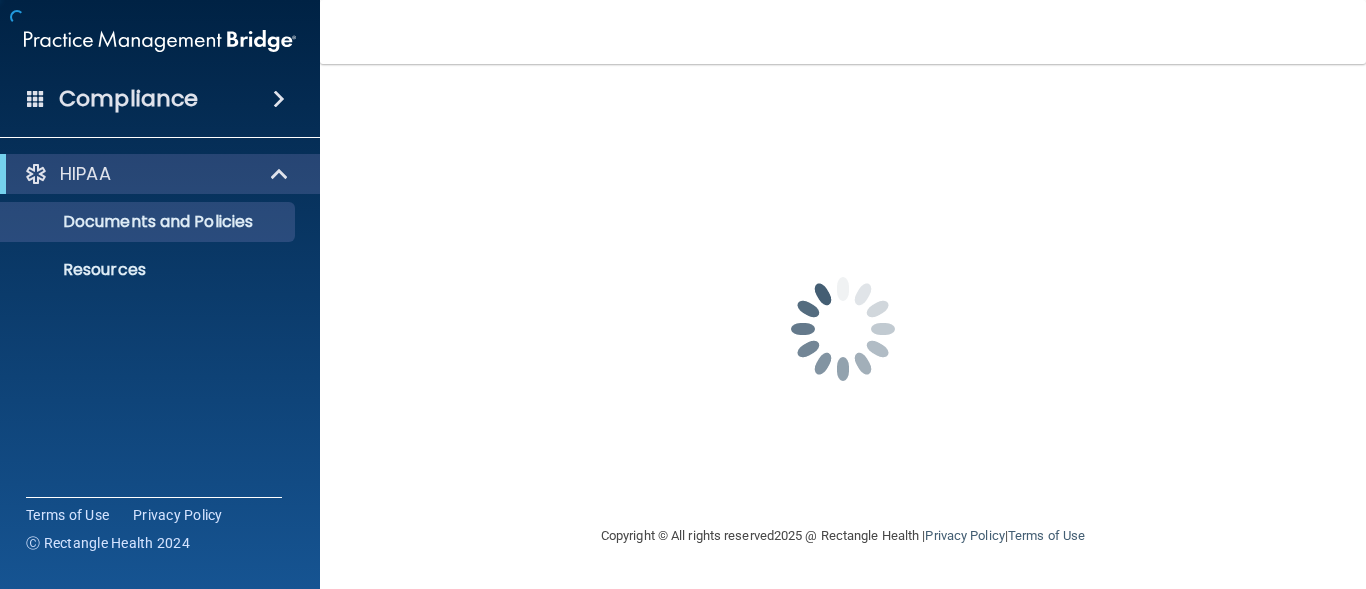 scroll, scrollTop: 0, scrollLeft: 0, axis: both 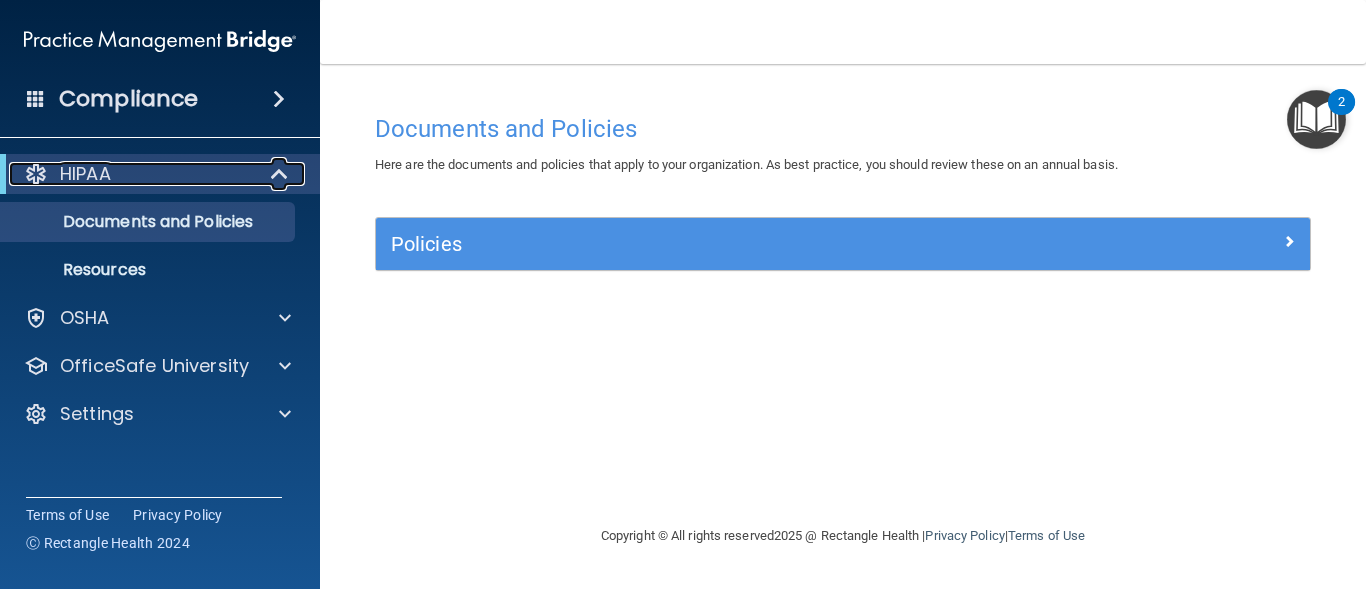 click on "HIPAA" at bounding box center (132, 174) 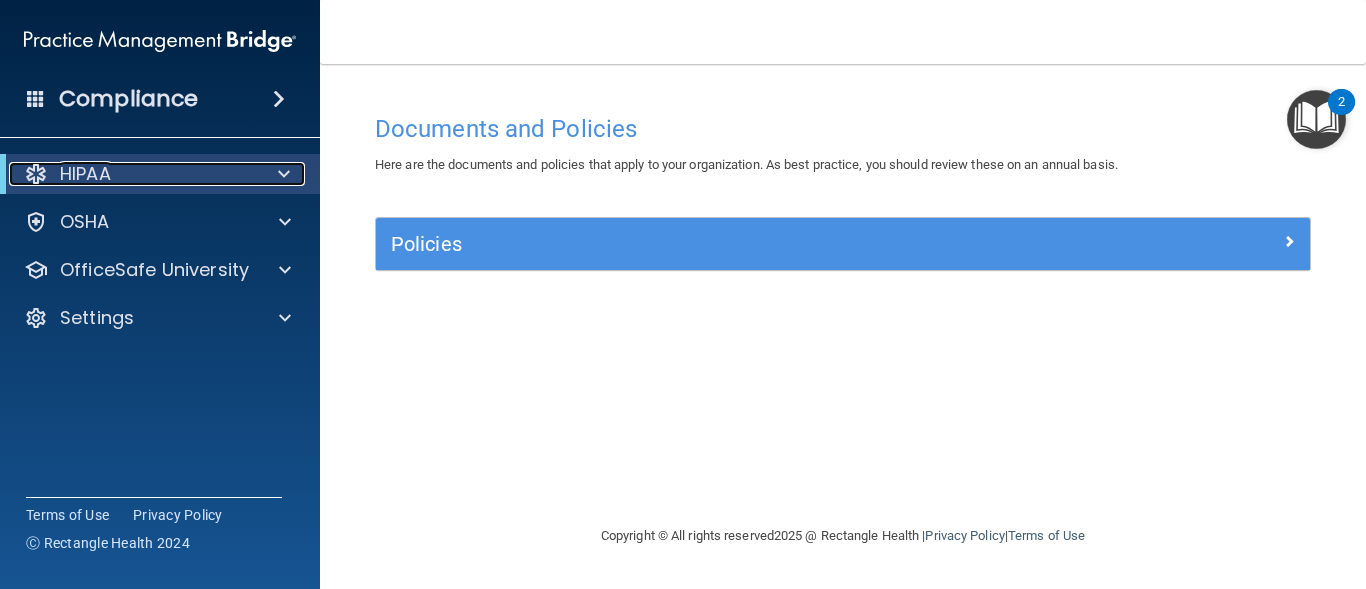 click on "HIPAA" at bounding box center (132, 174) 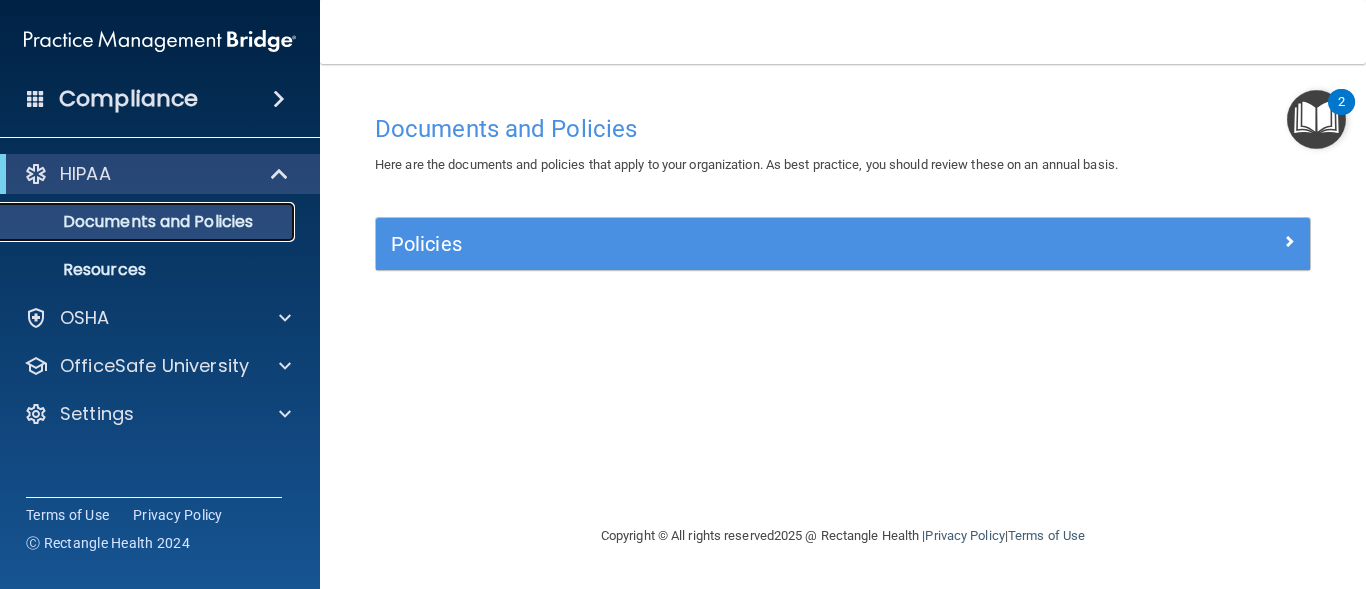 click on "Documents and Policies" at bounding box center (149, 222) 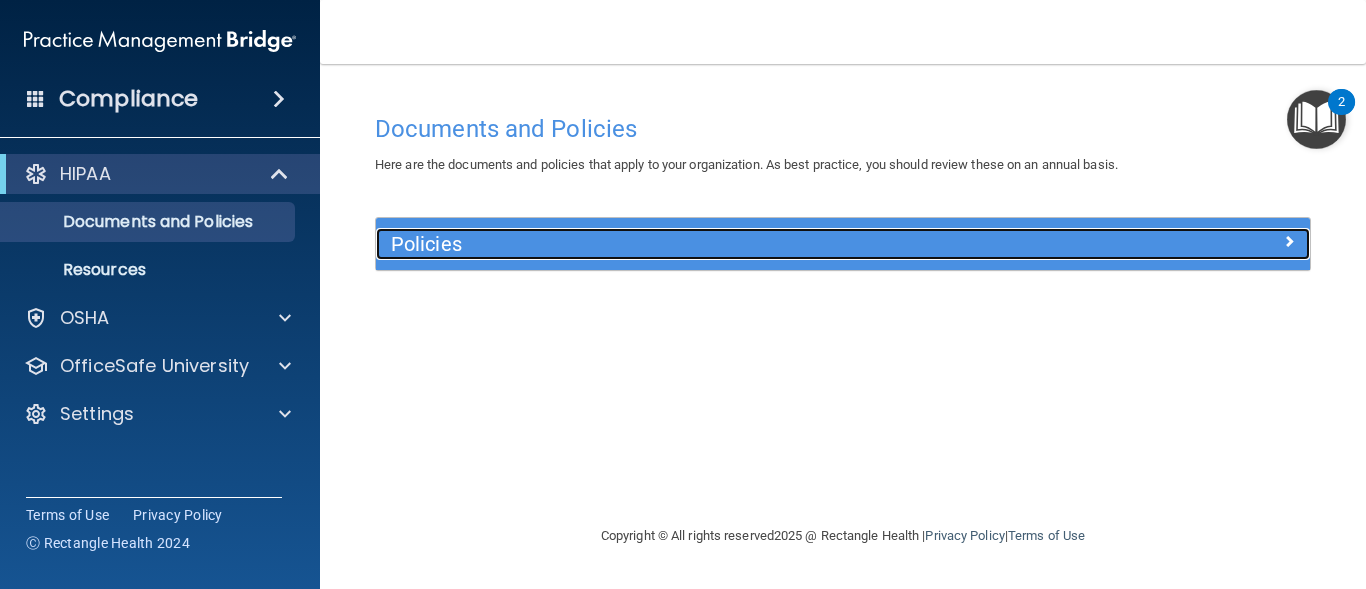 click on "Policies" at bounding box center (726, 244) 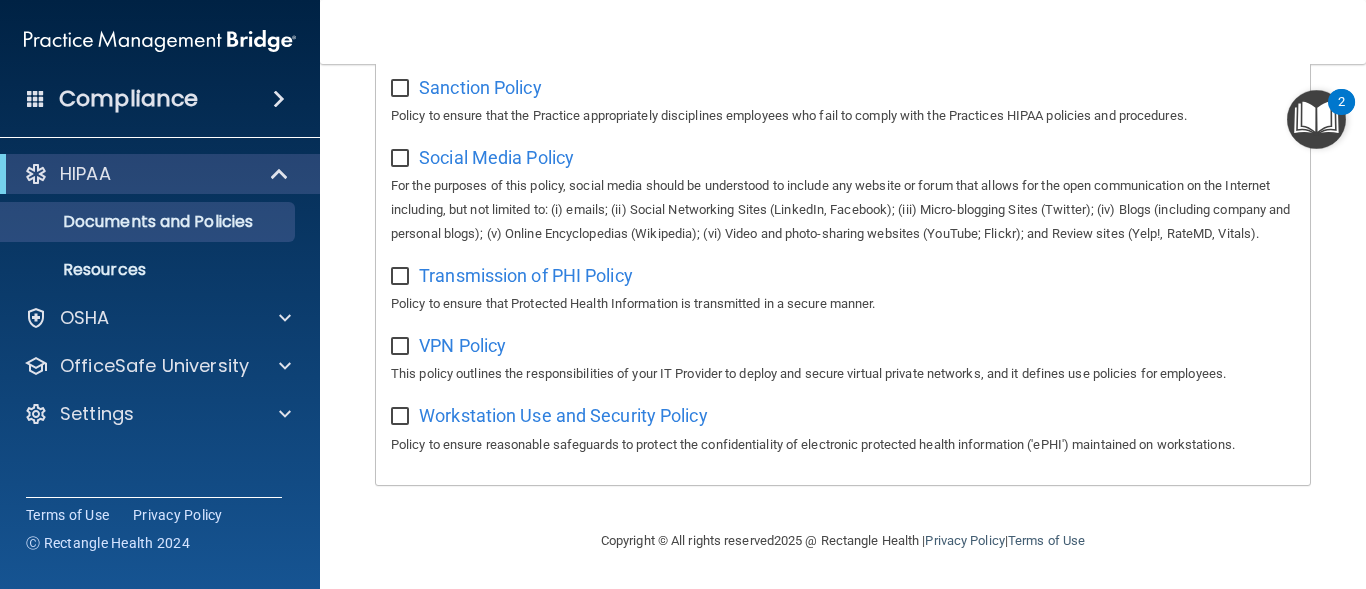 scroll, scrollTop: 1608, scrollLeft: 0, axis: vertical 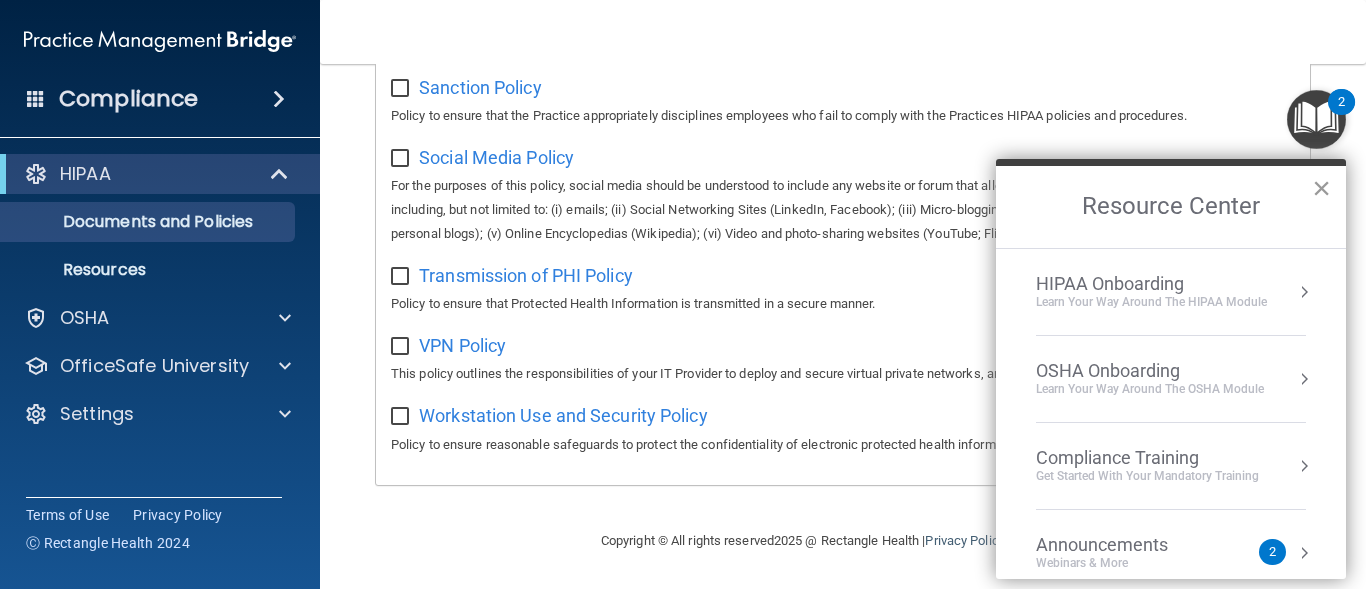 click on "×" at bounding box center [1321, 188] 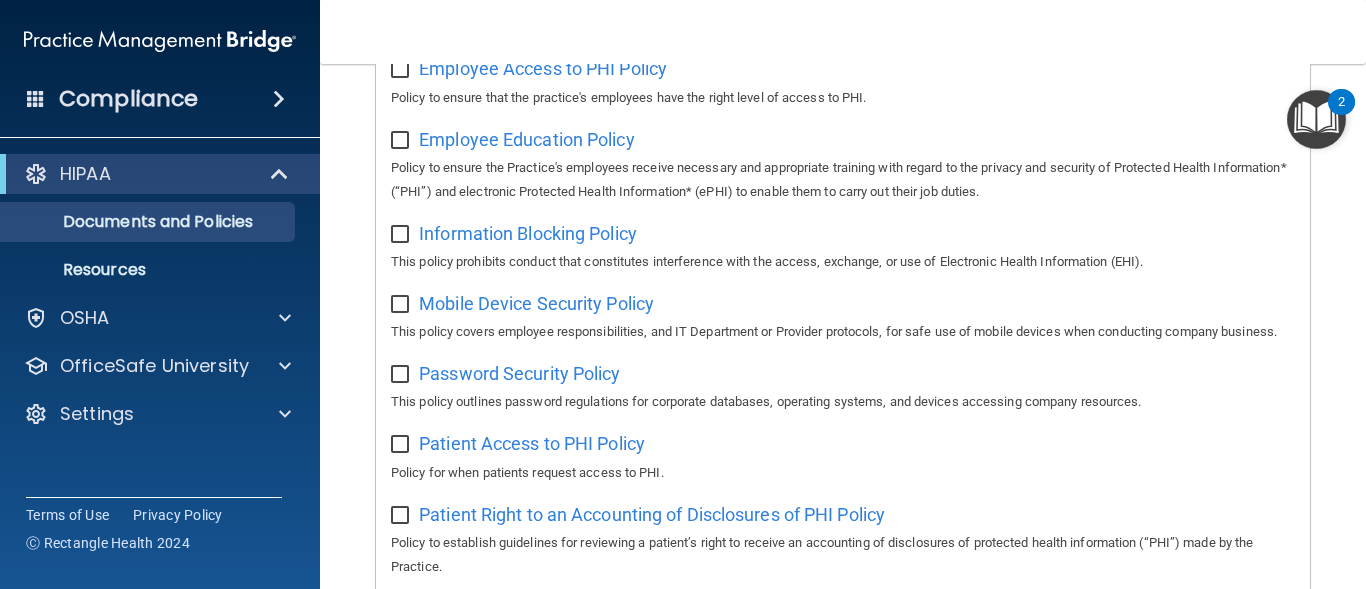 scroll, scrollTop: 231, scrollLeft: 0, axis: vertical 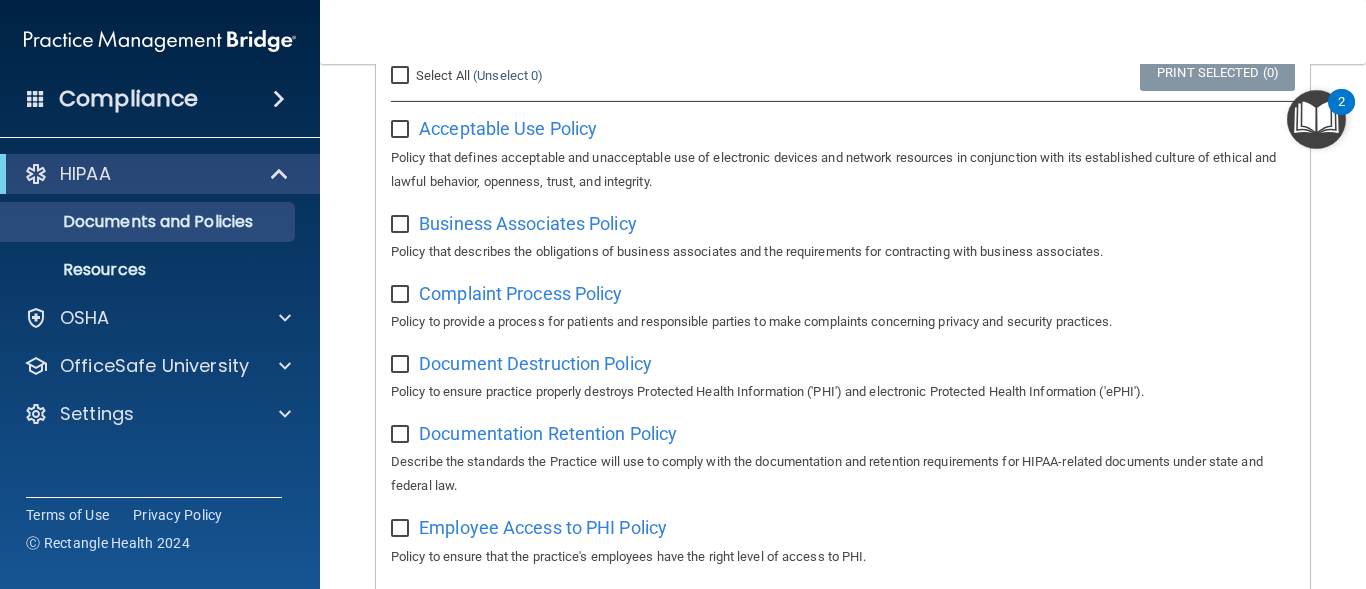click on "Select All   (Unselect 0)    Unselect All" at bounding box center (402, 76) 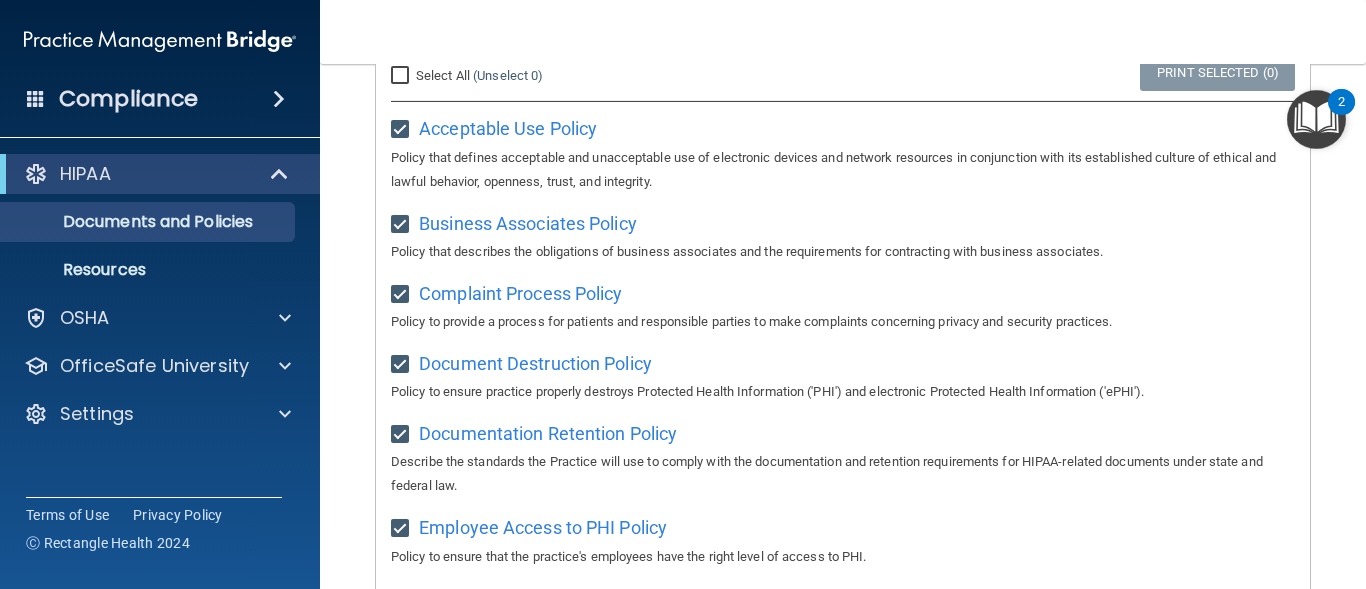 checkbox on "true" 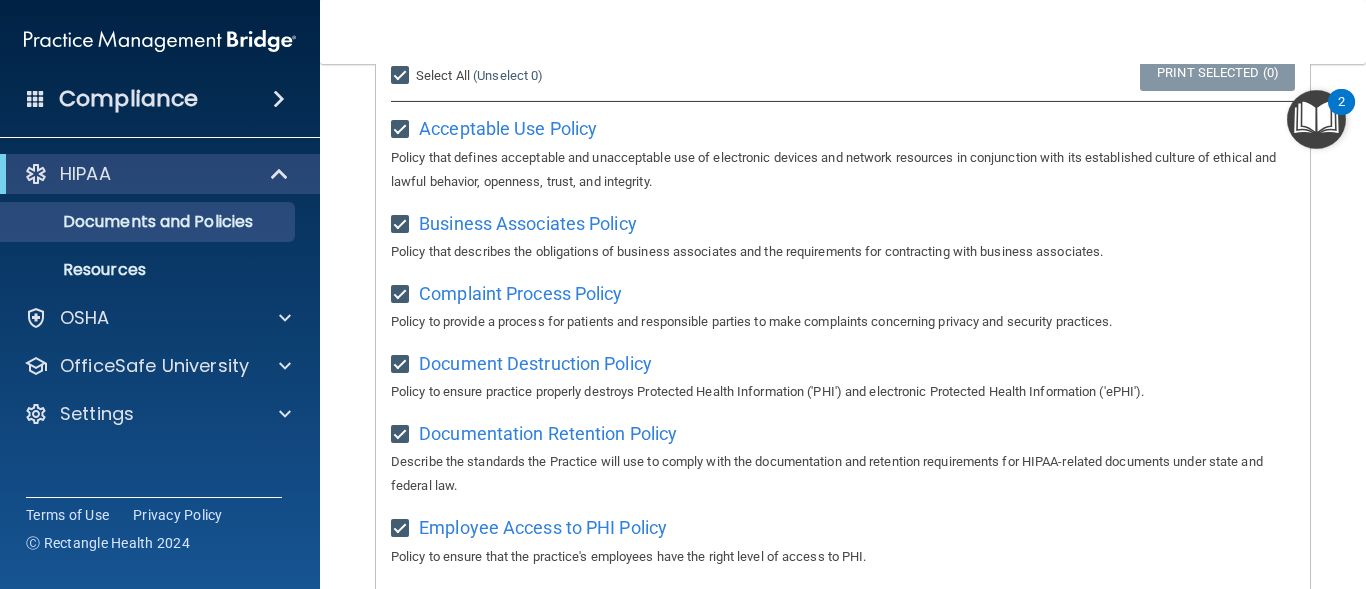 checkbox on "true" 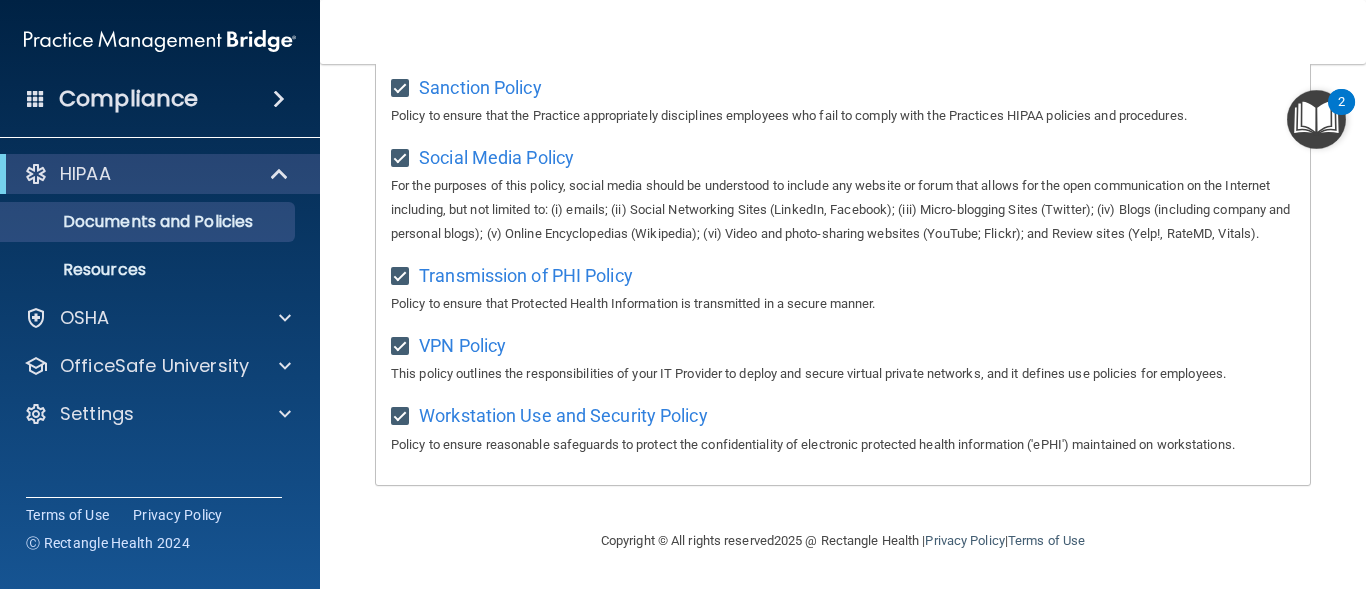 scroll, scrollTop: 1608, scrollLeft: 0, axis: vertical 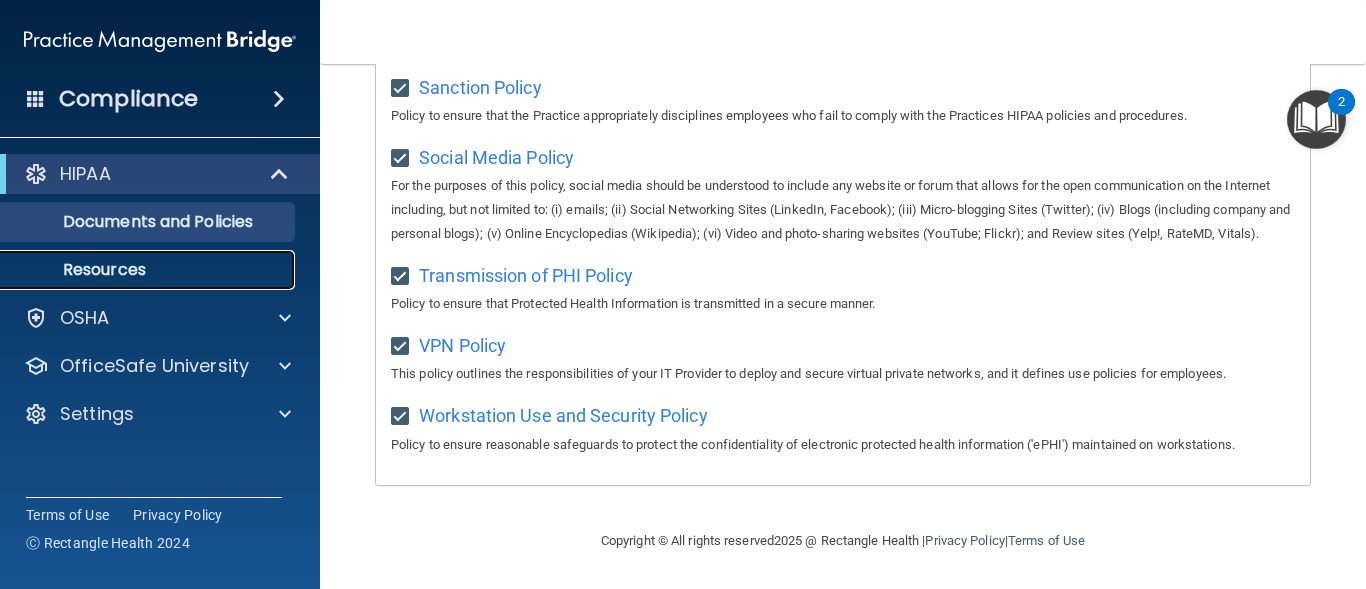 click on "Resources" at bounding box center [149, 270] 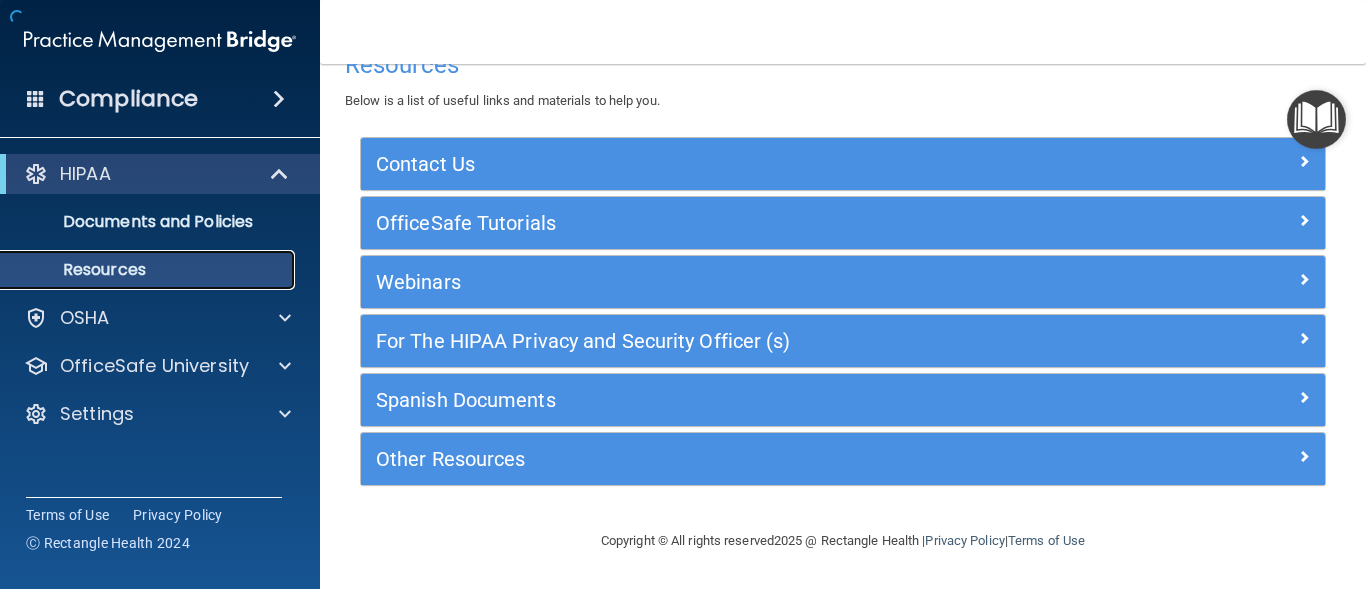scroll, scrollTop: 44, scrollLeft: 0, axis: vertical 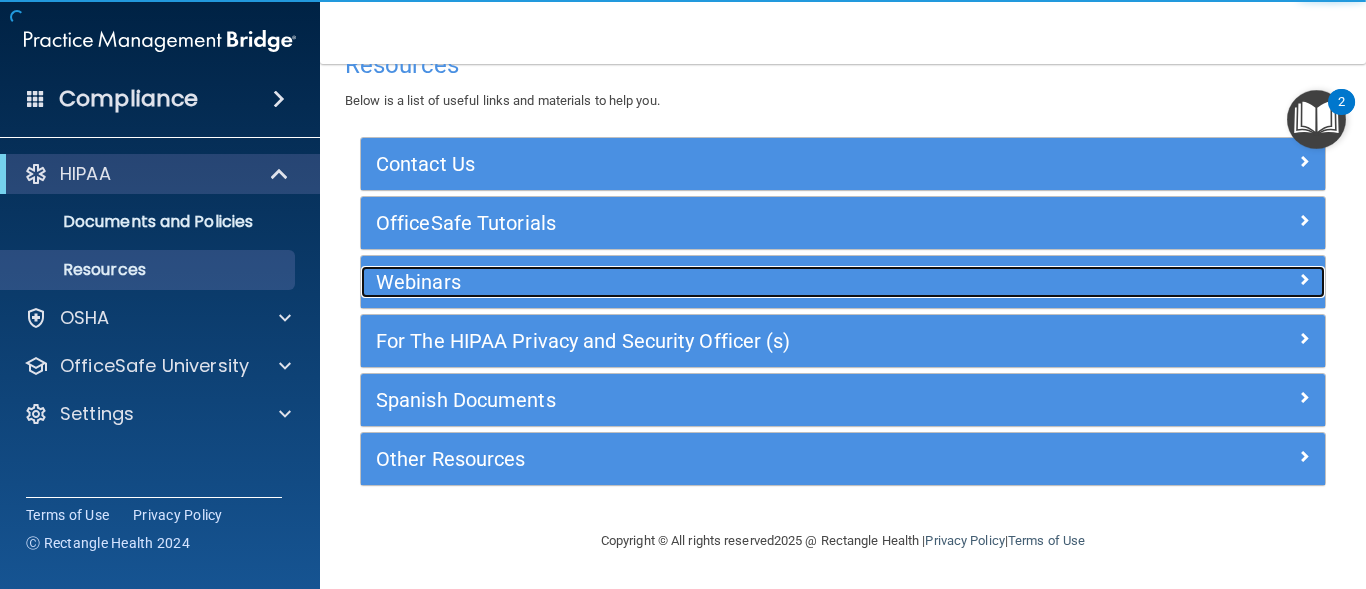 click on "Webinars" at bounding box center (722, 282) 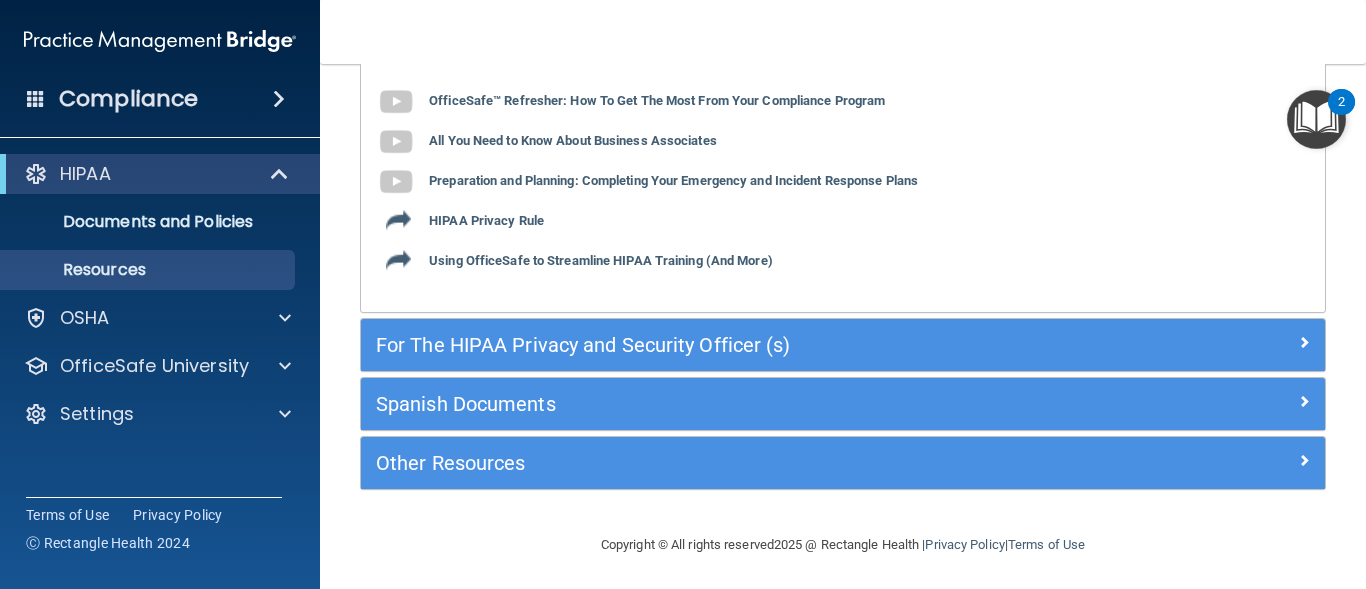 scroll, scrollTop: 358, scrollLeft: 0, axis: vertical 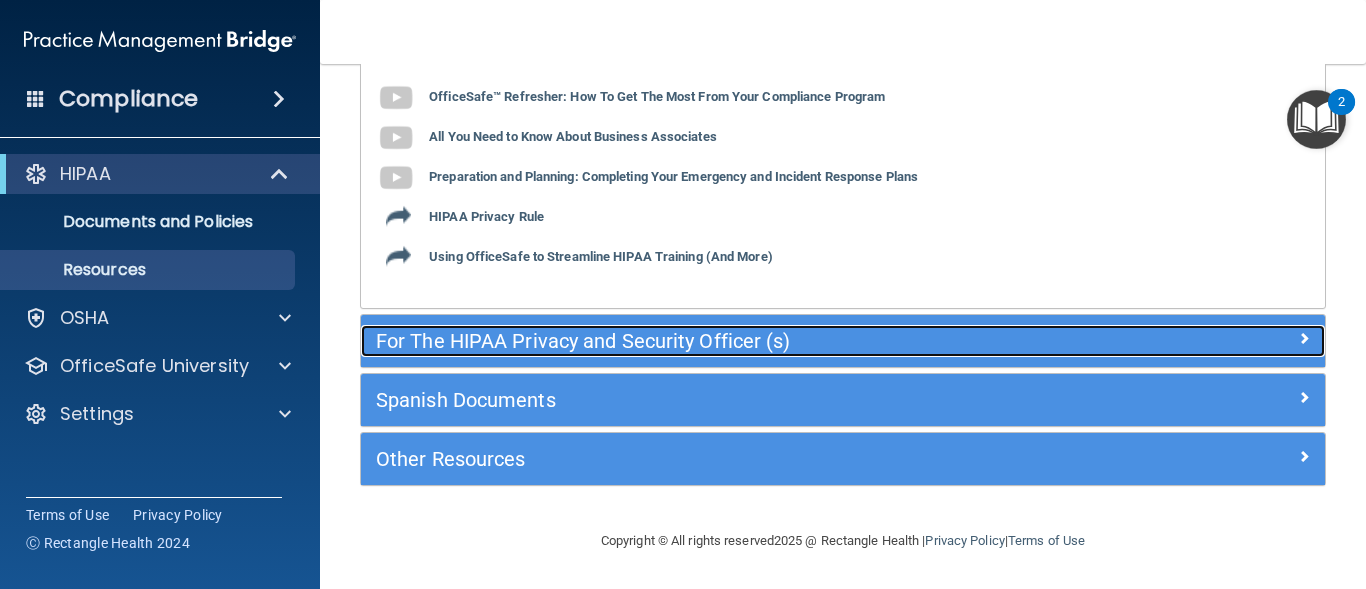 click at bounding box center (1204, 337) 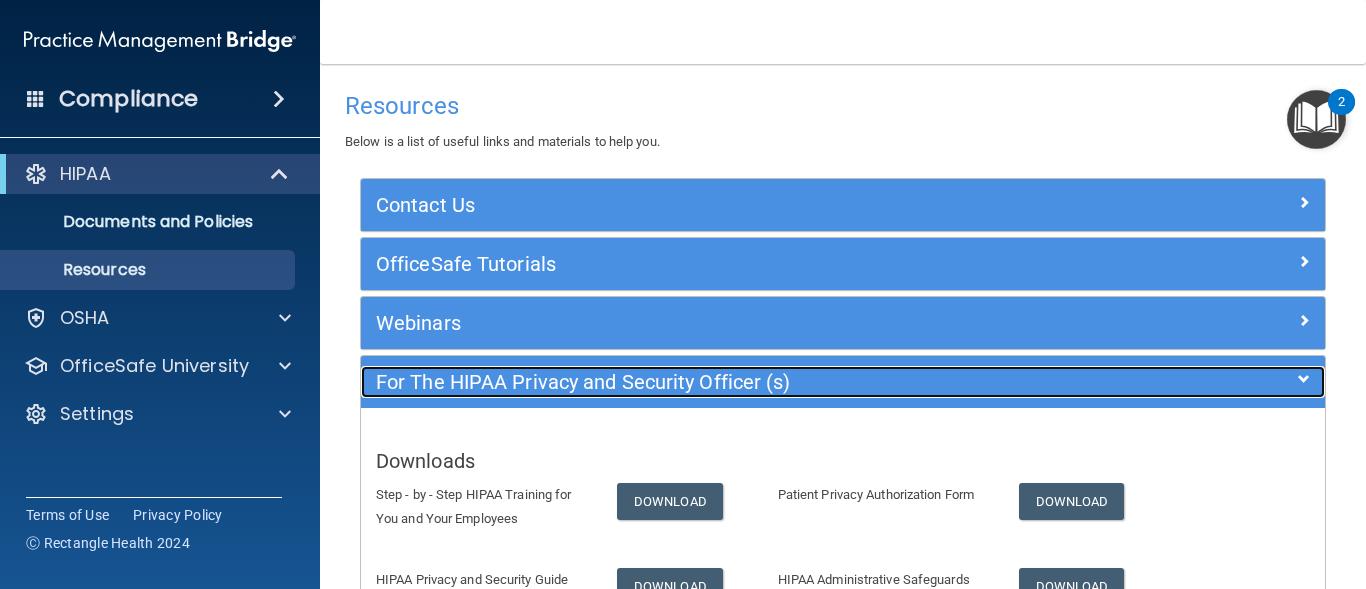 scroll, scrollTop: 0, scrollLeft: 0, axis: both 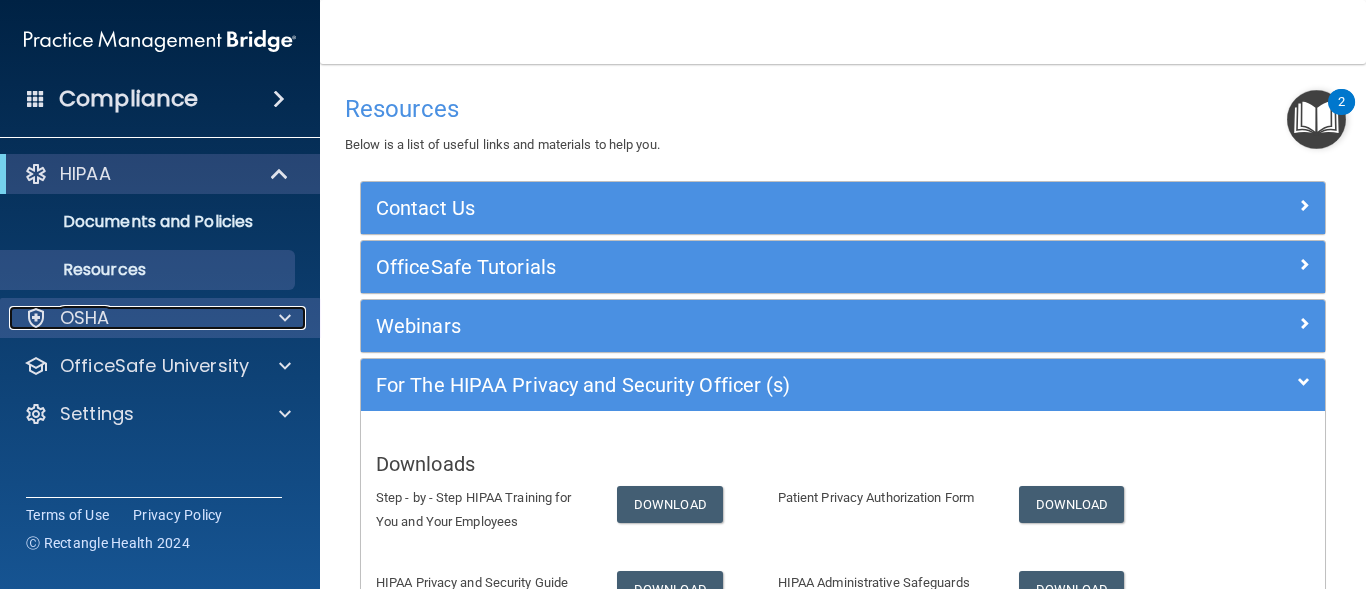 click at bounding box center (285, 318) 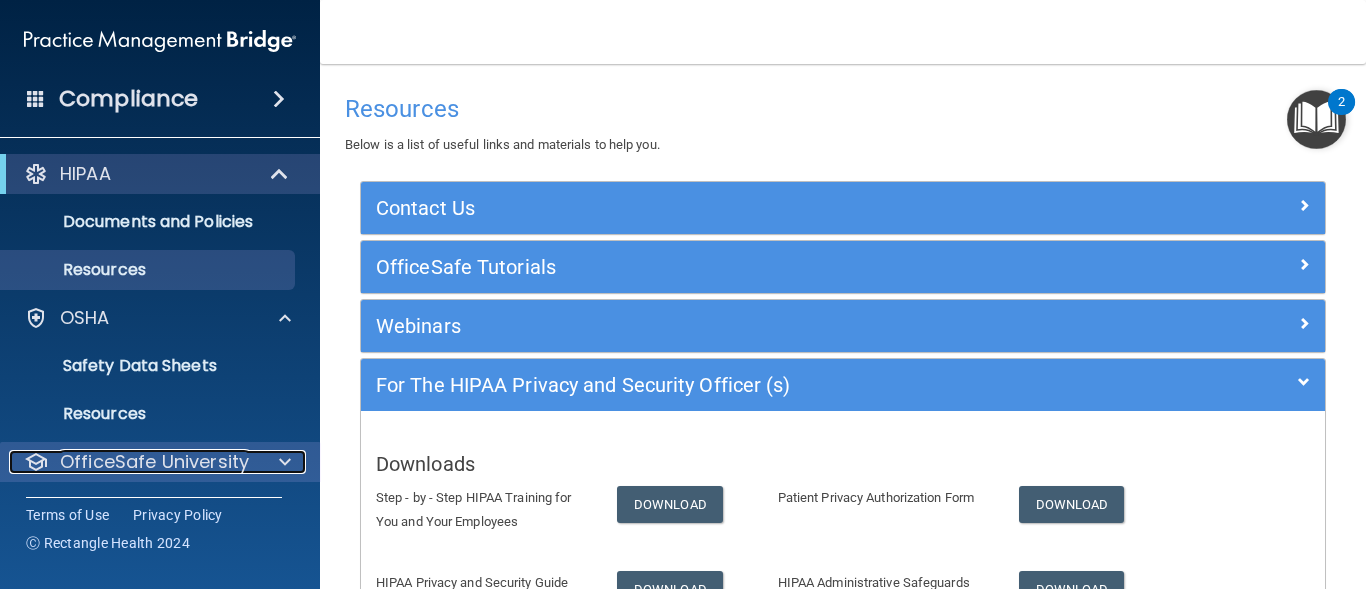 click on "OfficeSafe University" at bounding box center (154, 462) 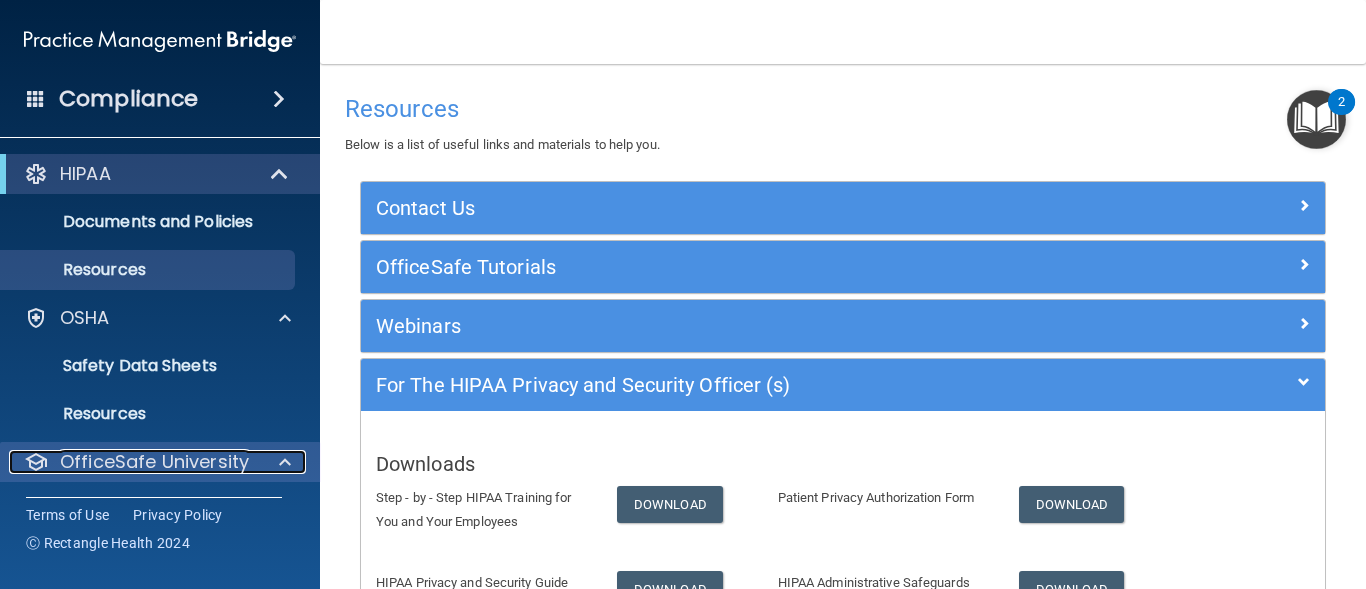 click on "OfficeSafe University" at bounding box center [154, 462] 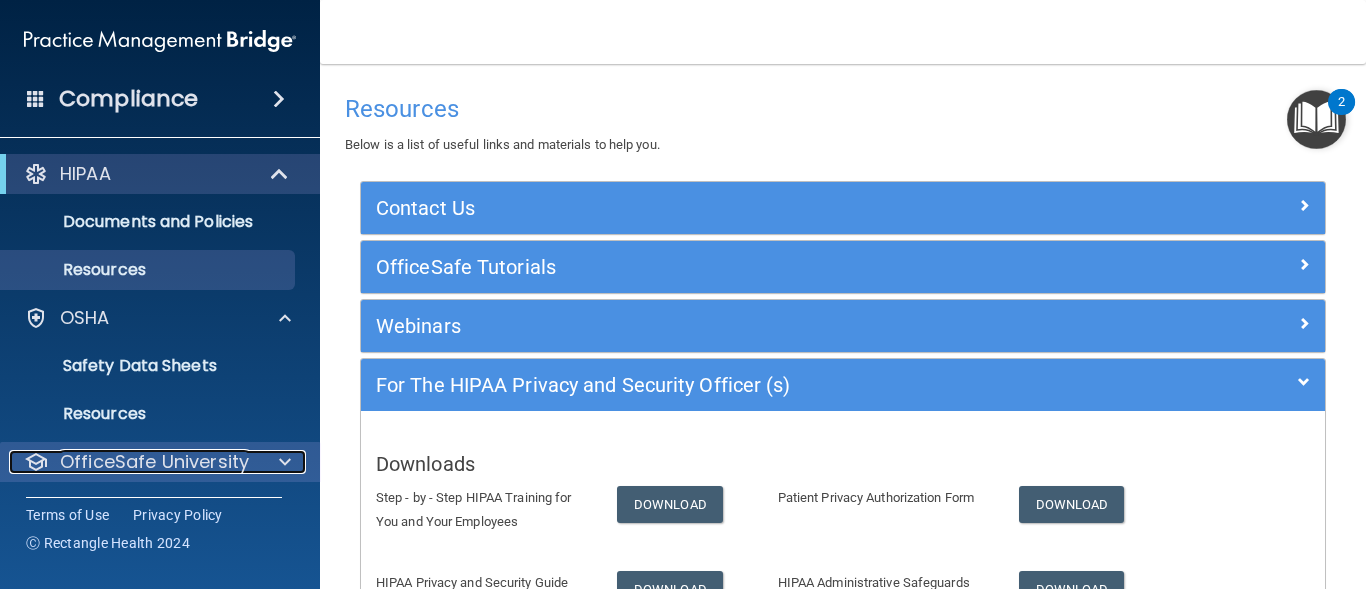 click on "OfficeSafe University" at bounding box center (154, 462) 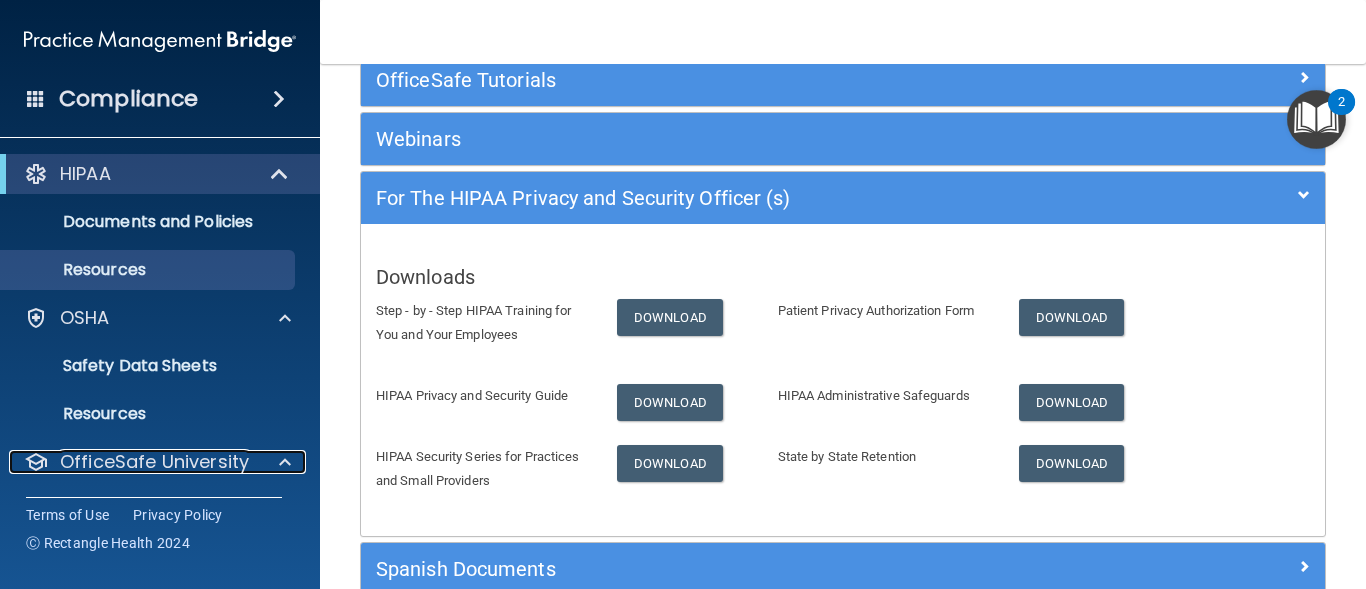 scroll, scrollTop: 200, scrollLeft: 0, axis: vertical 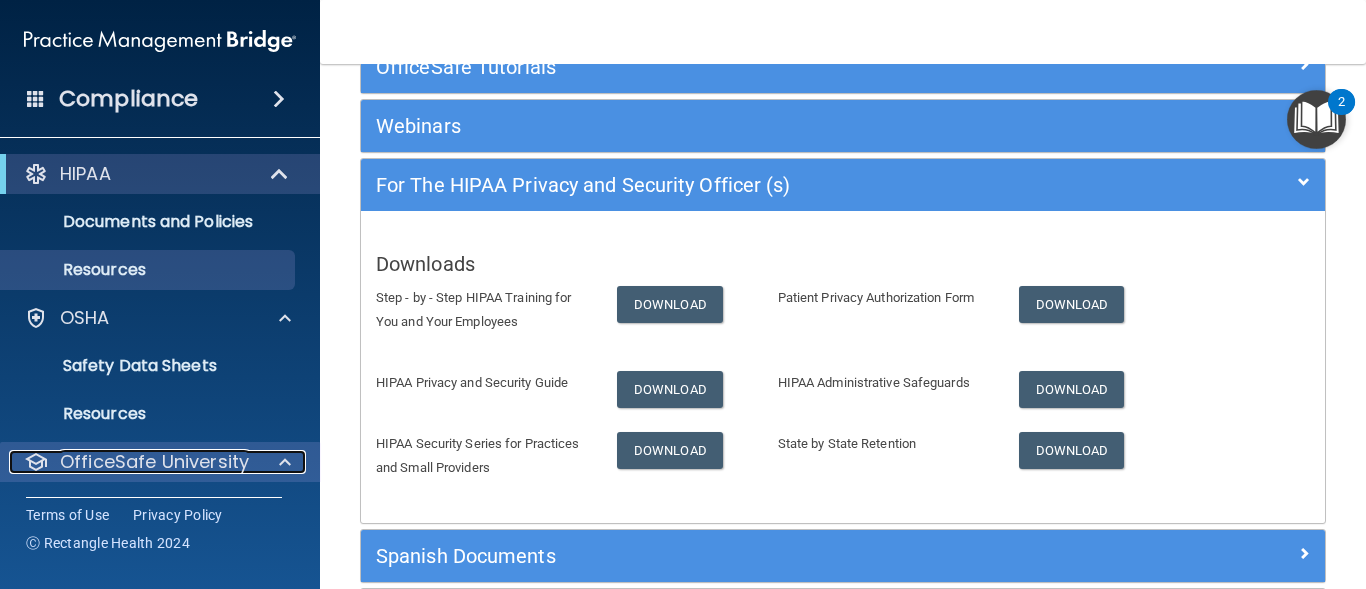 click at bounding box center [285, 462] 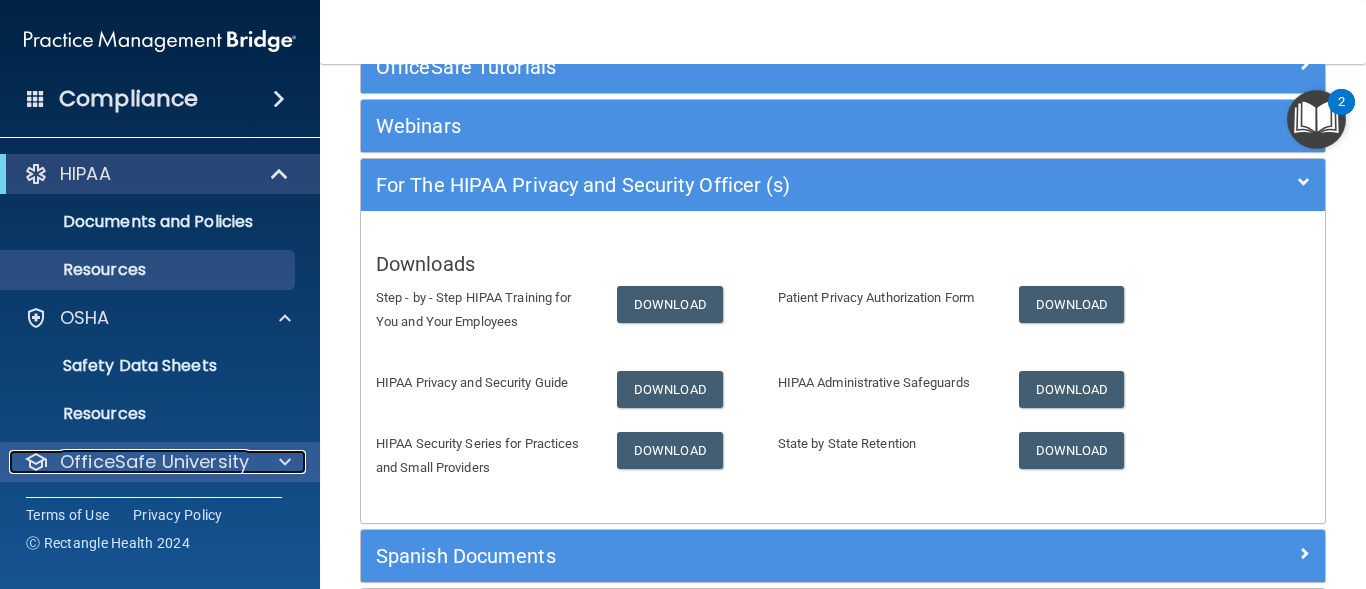 click at bounding box center (285, 462) 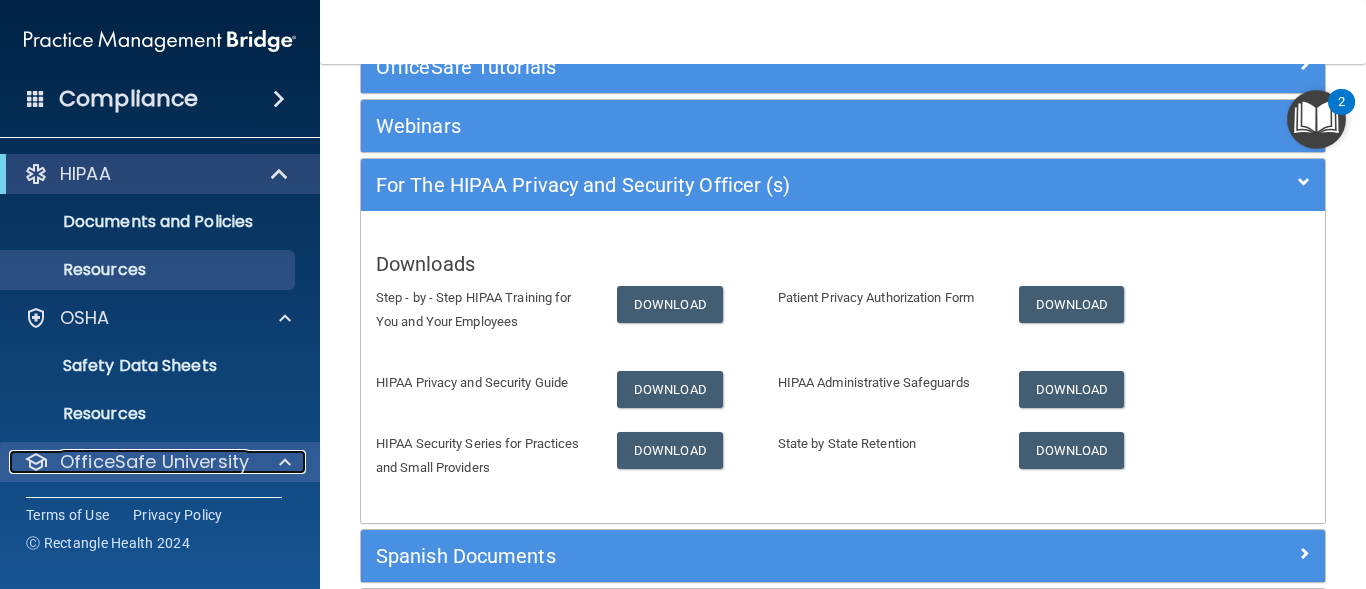 click at bounding box center [285, 462] 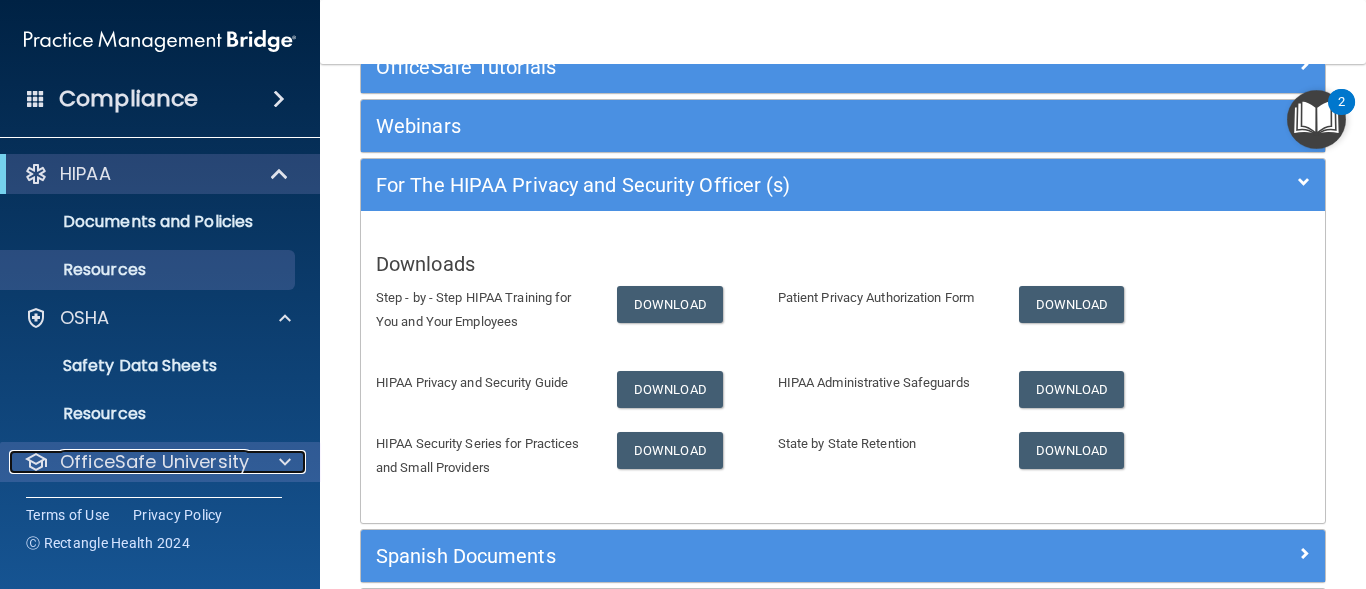 click at bounding box center (285, 462) 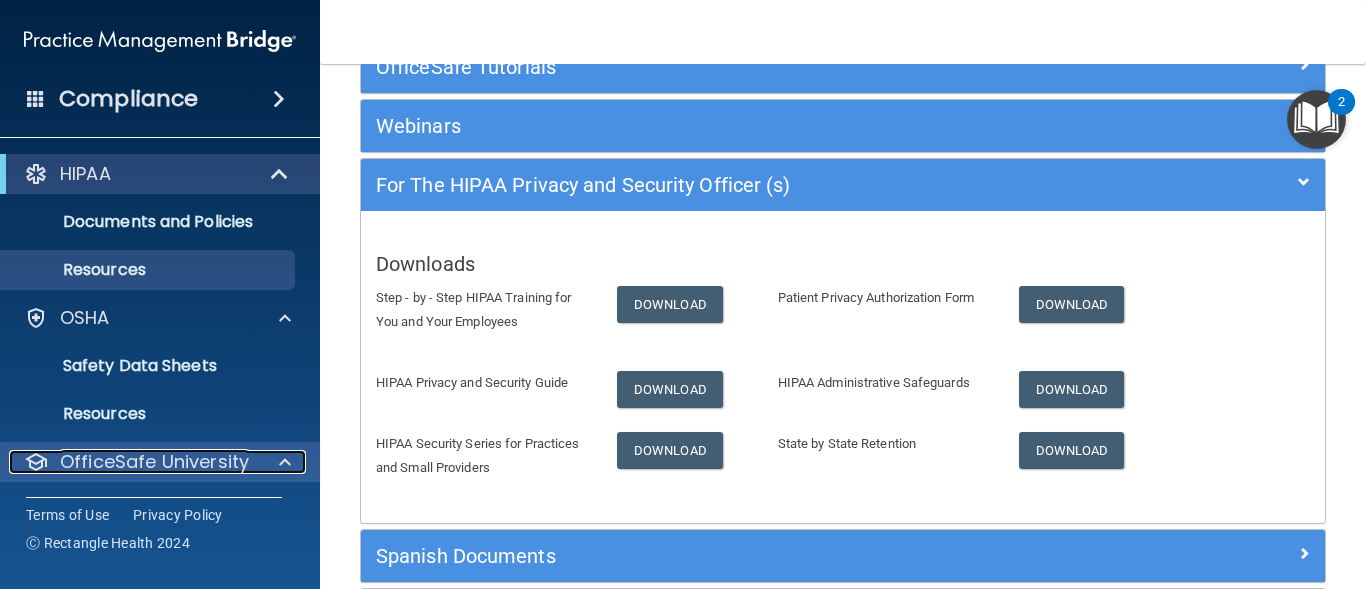 click on "OfficeSafe University" at bounding box center [154, 462] 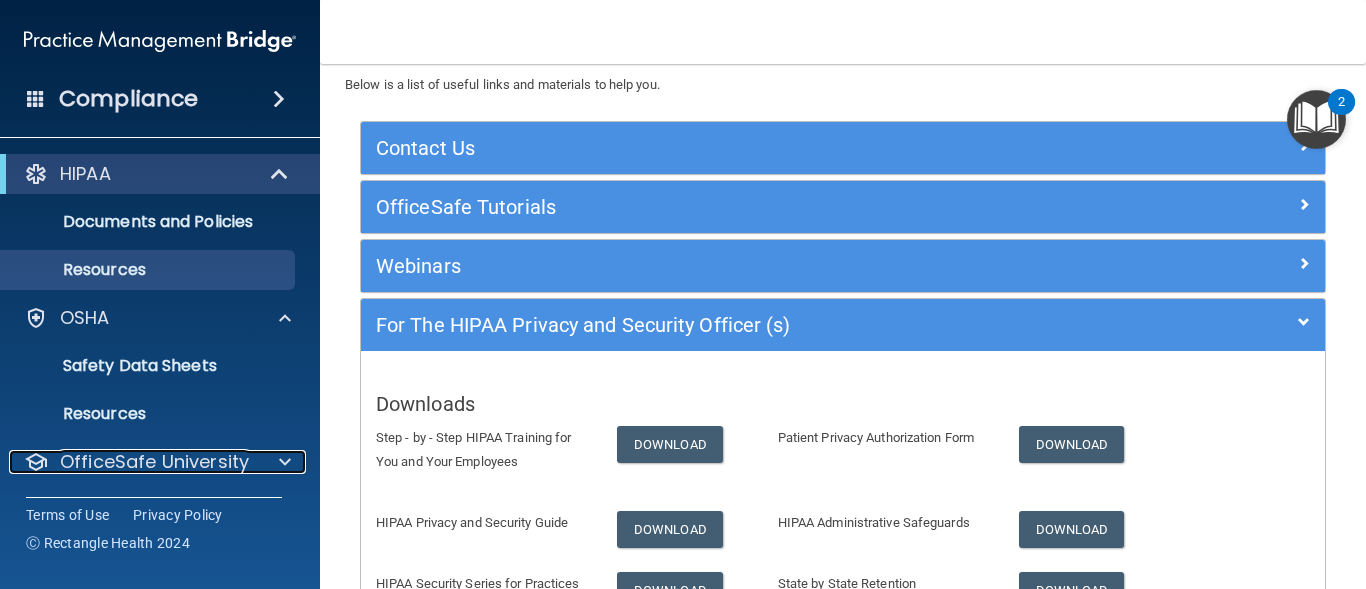 scroll, scrollTop: 62, scrollLeft: 0, axis: vertical 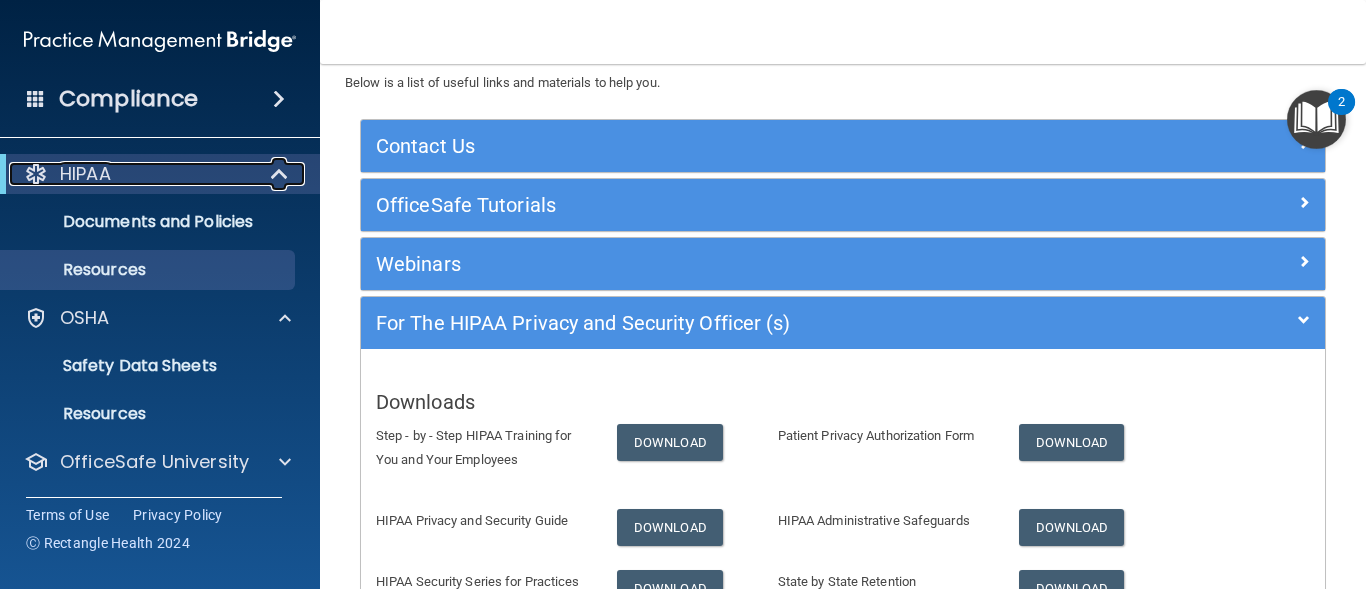 click at bounding box center (280, 174) 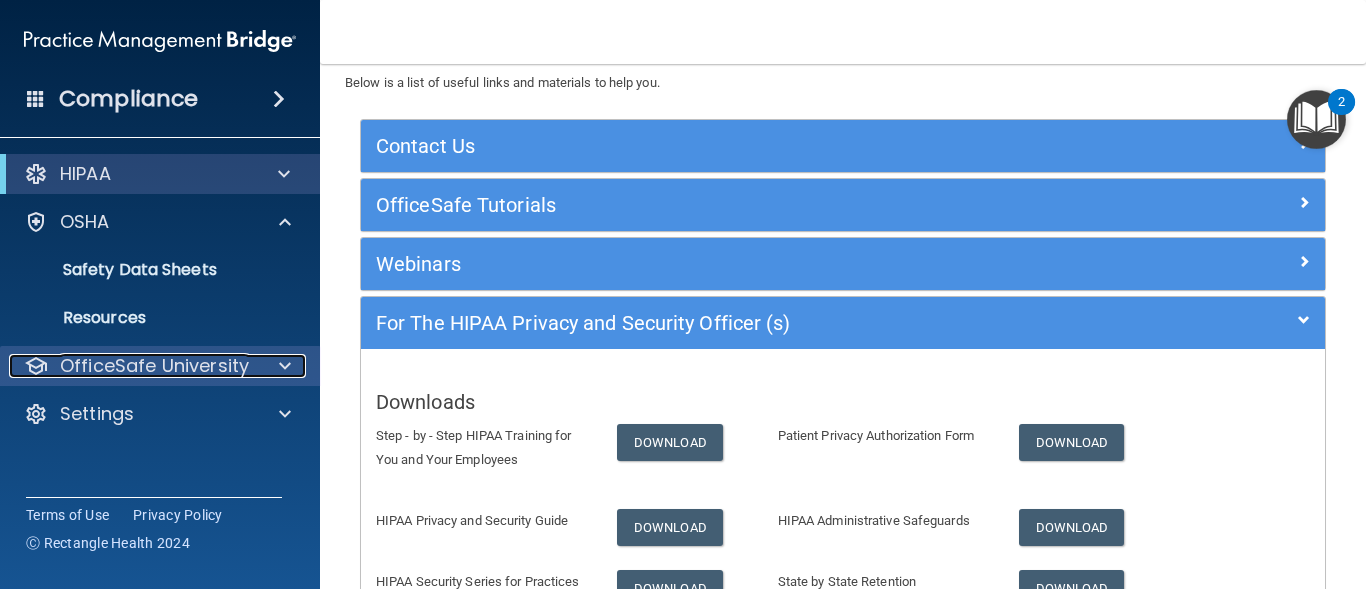 click on "OfficeSafe University" at bounding box center (154, 366) 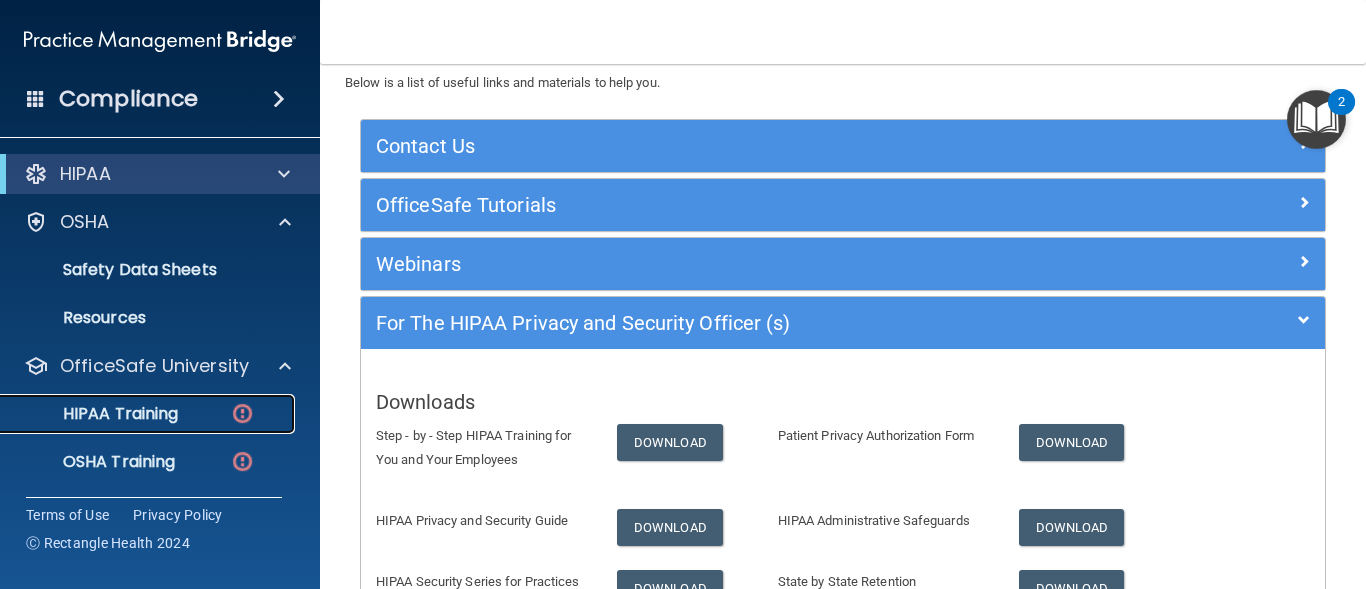 click on "HIPAA Training" at bounding box center (95, 414) 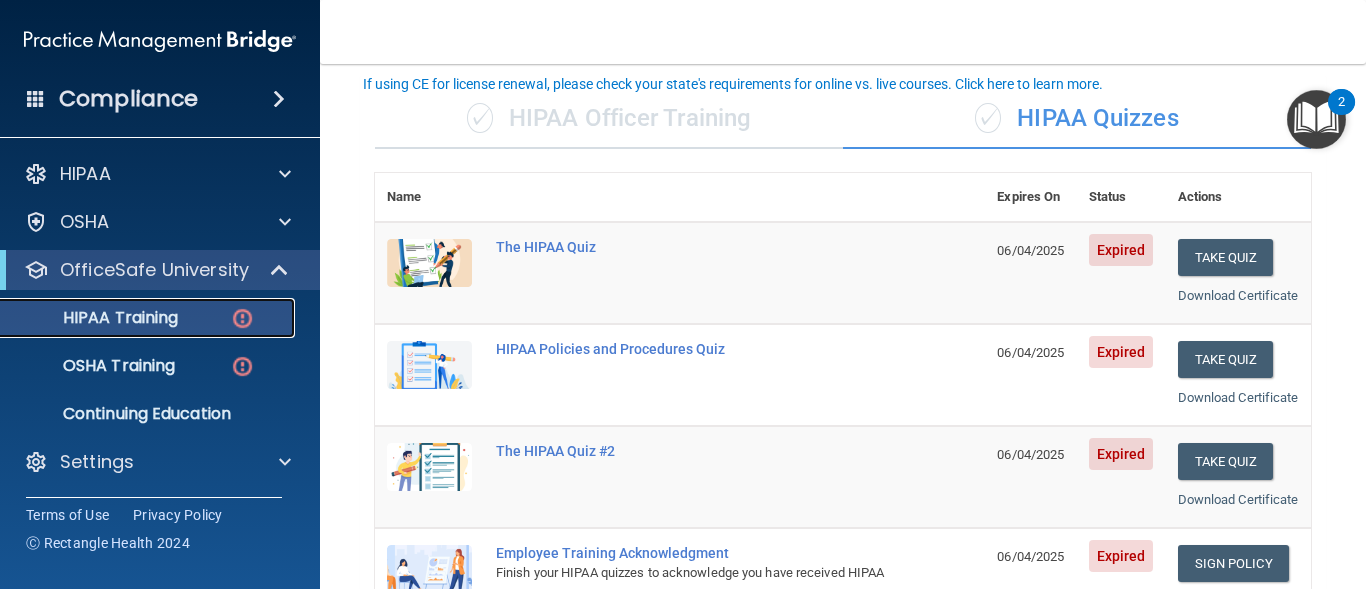 scroll, scrollTop: 120, scrollLeft: 0, axis: vertical 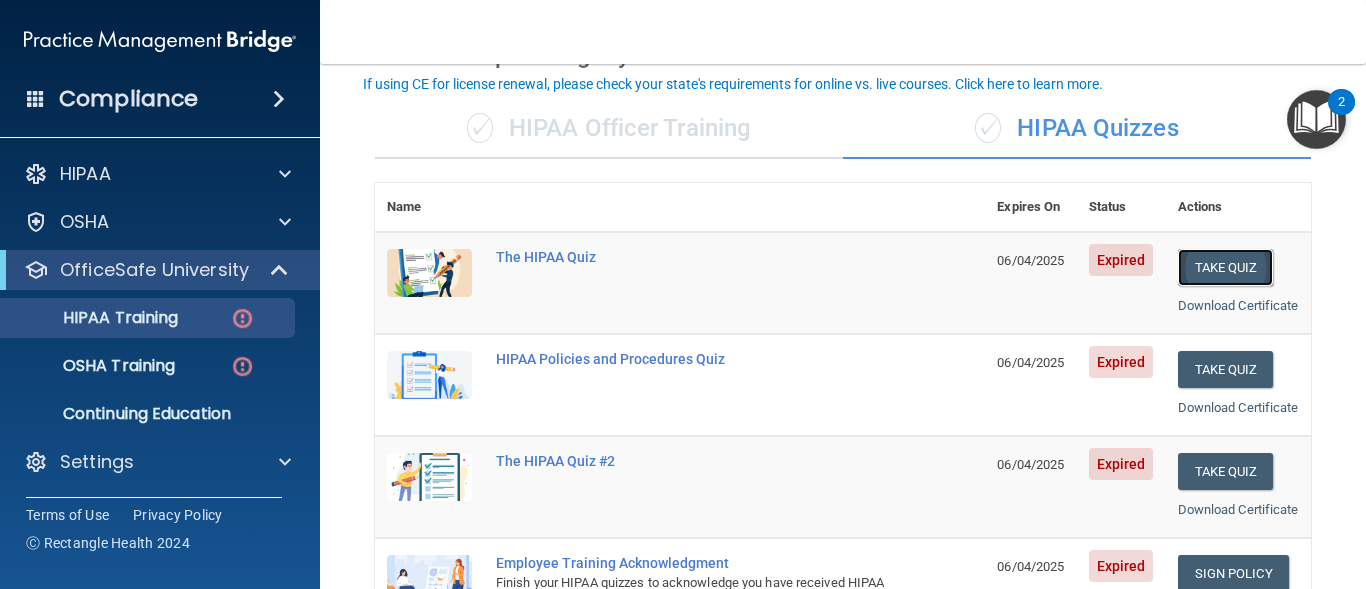 click on "Take Quiz" at bounding box center (1226, 267) 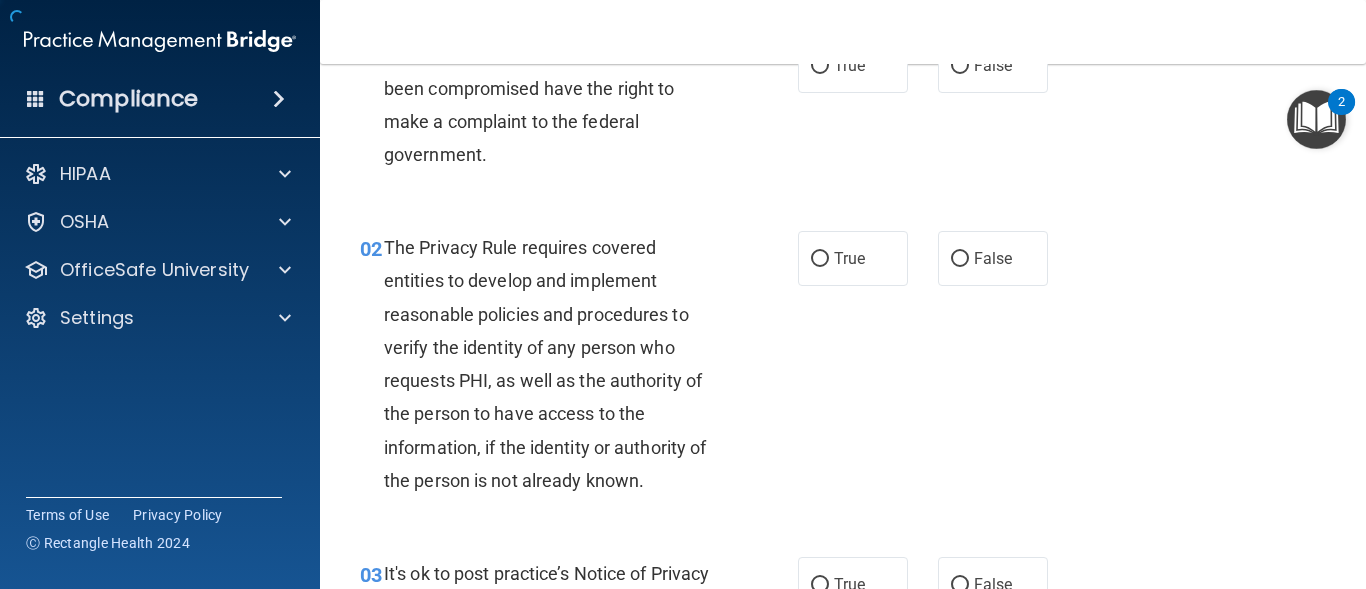 scroll, scrollTop: 0, scrollLeft: 0, axis: both 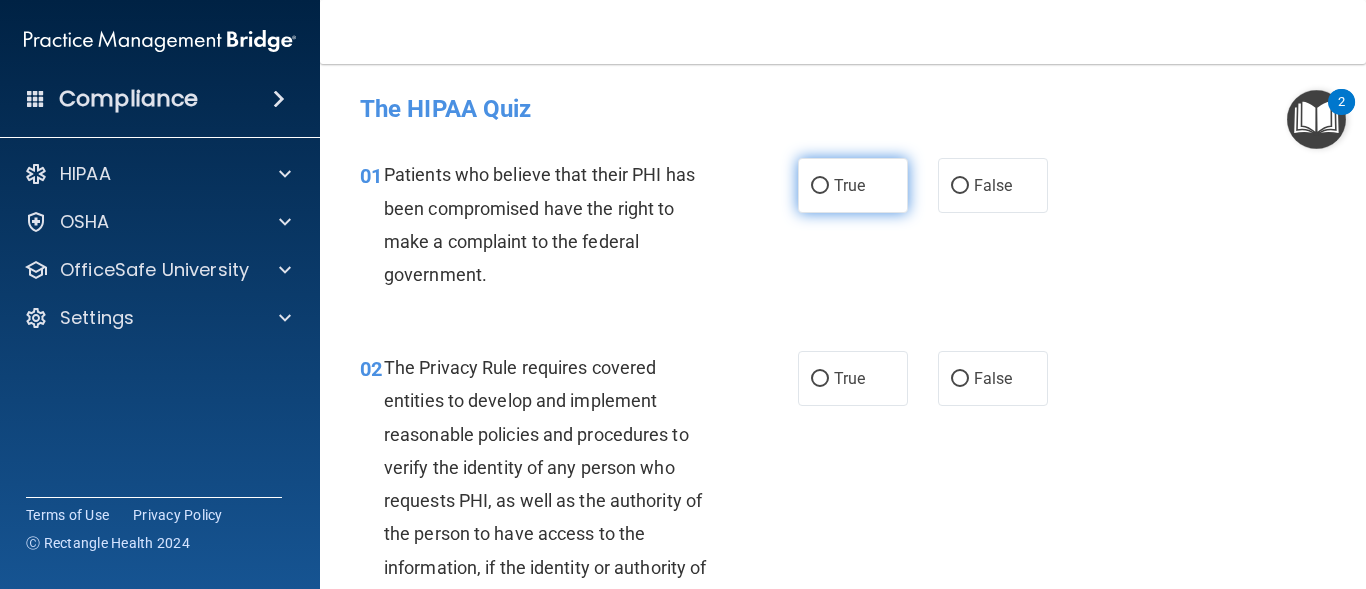 click on "True" at bounding box center [853, 185] 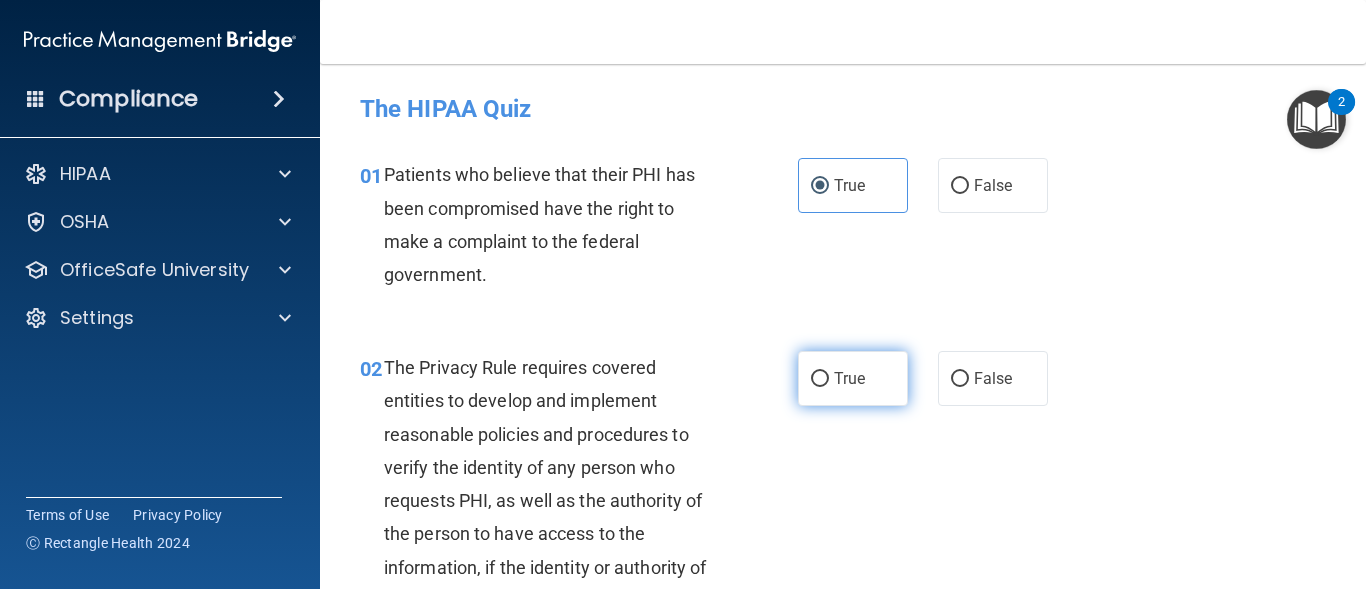 click on "True" at bounding box center (849, 378) 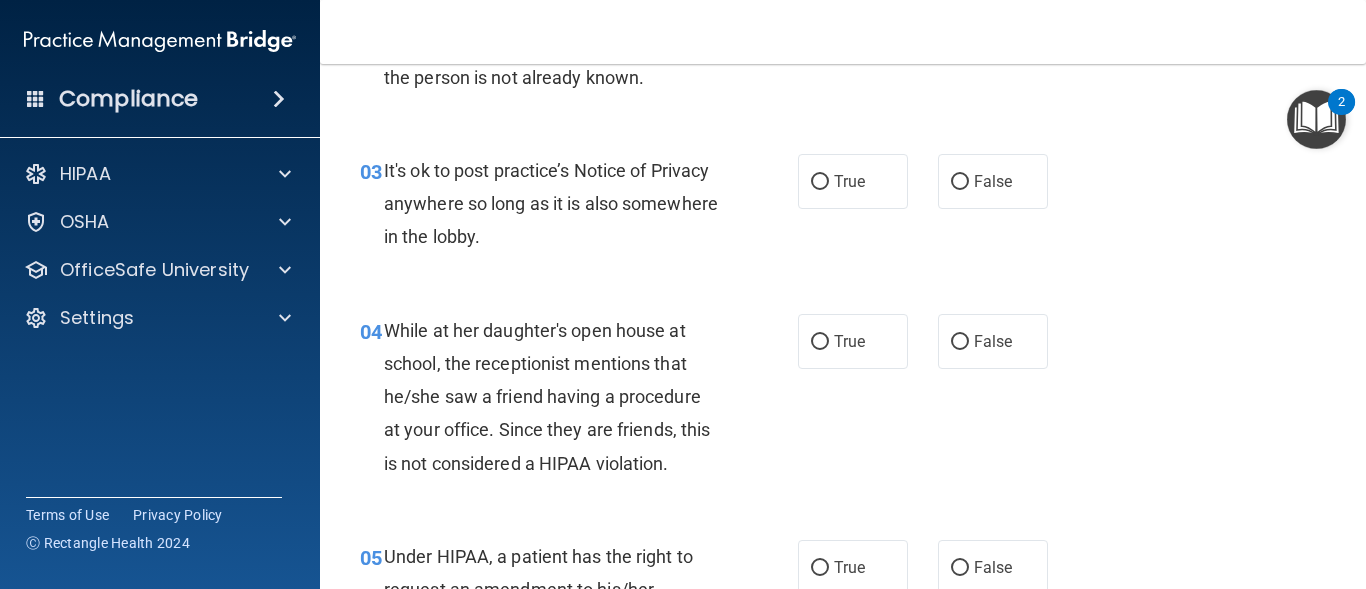 scroll, scrollTop: 560, scrollLeft: 0, axis: vertical 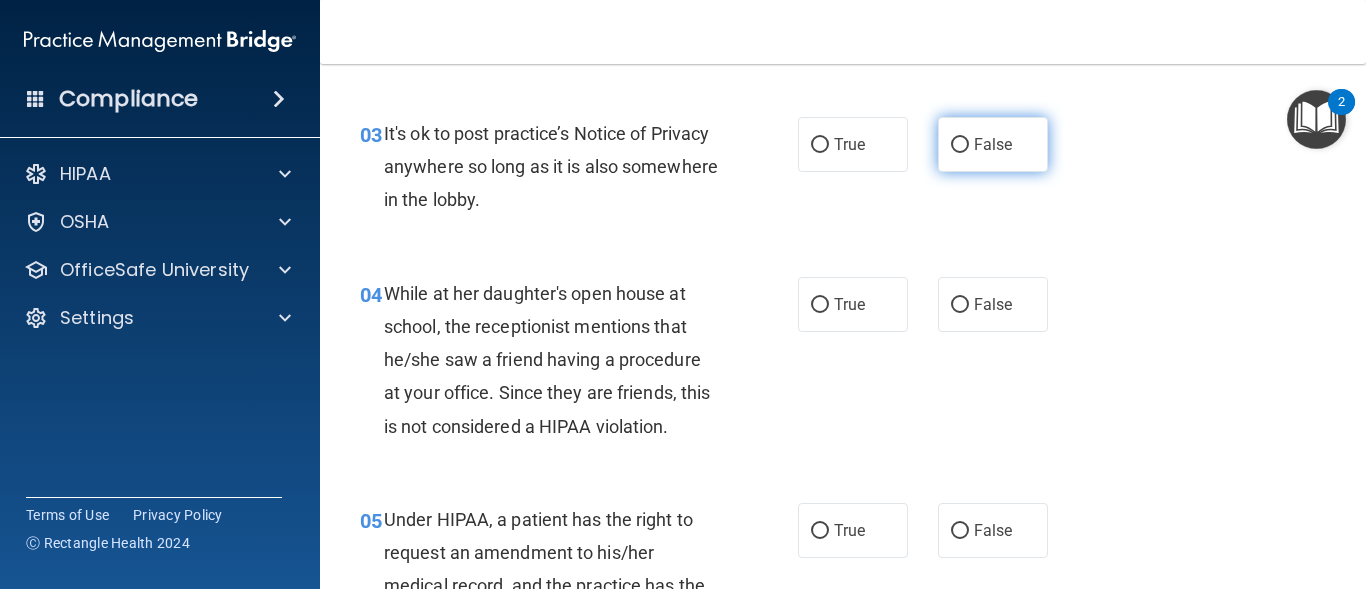 click on "False" at bounding box center (960, 145) 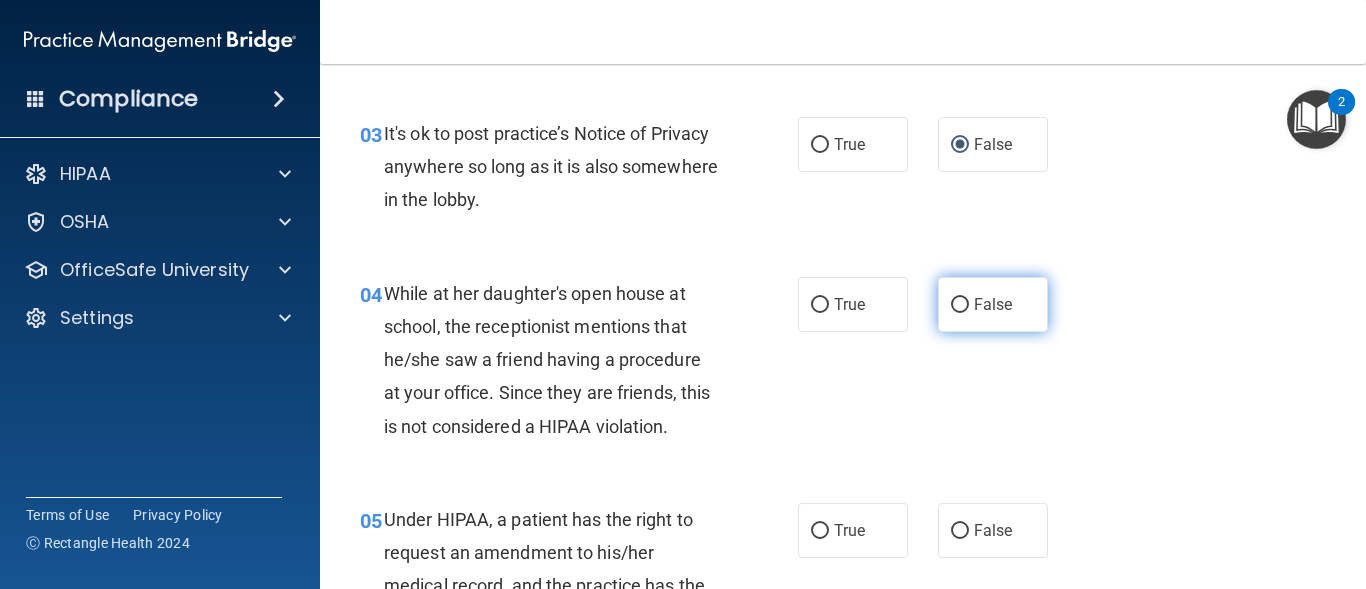 click on "False" at bounding box center (993, 304) 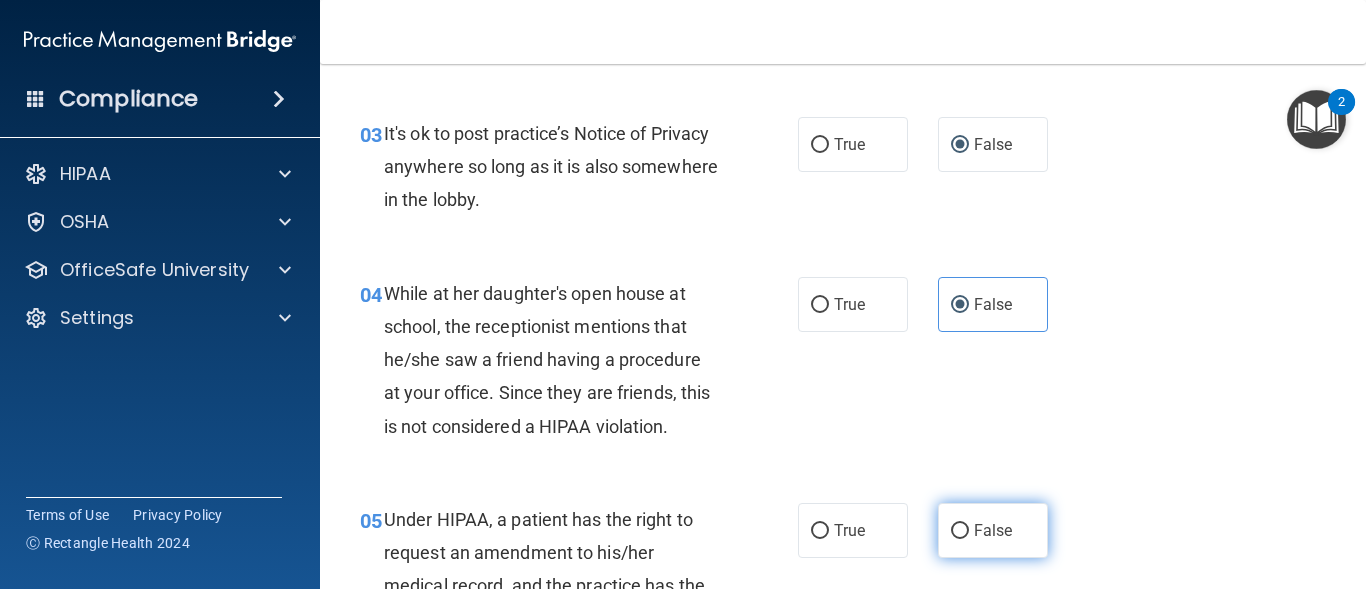click on "False" at bounding box center [993, 530] 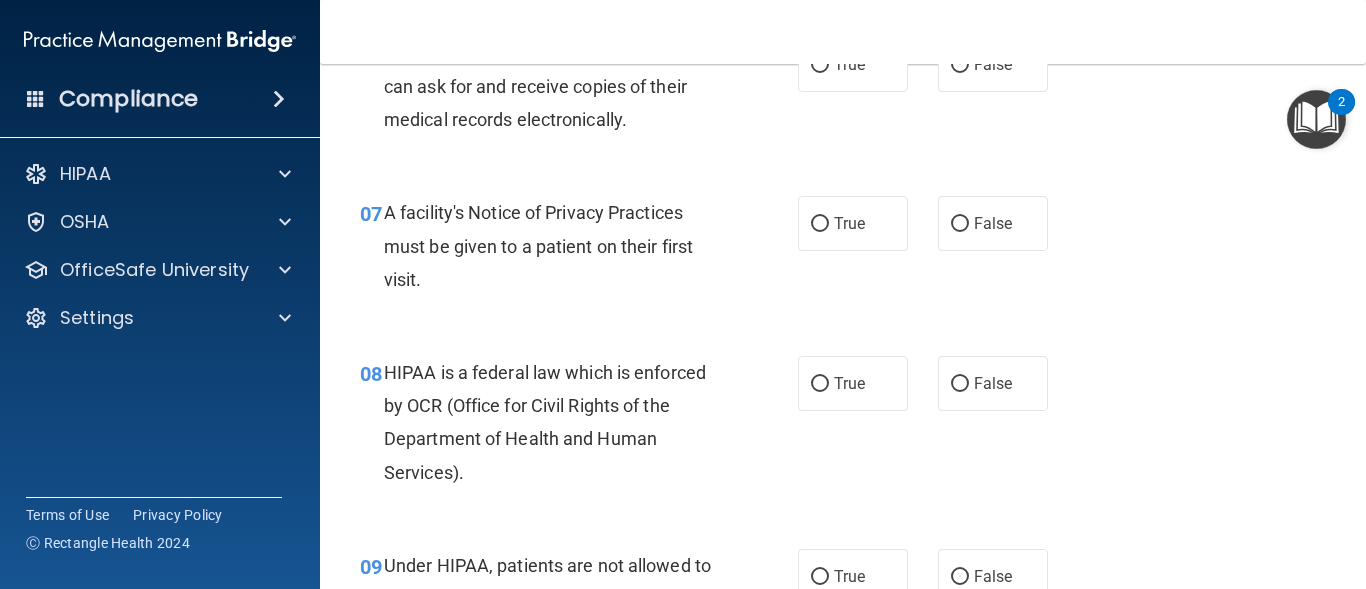 scroll, scrollTop: 1200, scrollLeft: 0, axis: vertical 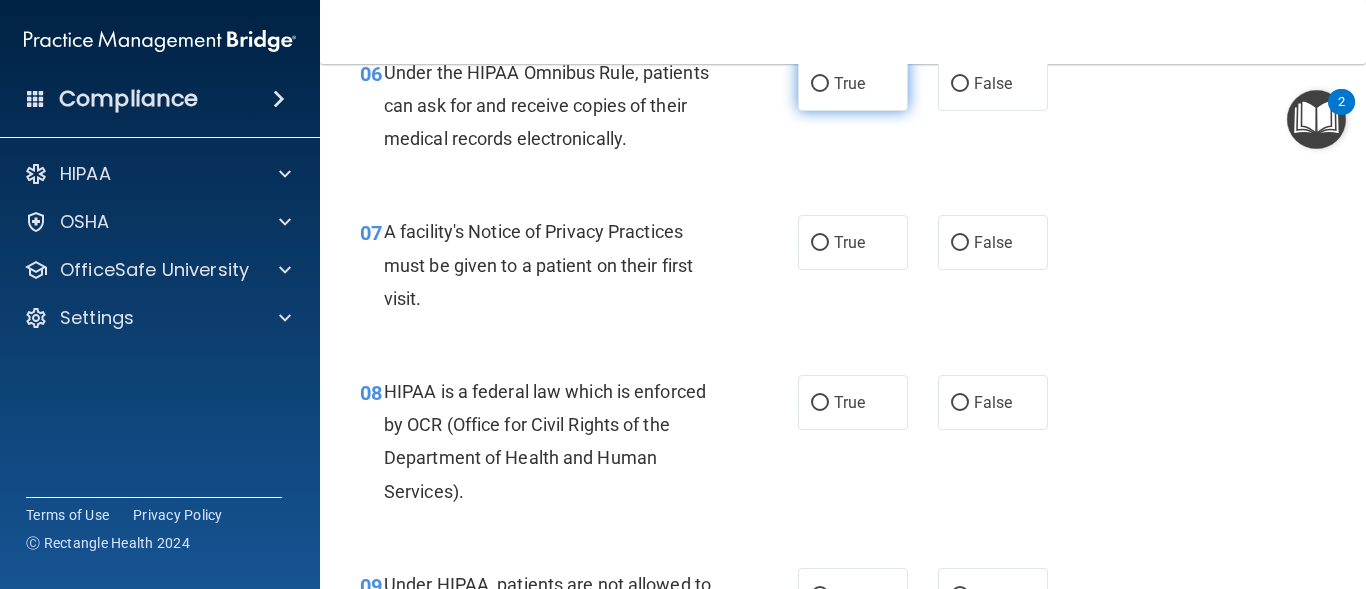 click on "True" at bounding box center [853, 83] 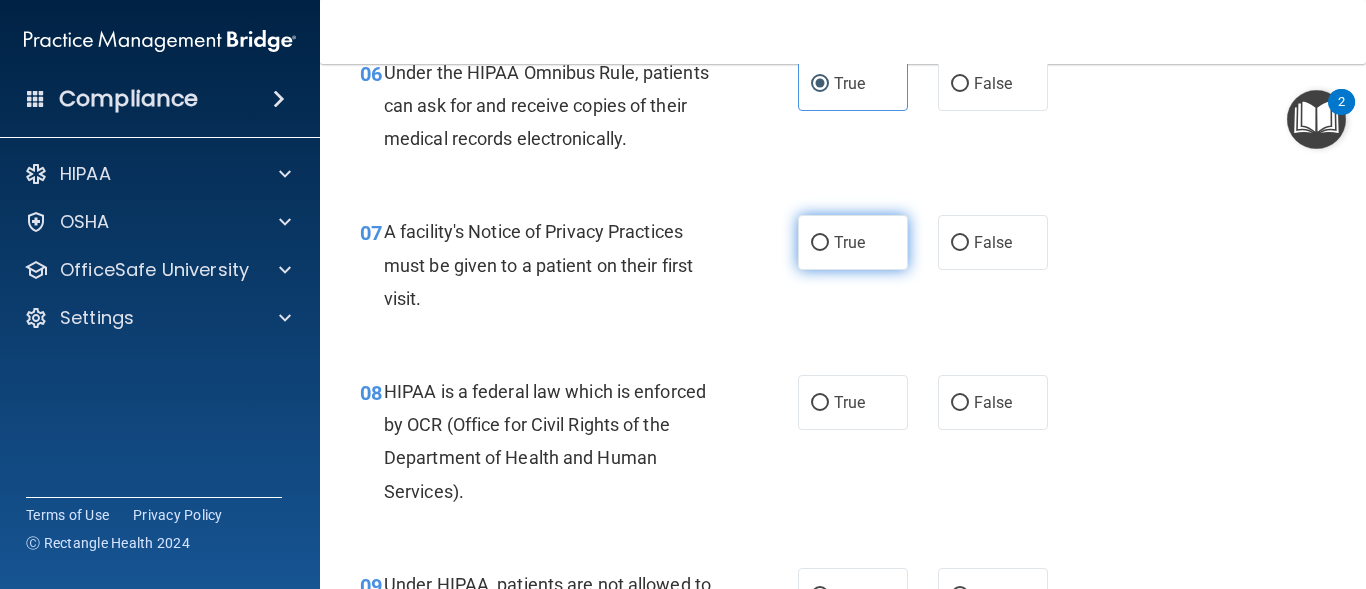 click on "True" at bounding box center [849, 242] 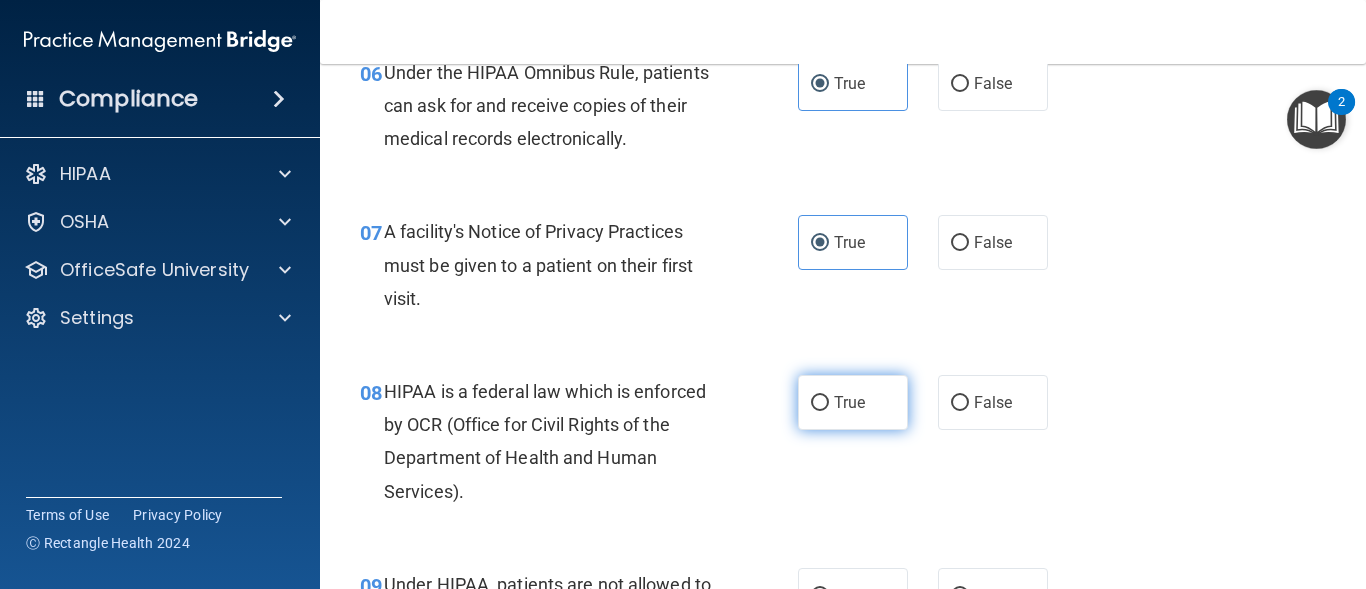 click on "True" at bounding box center (849, 402) 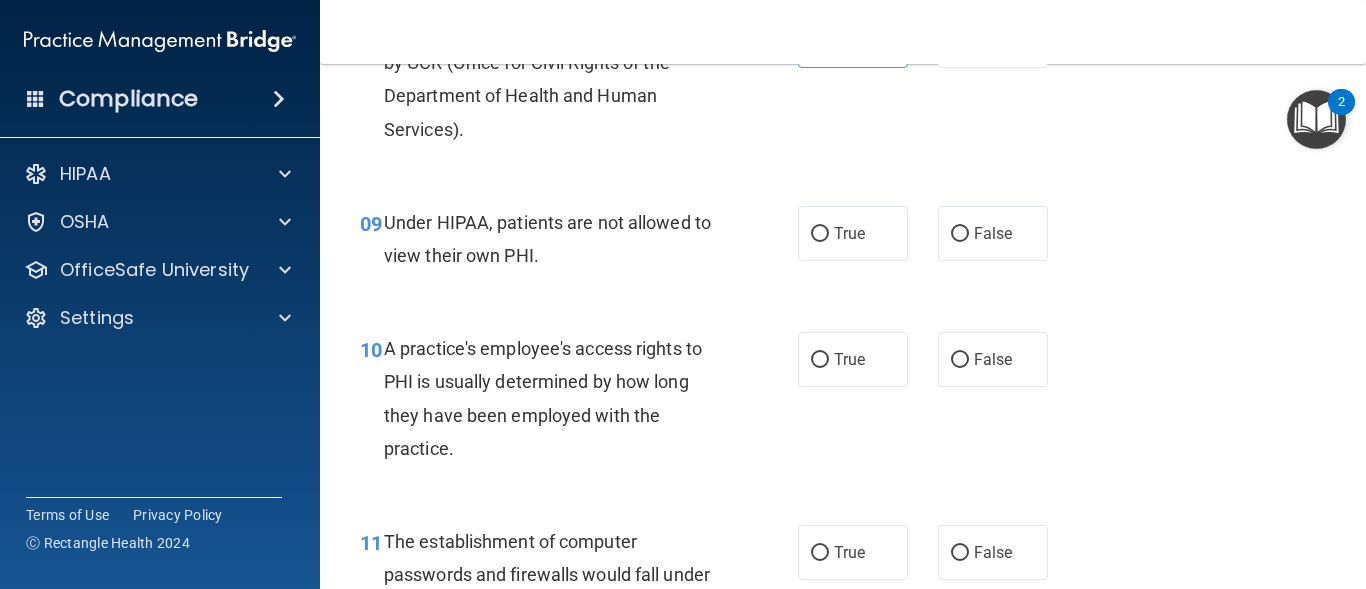 scroll, scrollTop: 1600, scrollLeft: 0, axis: vertical 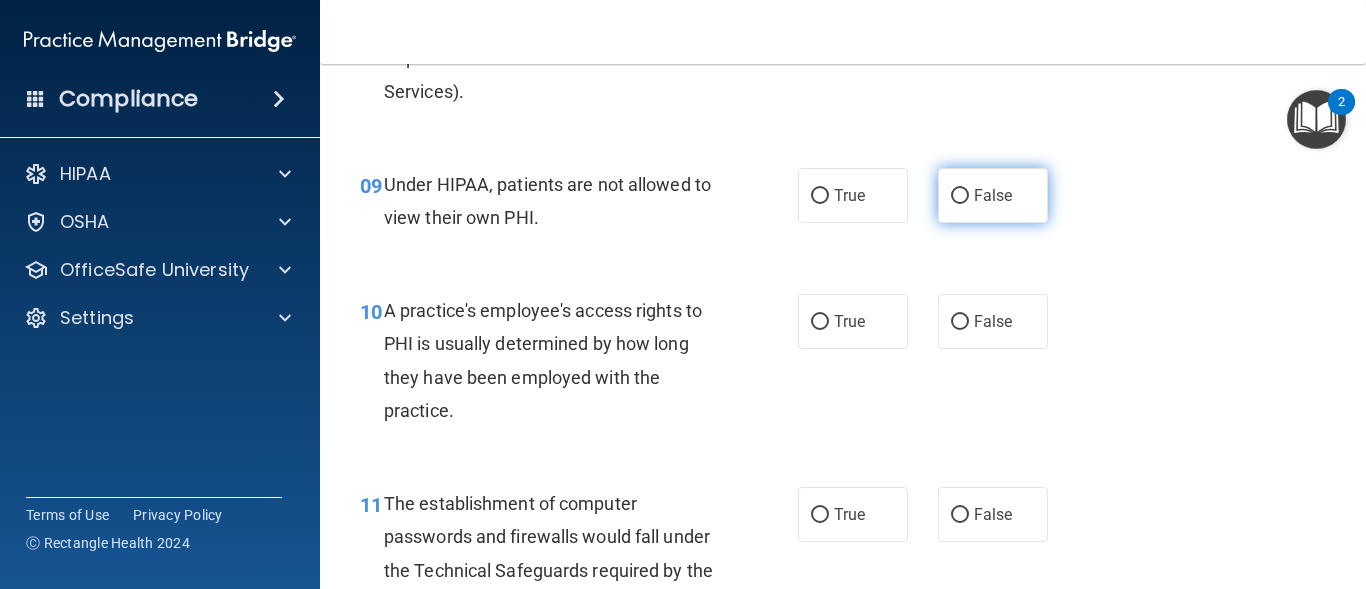 click on "False" at bounding box center [993, 195] 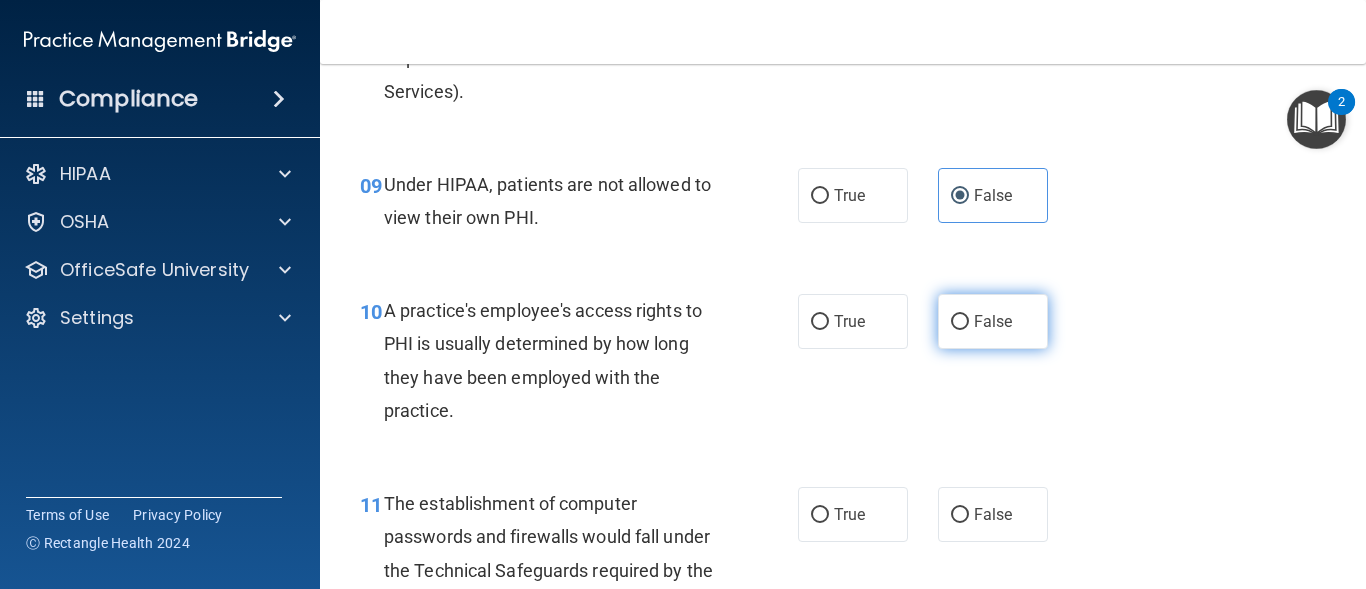 click on "False" at bounding box center [993, 321] 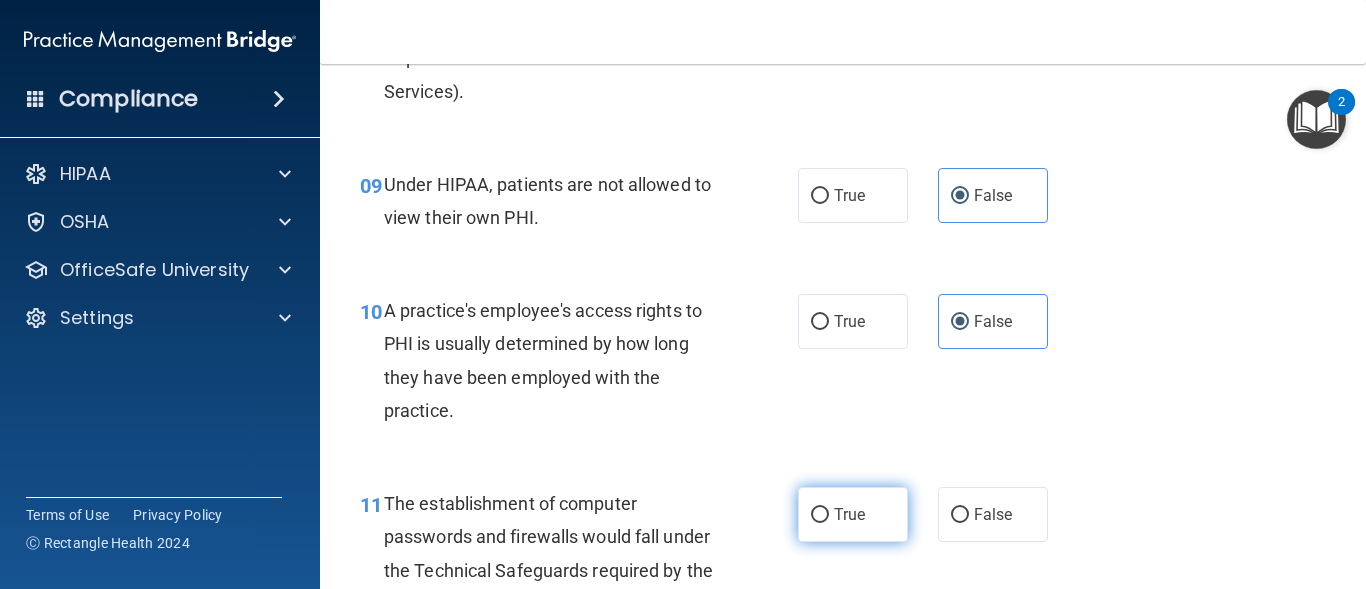 click on "True" at bounding box center (853, 514) 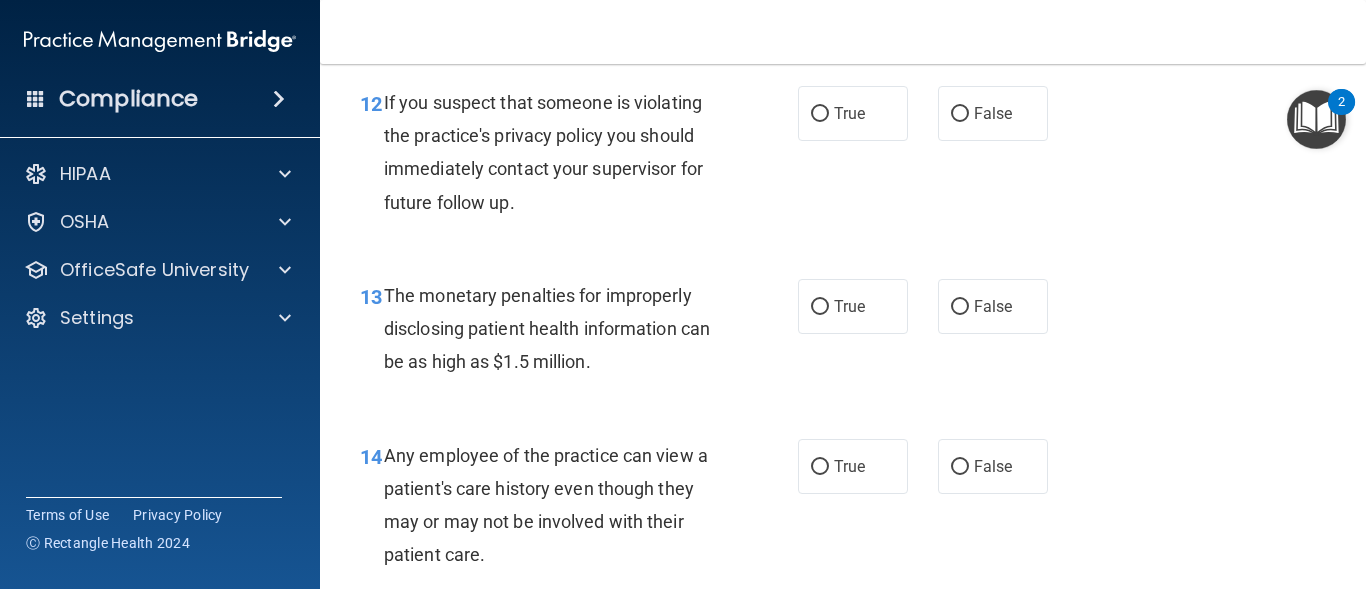 scroll, scrollTop: 2200, scrollLeft: 0, axis: vertical 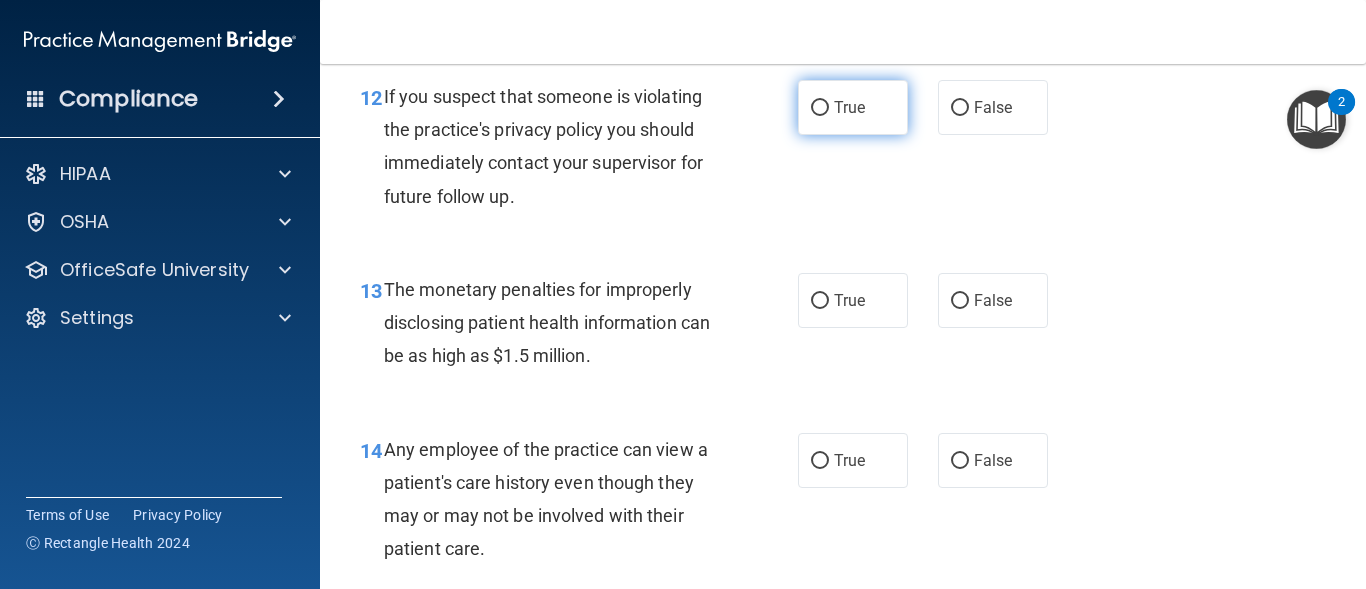 click on "True" at bounding box center (853, 107) 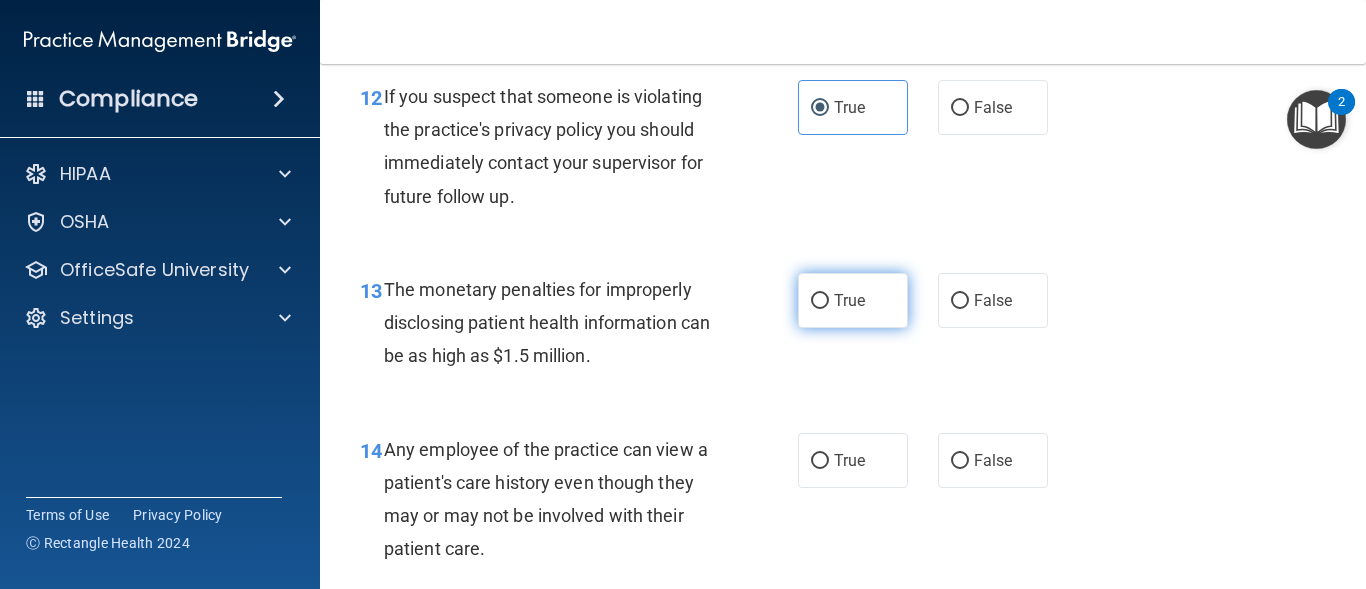 click on "True" at bounding box center [853, 300] 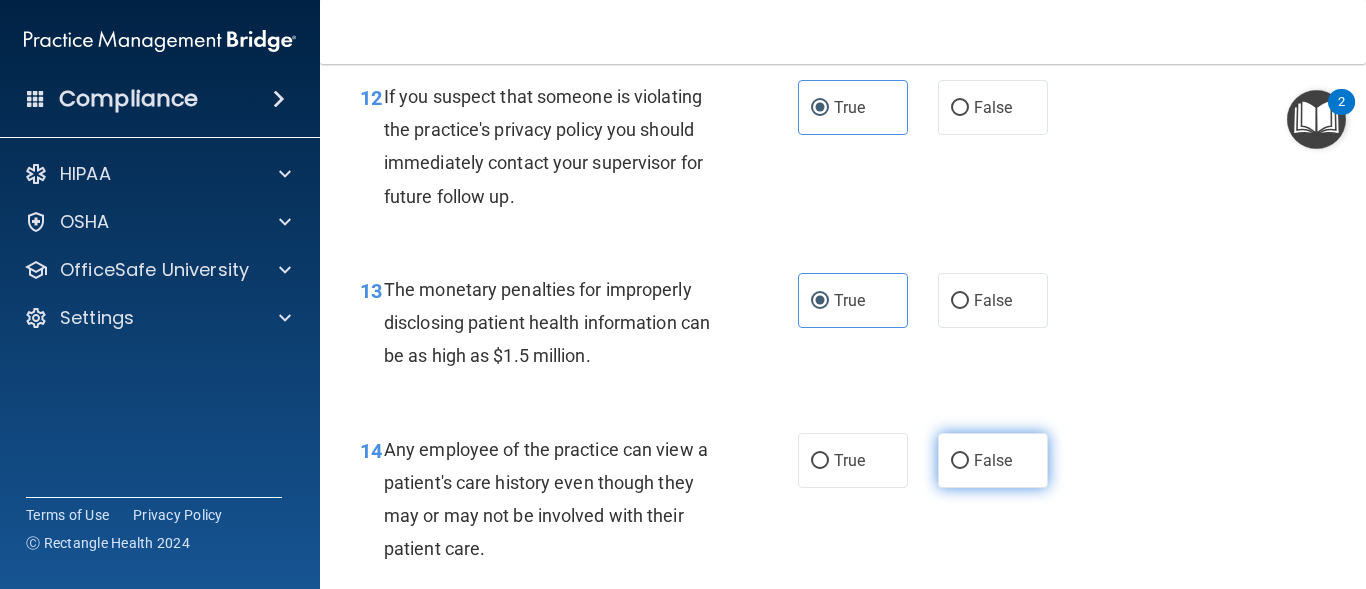 click on "False" at bounding box center (993, 460) 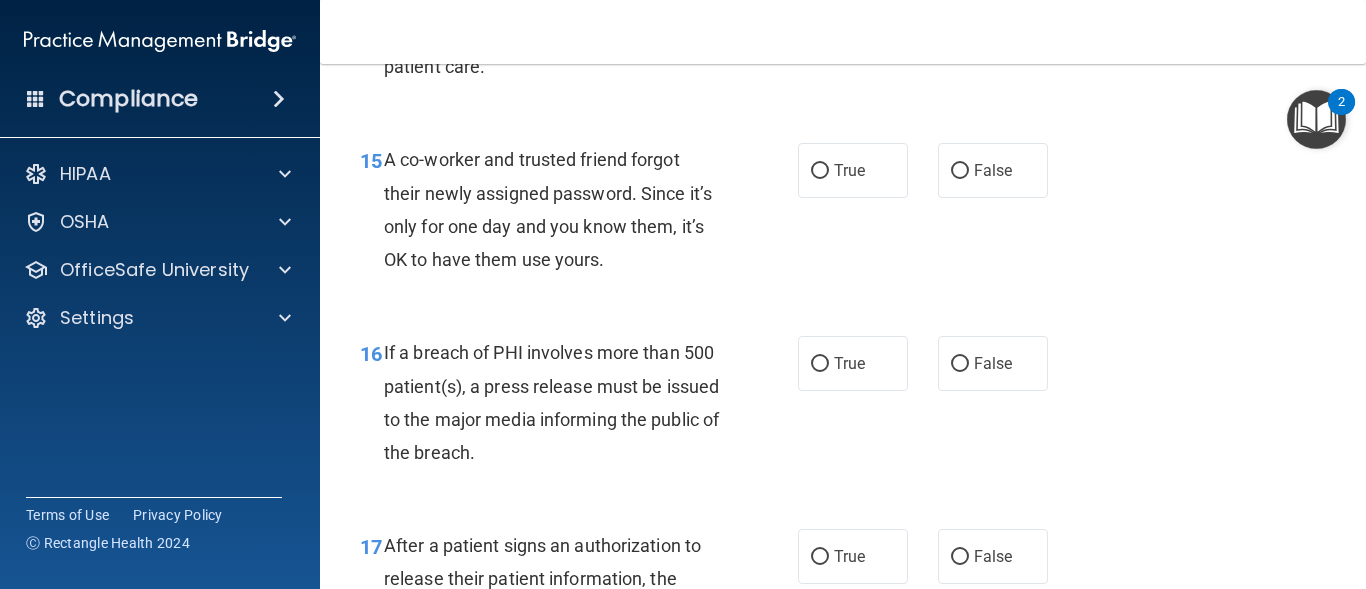 scroll, scrollTop: 2720, scrollLeft: 0, axis: vertical 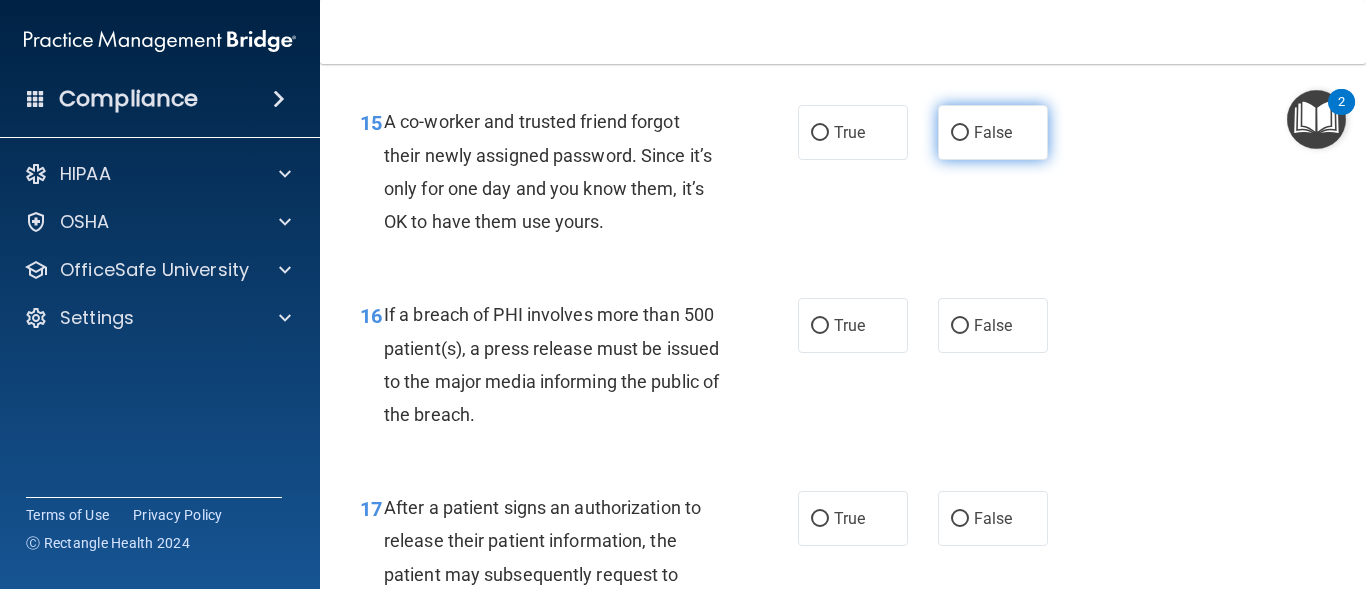click on "False" at bounding box center (993, 132) 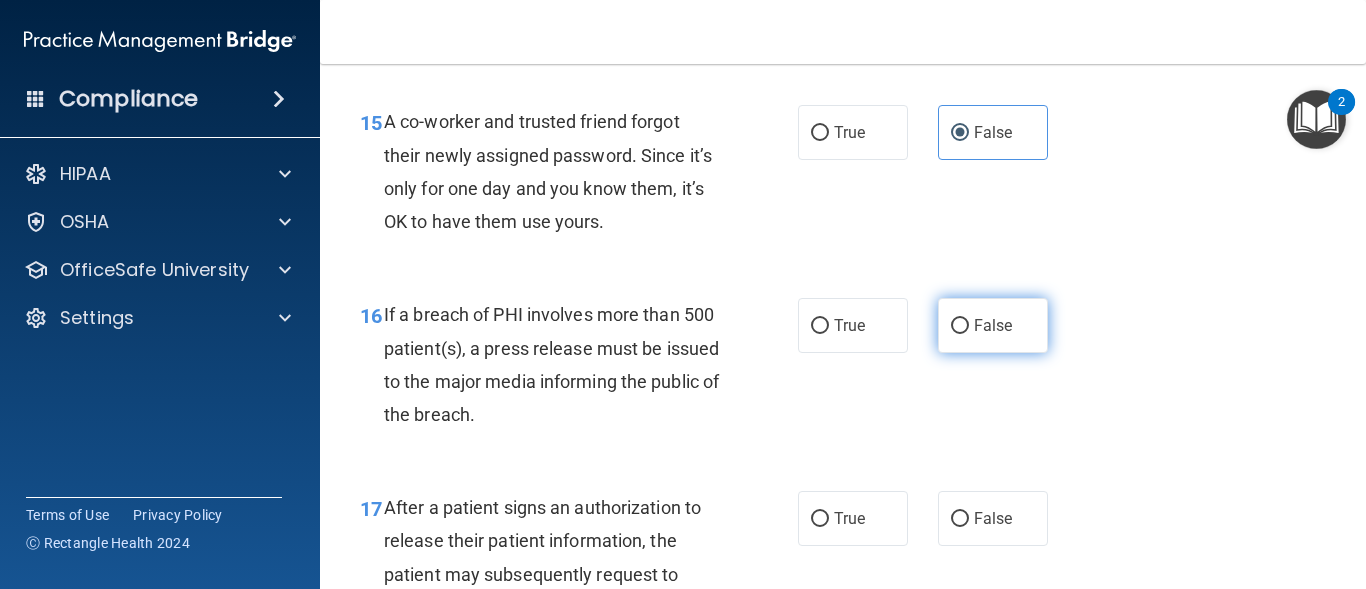 click on "False" at bounding box center [960, 326] 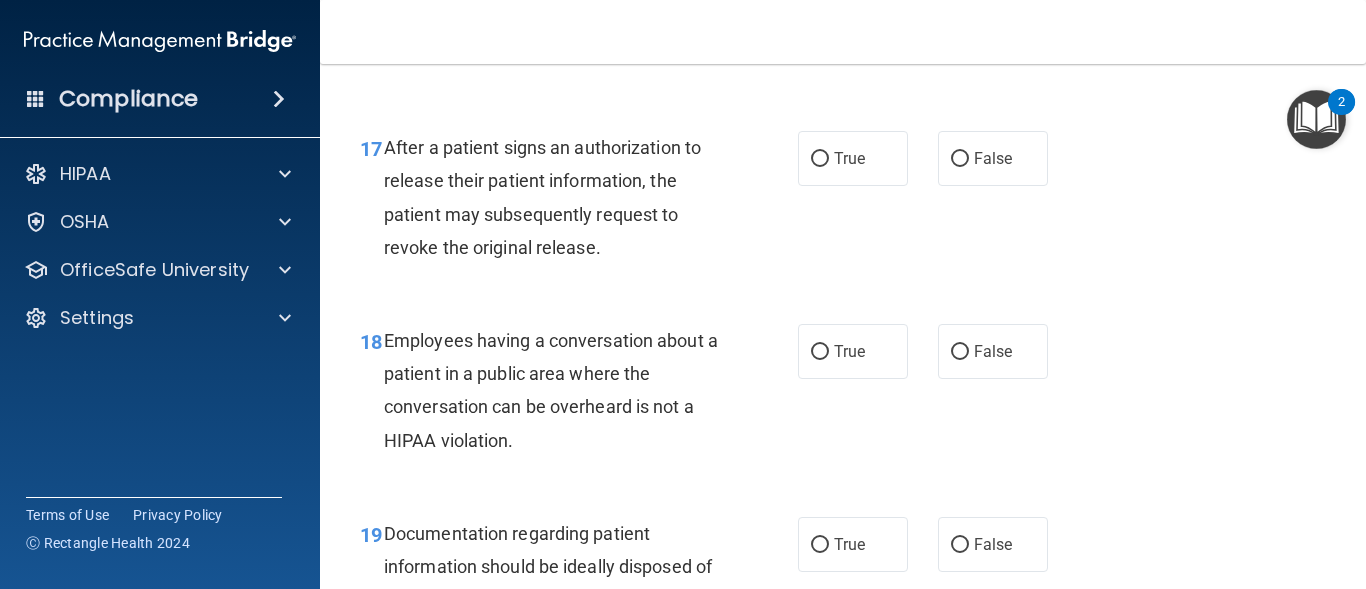 scroll, scrollTop: 3120, scrollLeft: 0, axis: vertical 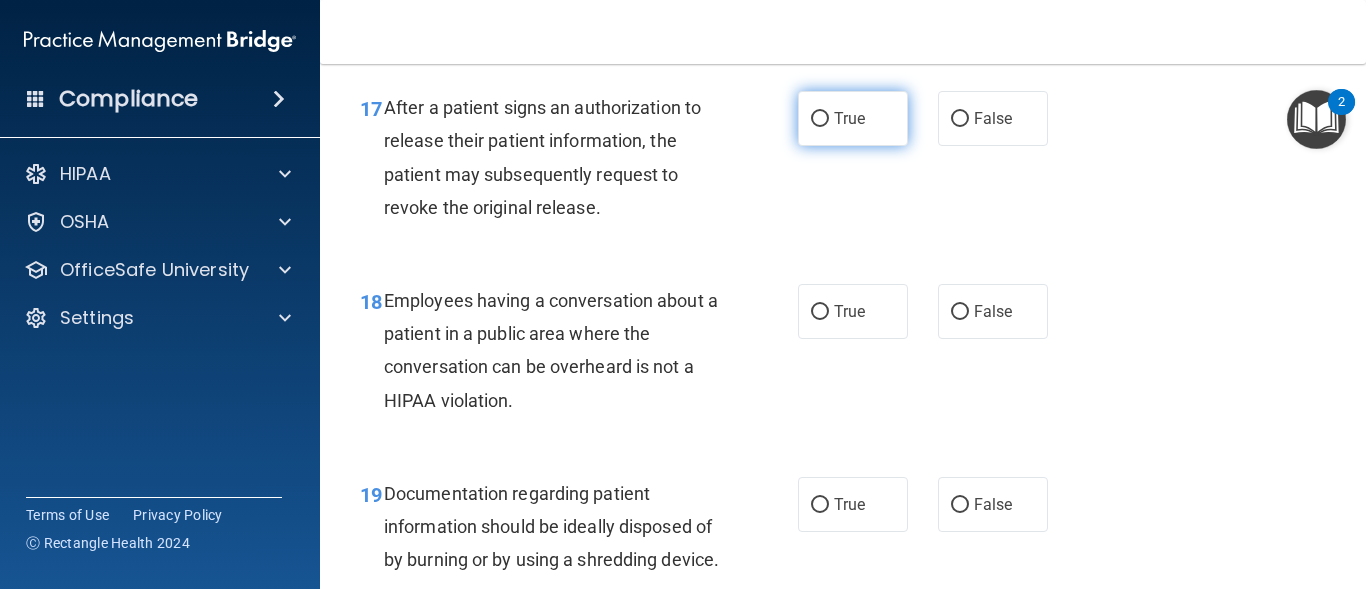 click on "True" at bounding box center [853, 118] 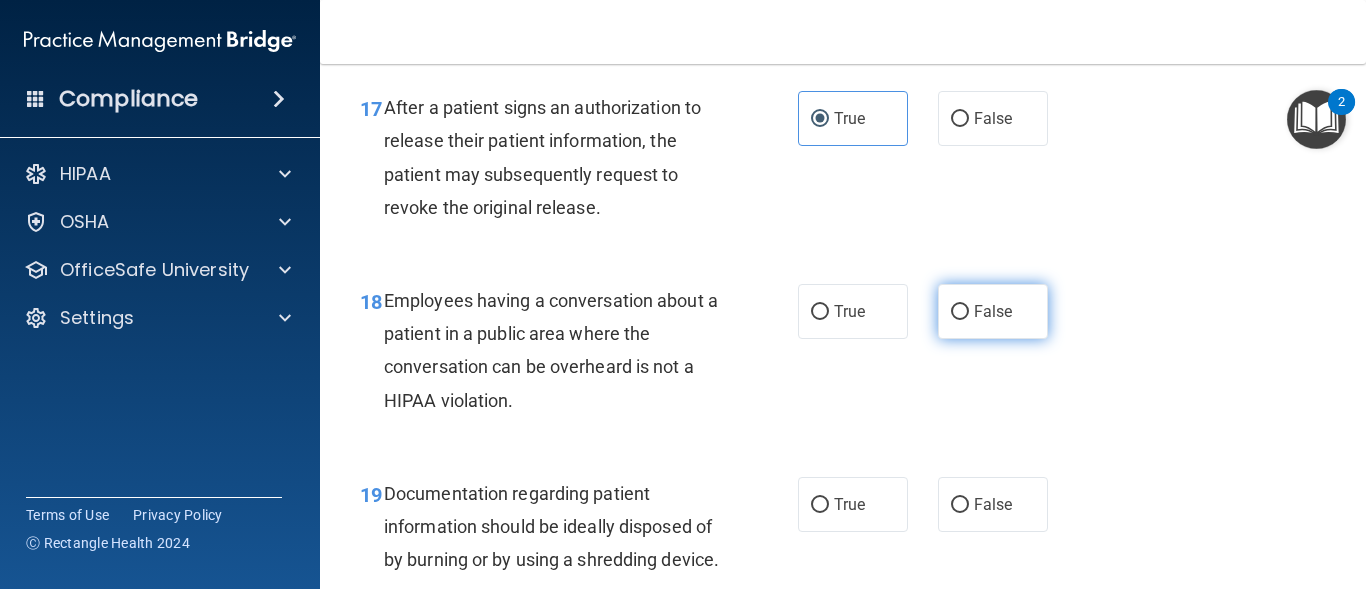 click on "False" at bounding box center (993, 311) 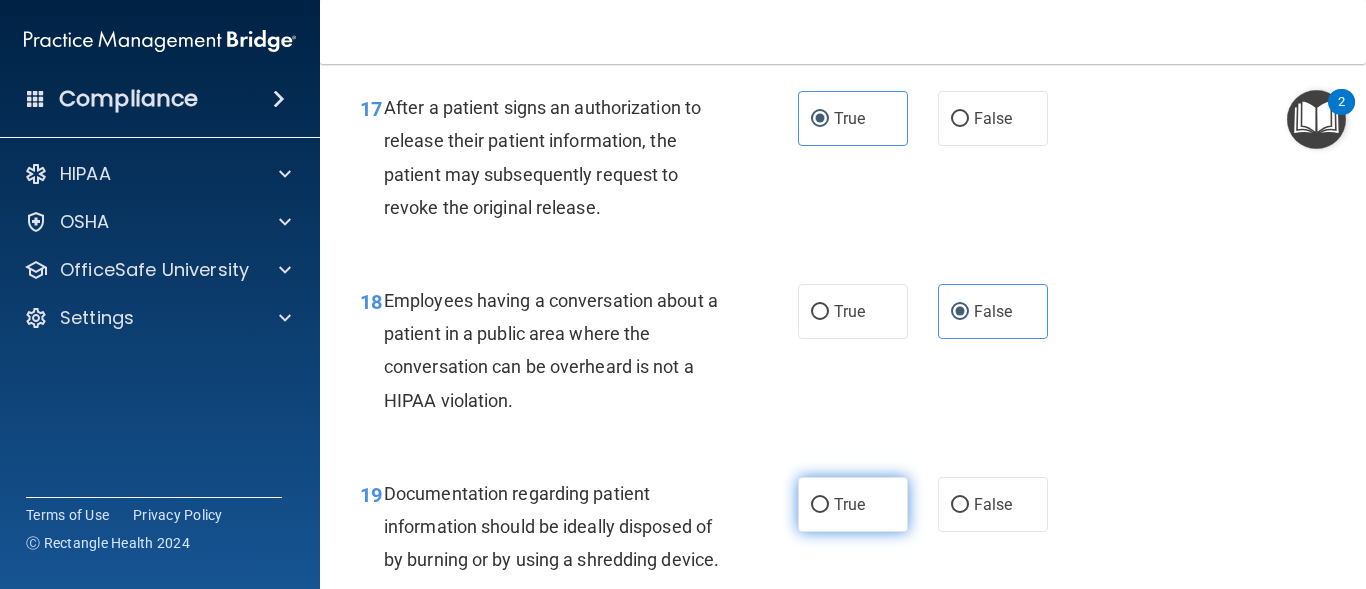 click on "True" at bounding box center [853, 504] 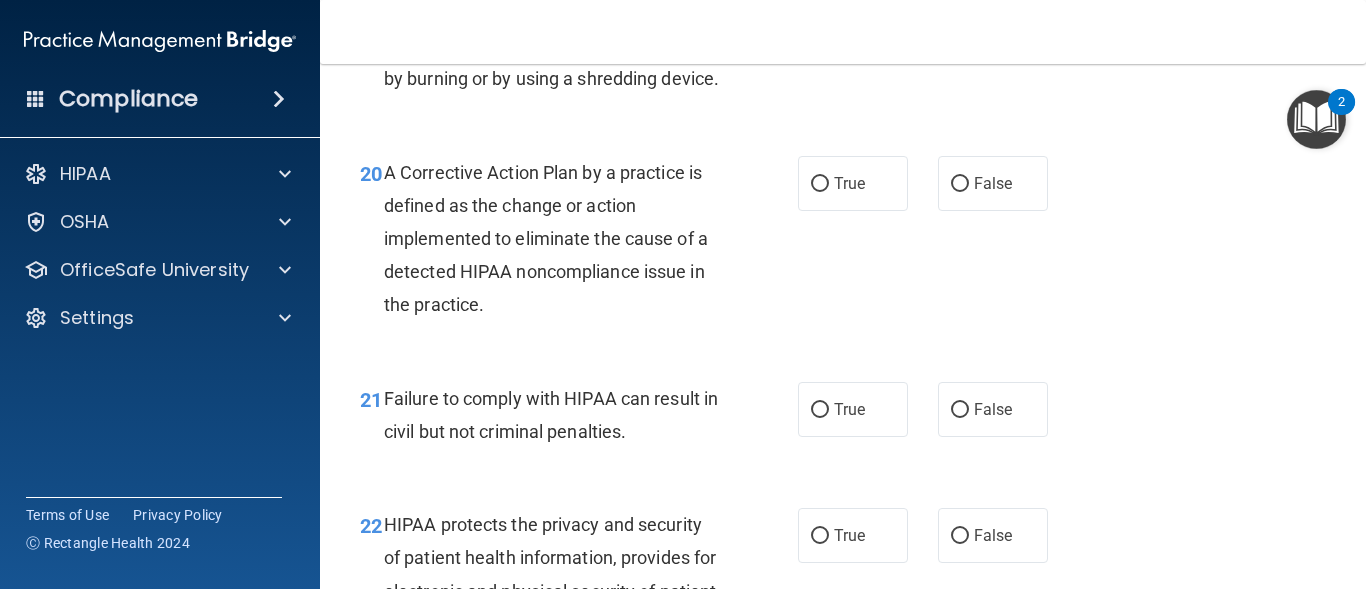 scroll, scrollTop: 3640, scrollLeft: 0, axis: vertical 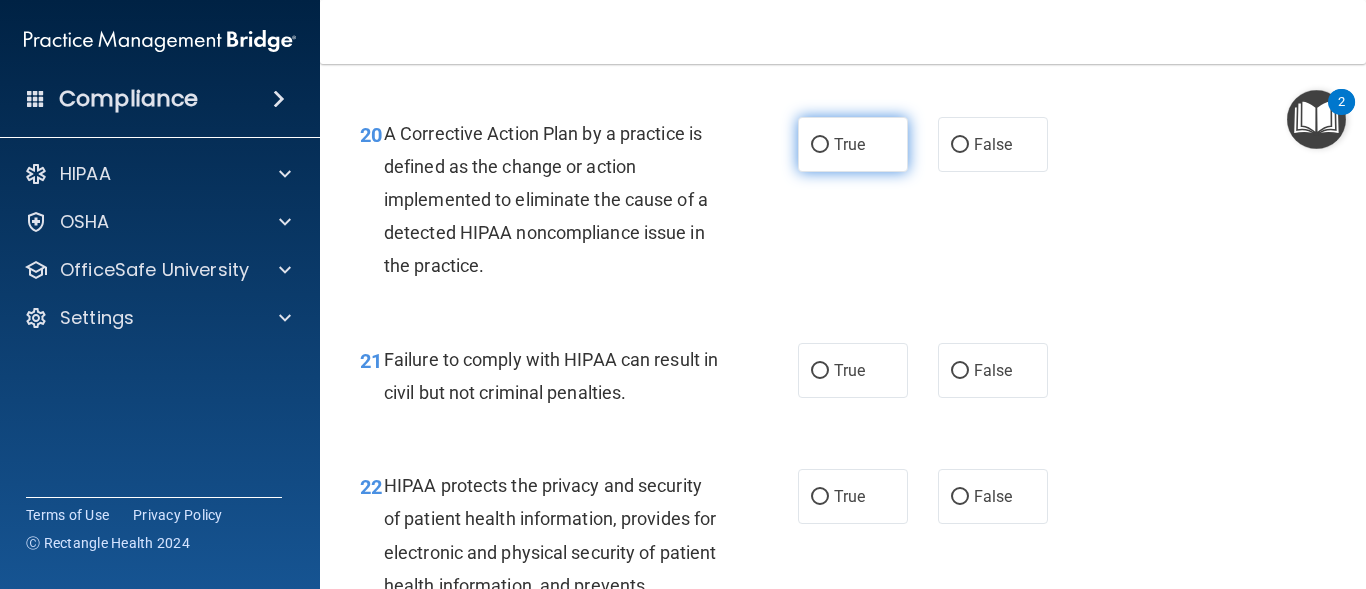 click on "True" at bounding box center (853, 144) 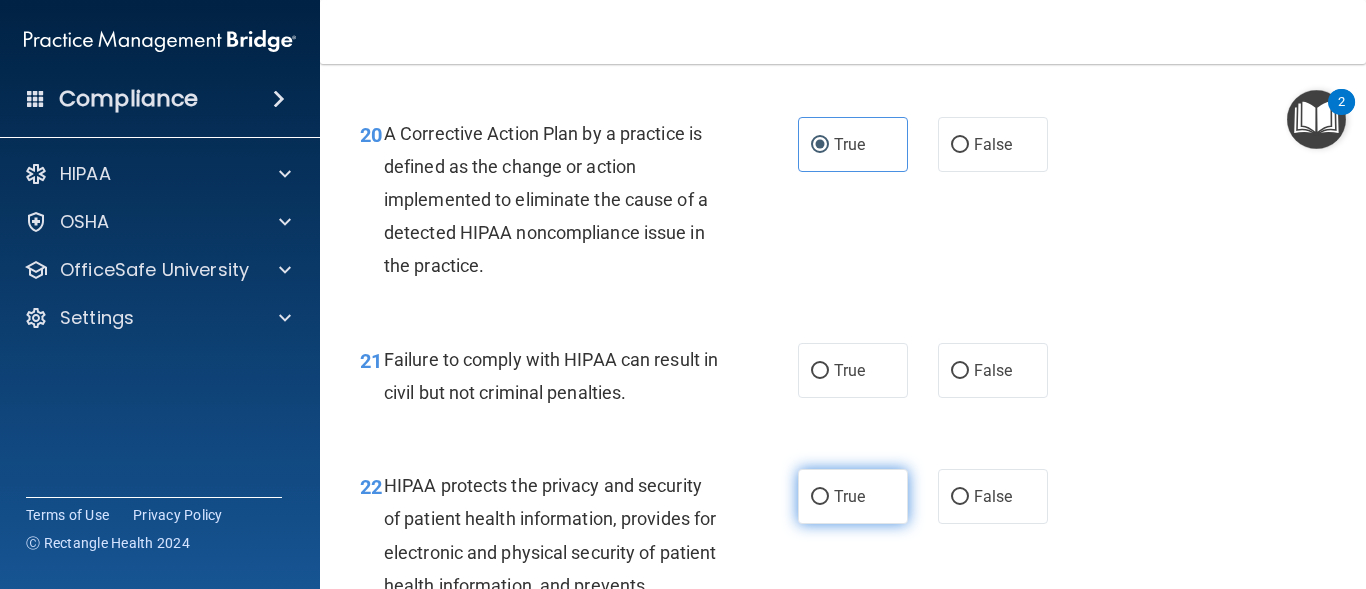 click on "True" at bounding box center [853, 496] 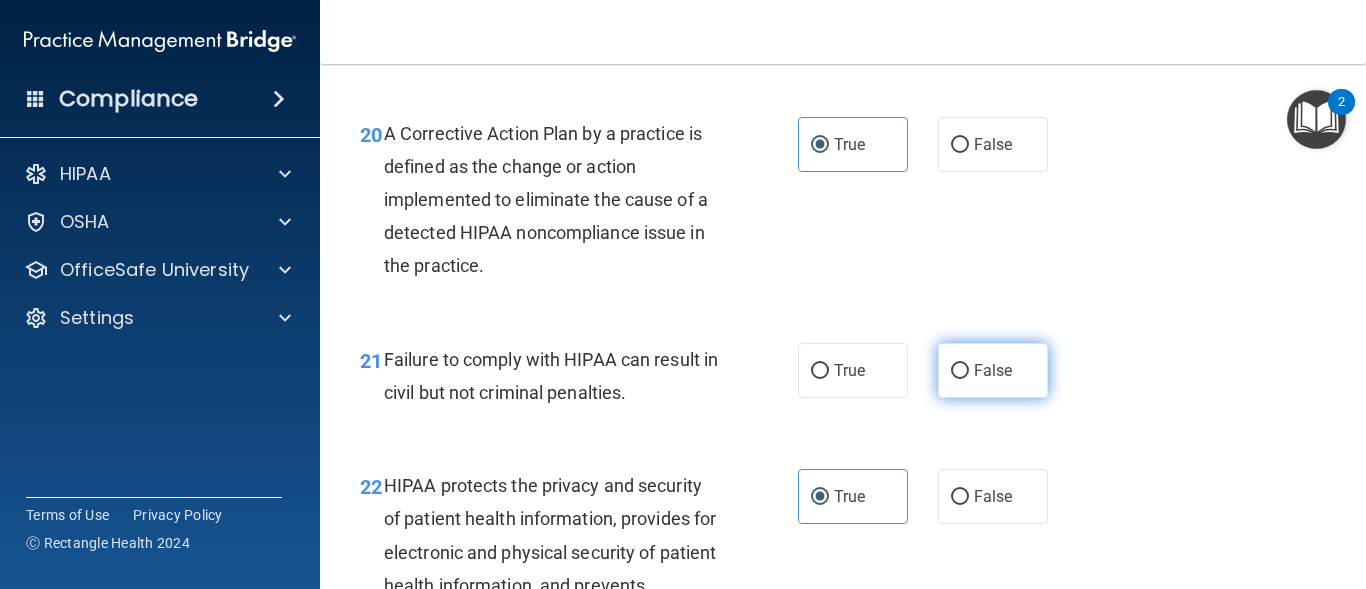 click on "False" at bounding box center [993, 370] 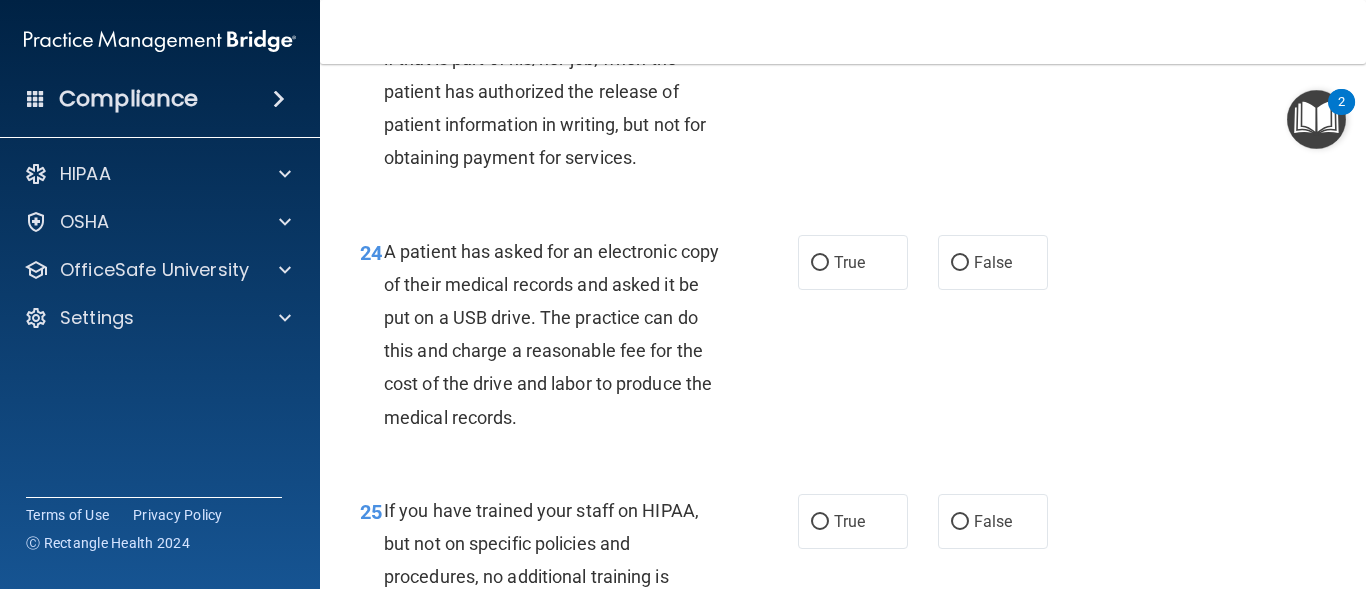 scroll, scrollTop: 4320, scrollLeft: 0, axis: vertical 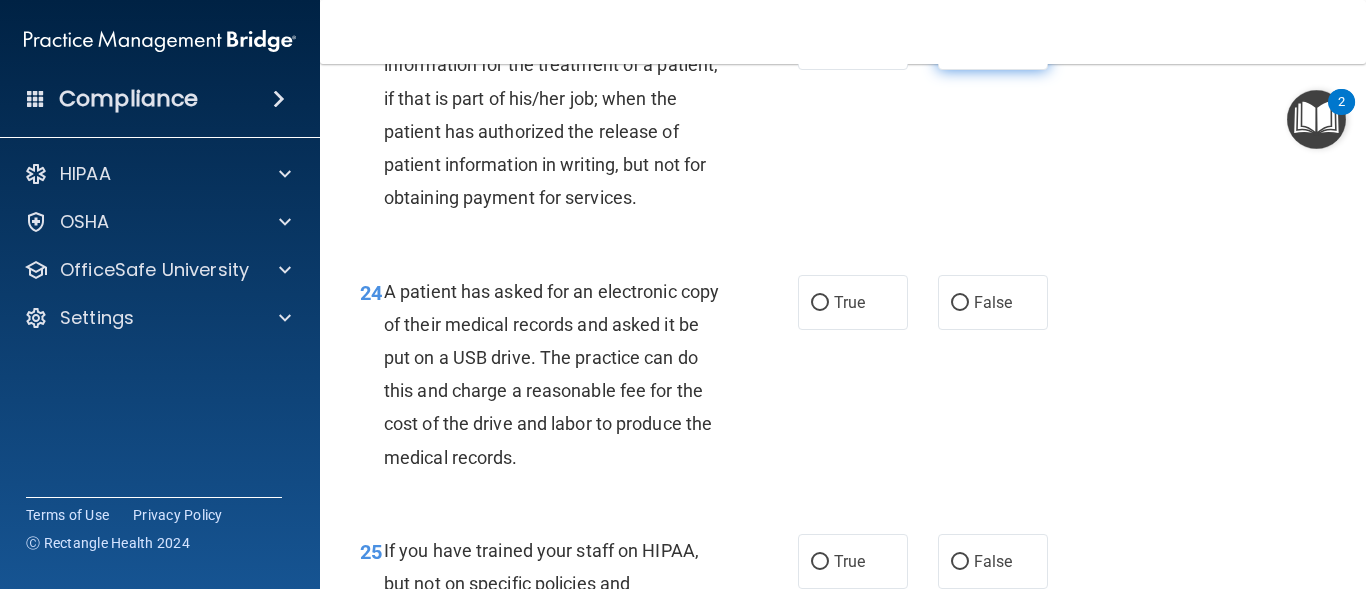 click on "False" at bounding box center [993, 42] 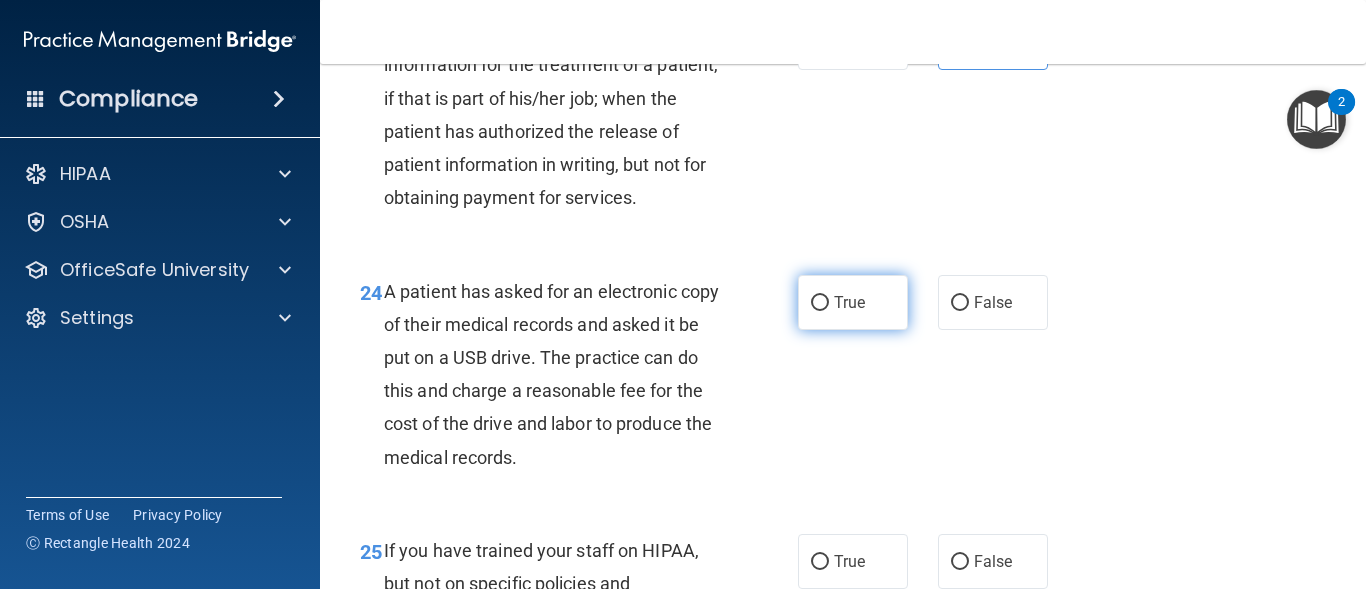 click on "True" at bounding box center [853, 302] 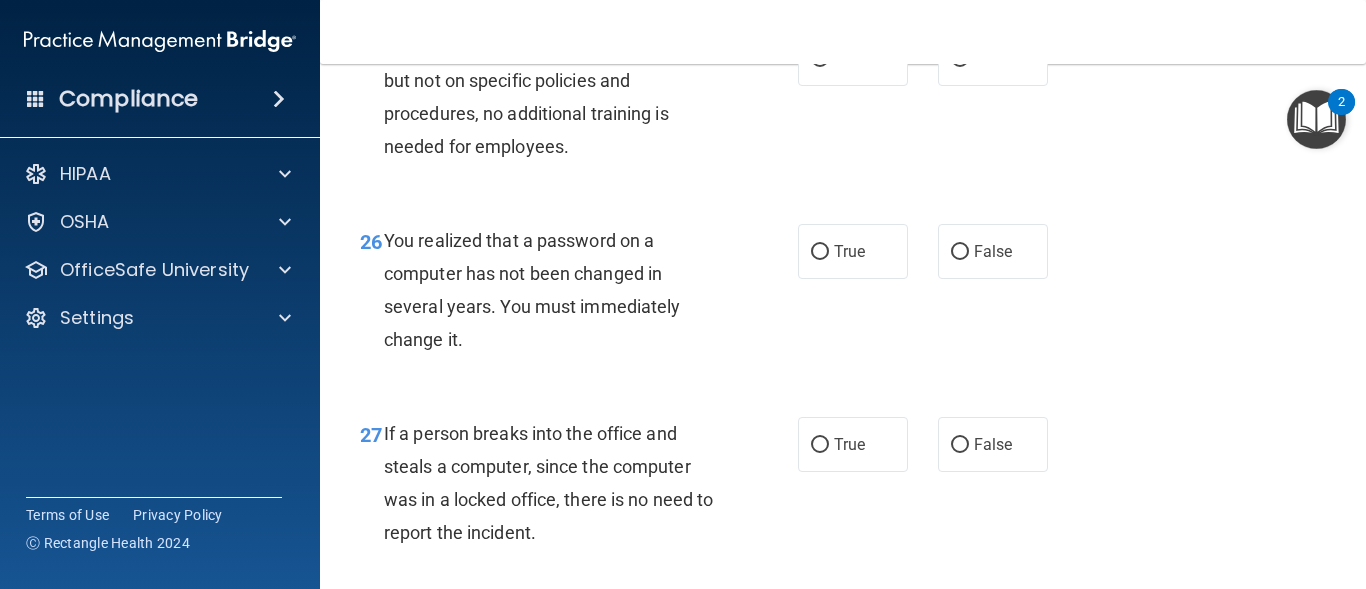 scroll, scrollTop: 4840, scrollLeft: 0, axis: vertical 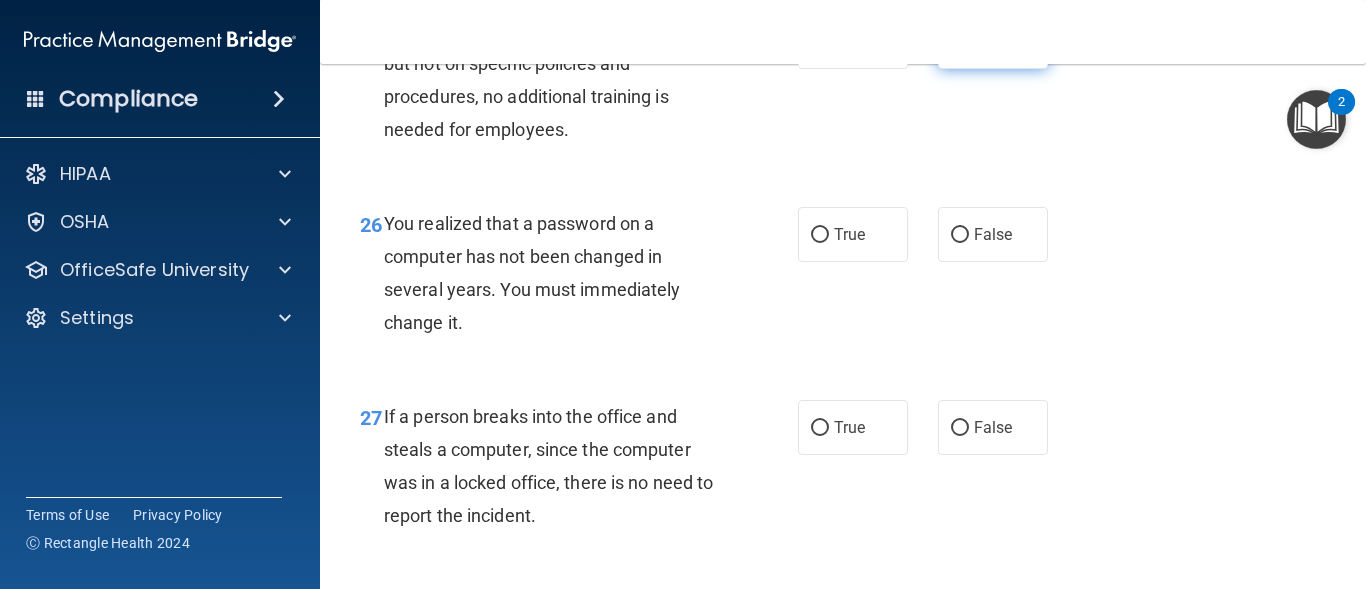 click on "False" at bounding box center (993, 41) 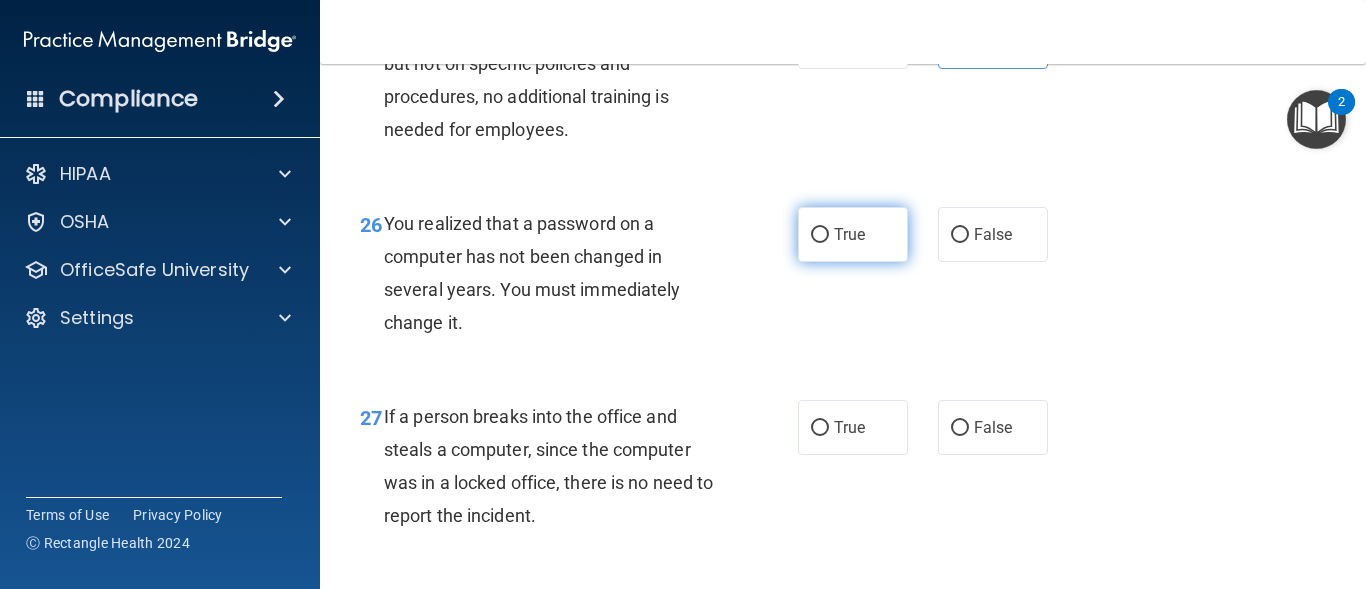 click on "True" at bounding box center [849, 234] 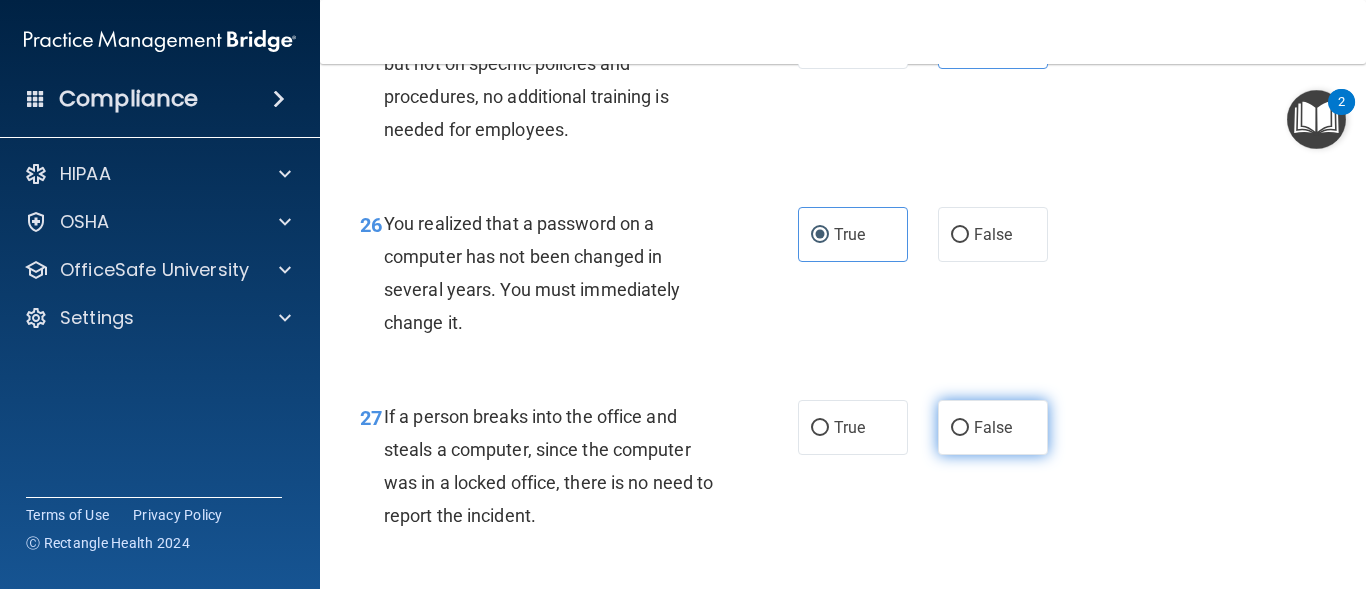 click on "False" at bounding box center [993, 427] 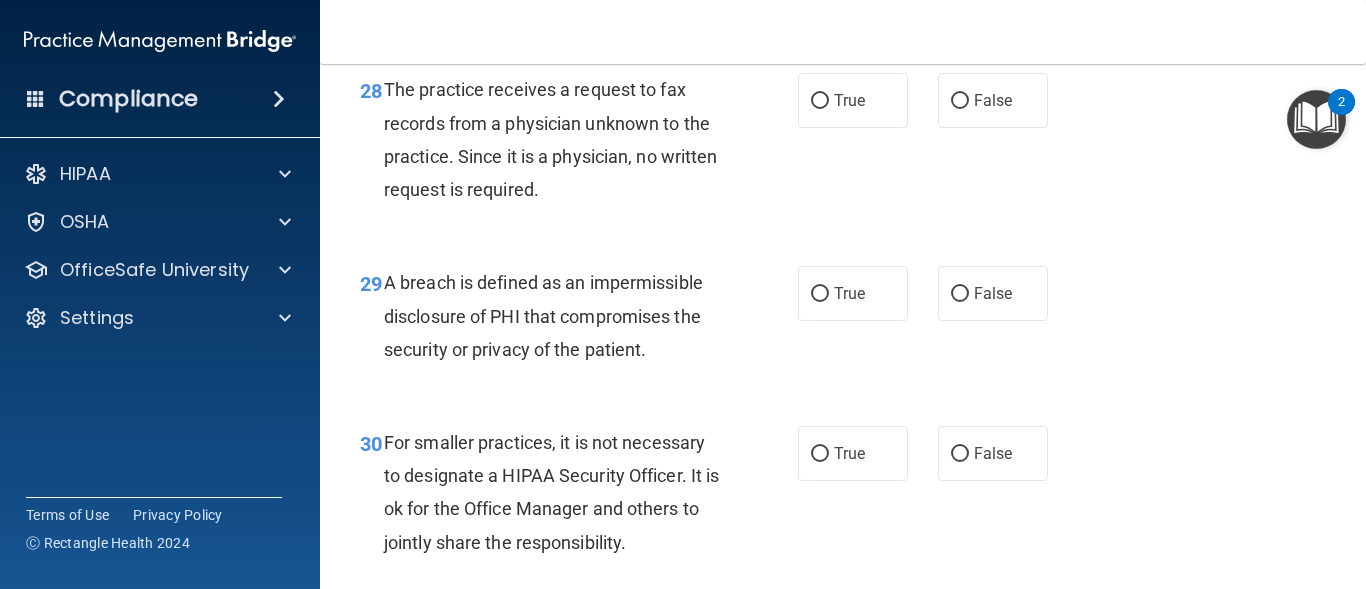 scroll, scrollTop: 5360, scrollLeft: 0, axis: vertical 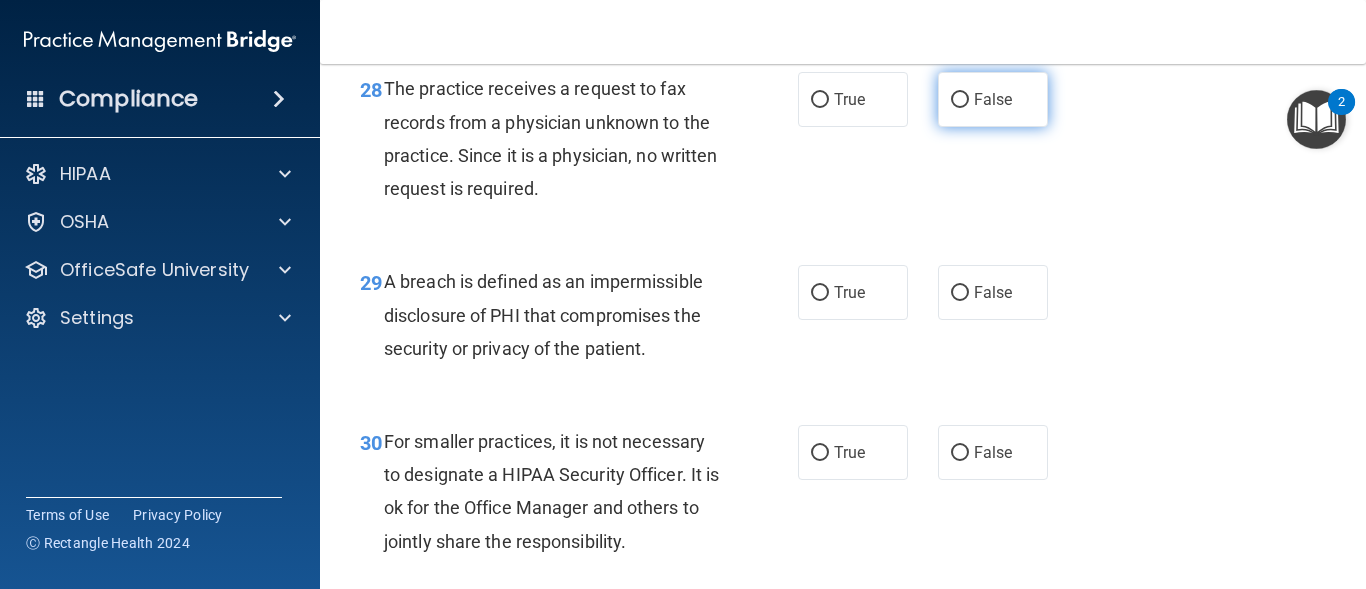 click on "False" at bounding box center (993, 99) 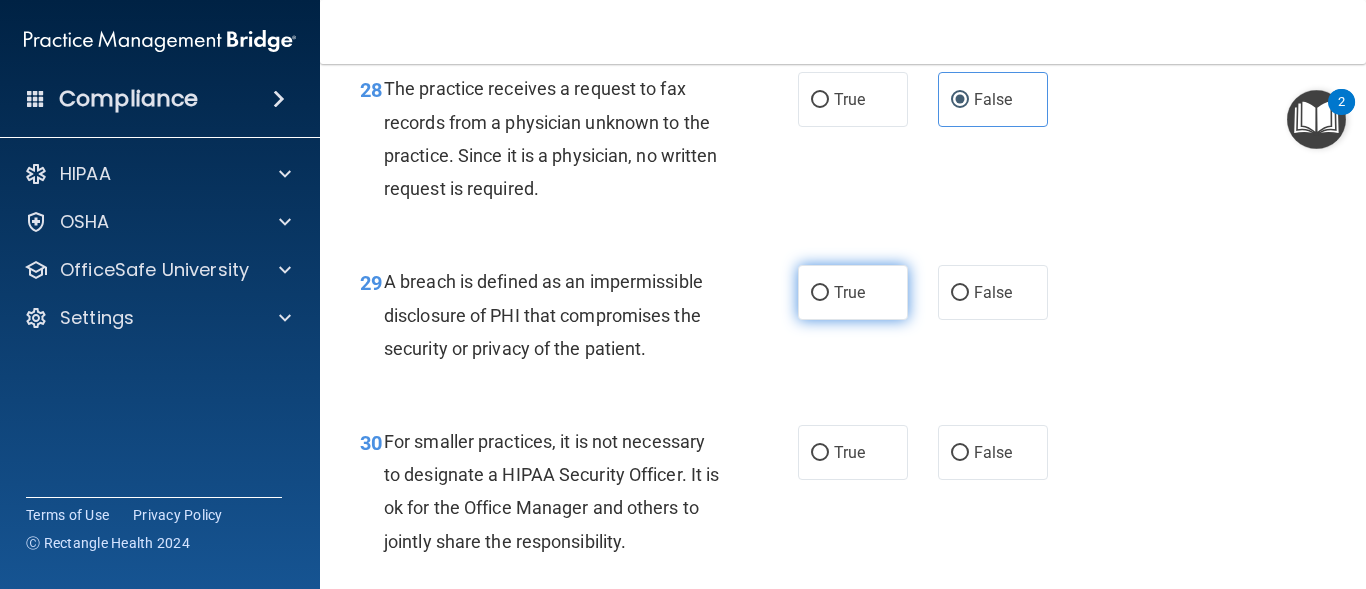 click on "True" at bounding box center (853, 292) 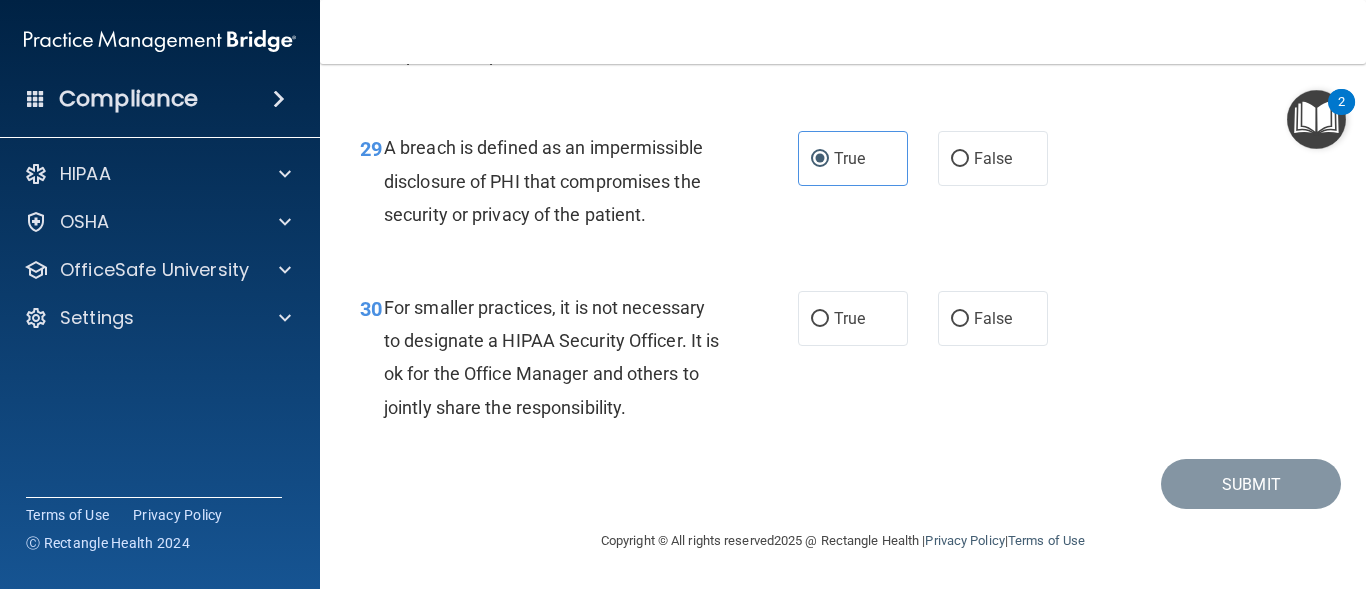 scroll, scrollTop: 5561, scrollLeft: 0, axis: vertical 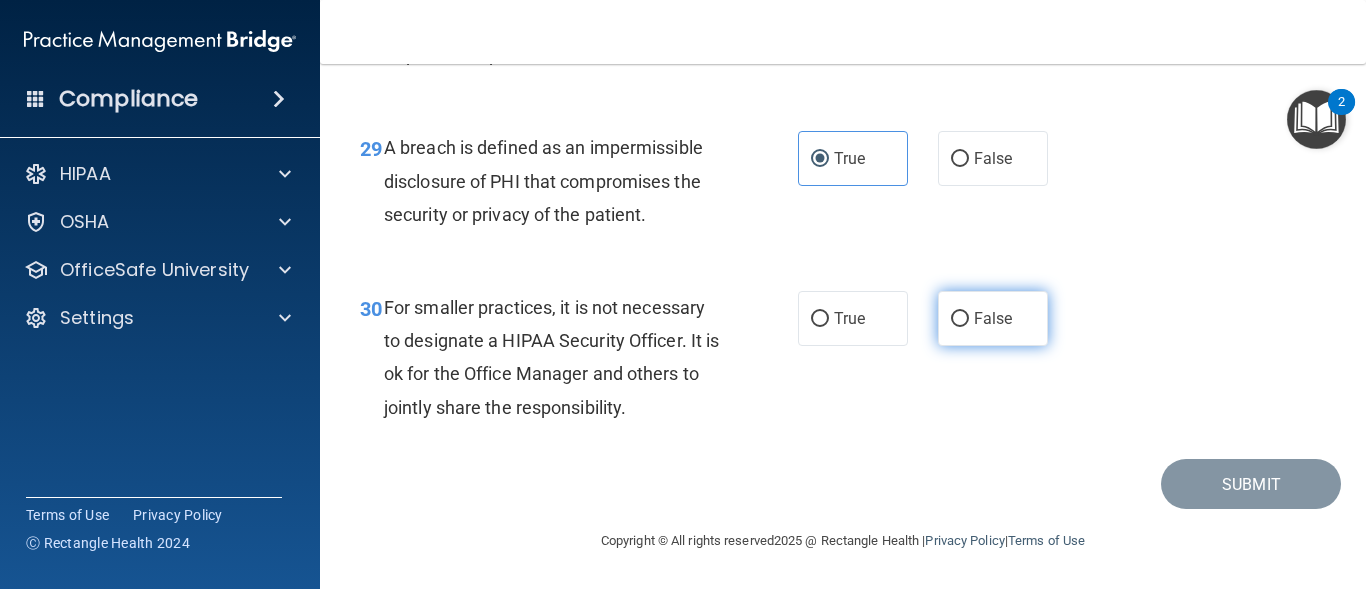 click on "False" at bounding box center [993, 318] 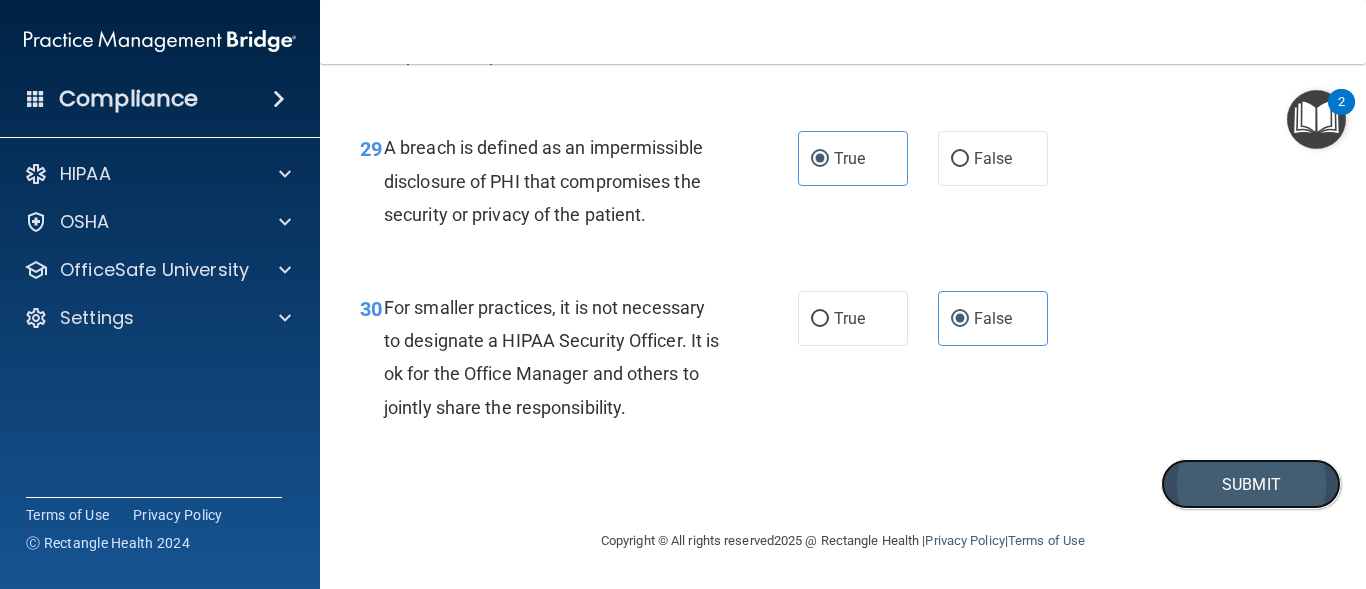 click on "Submit" at bounding box center (1251, 484) 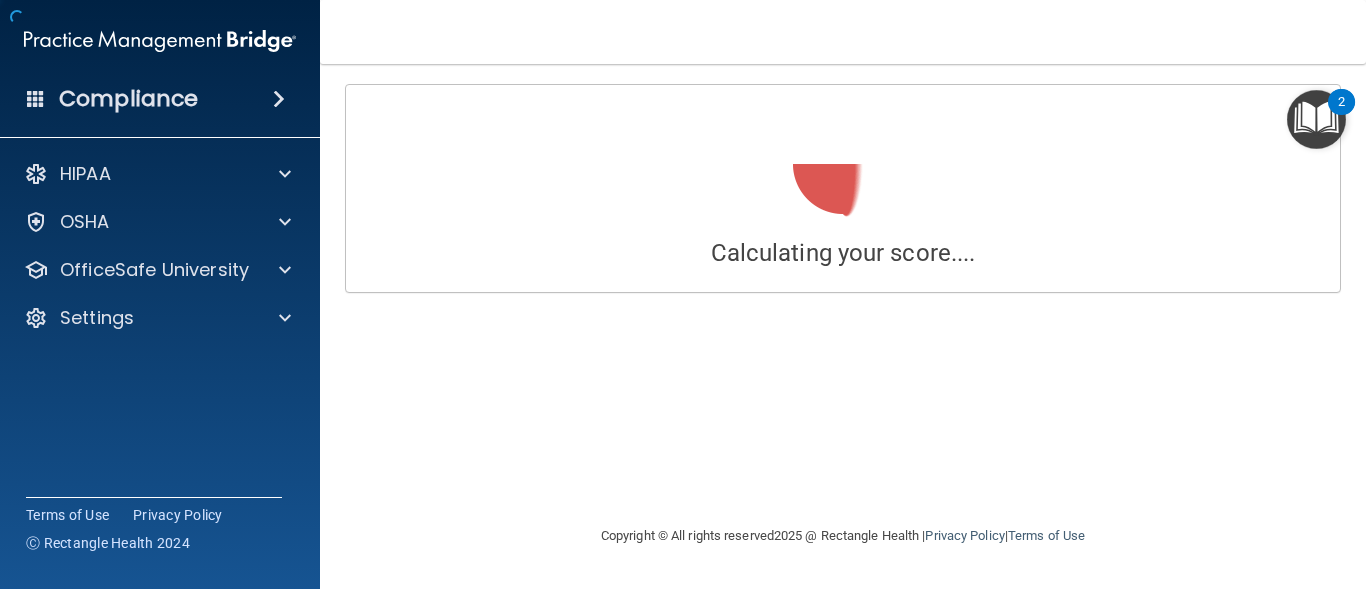 scroll, scrollTop: 0, scrollLeft: 0, axis: both 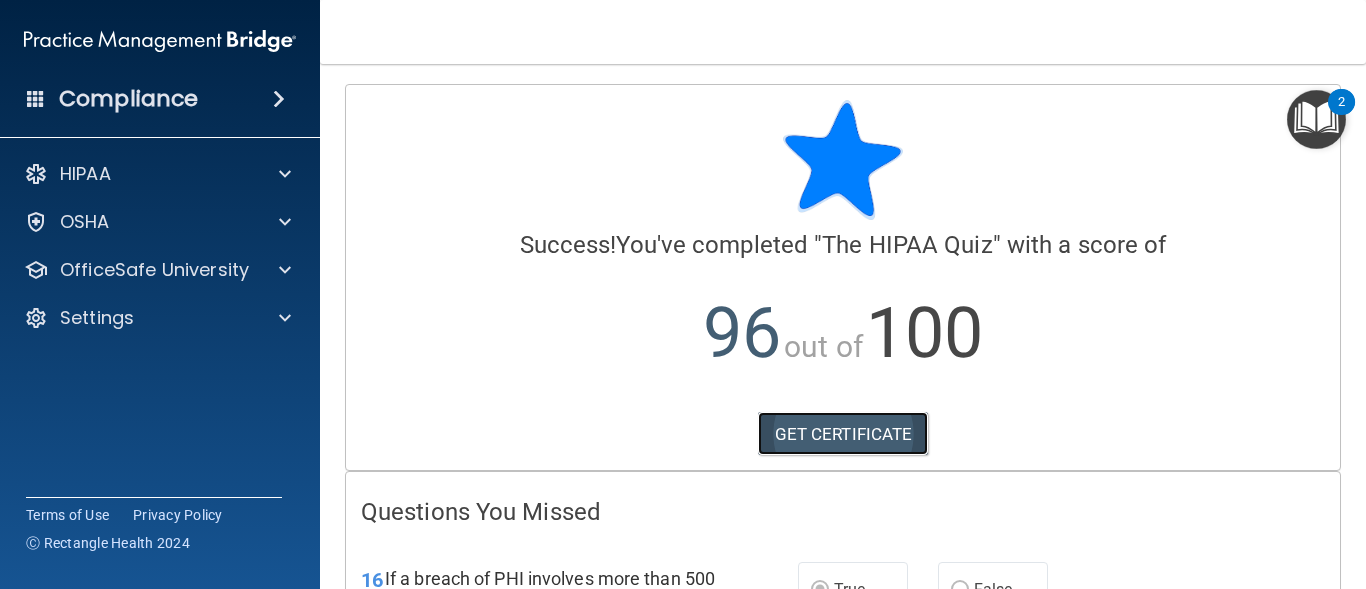 click on "GET CERTIFICATE" at bounding box center [843, 434] 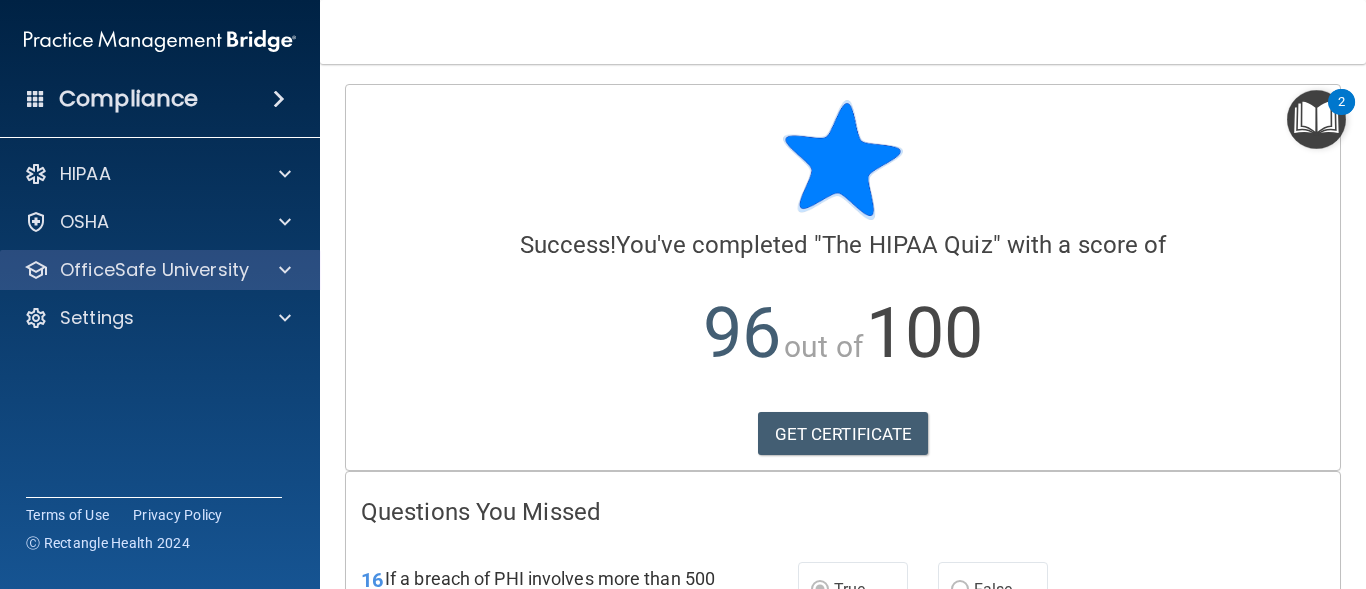 click on "OfficeSafe University" at bounding box center (160, 270) 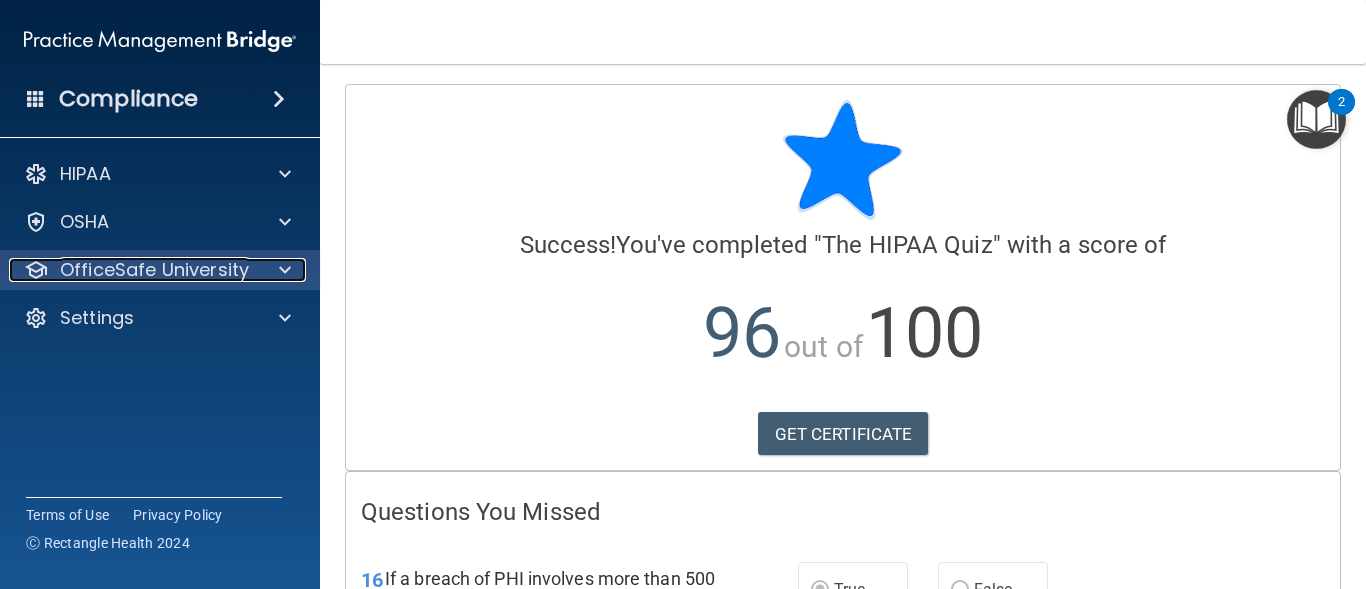 click at bounding box center (285, 270) 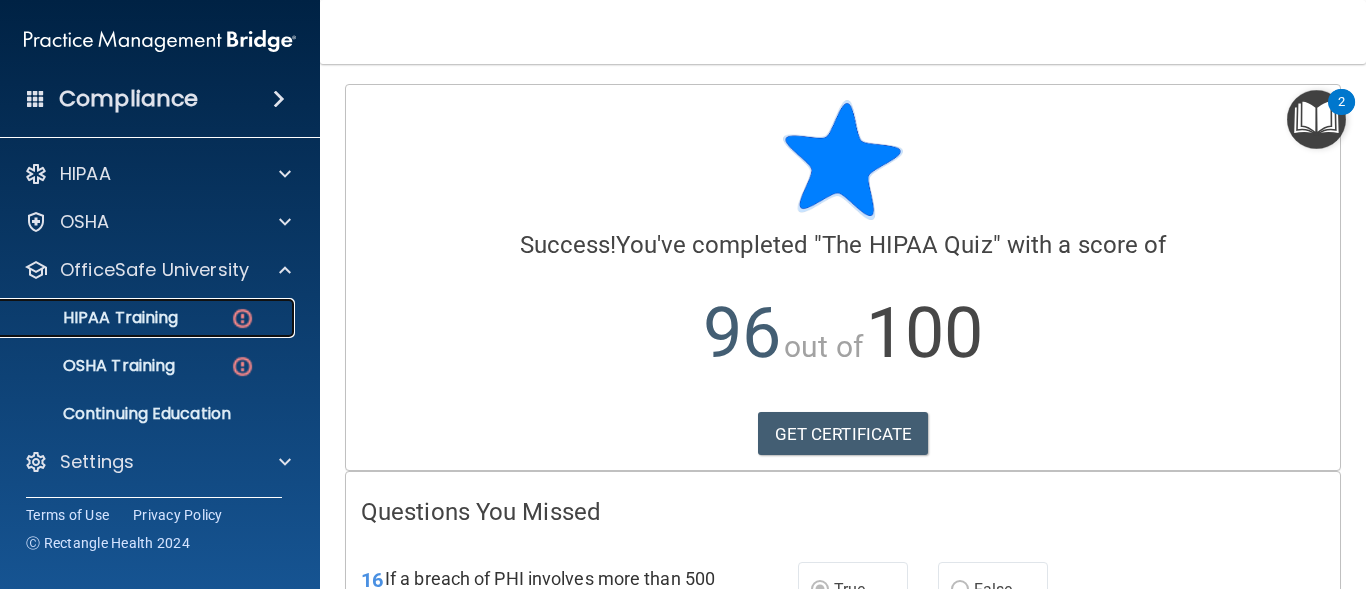 click on "HIPAA Training" at bounding box center (149, 318) 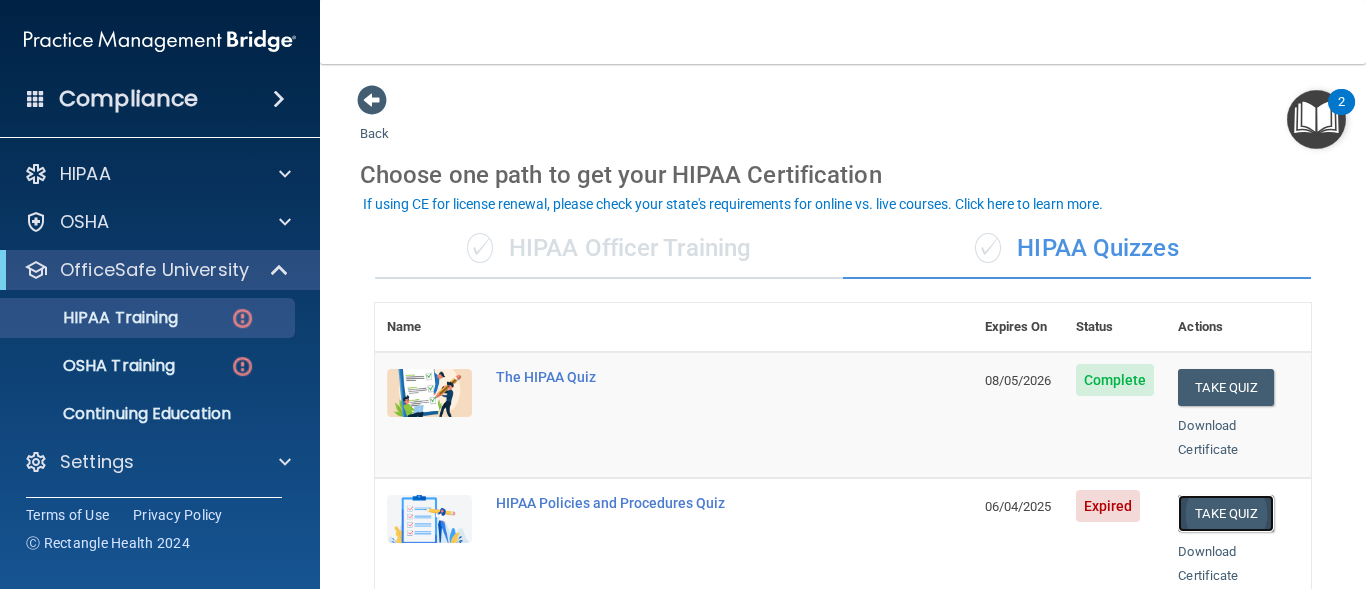 click on "Take Quiz" at bounding box center [1226, 513] 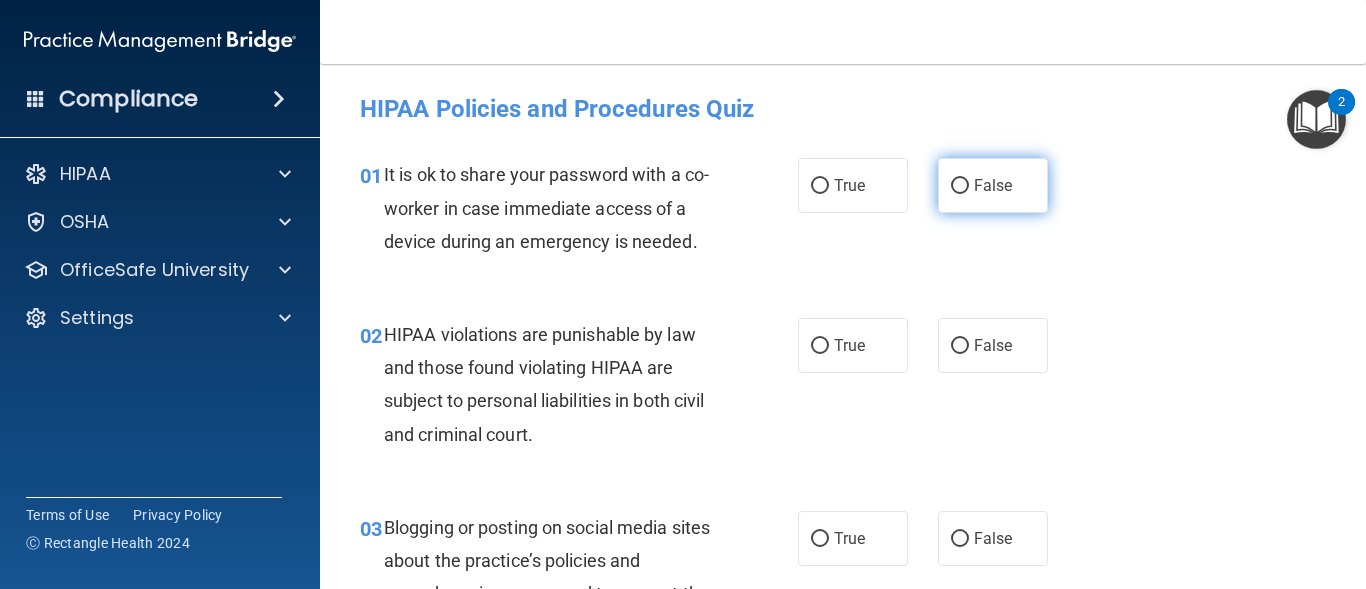 click on "False" at bounding box center (993, 185) 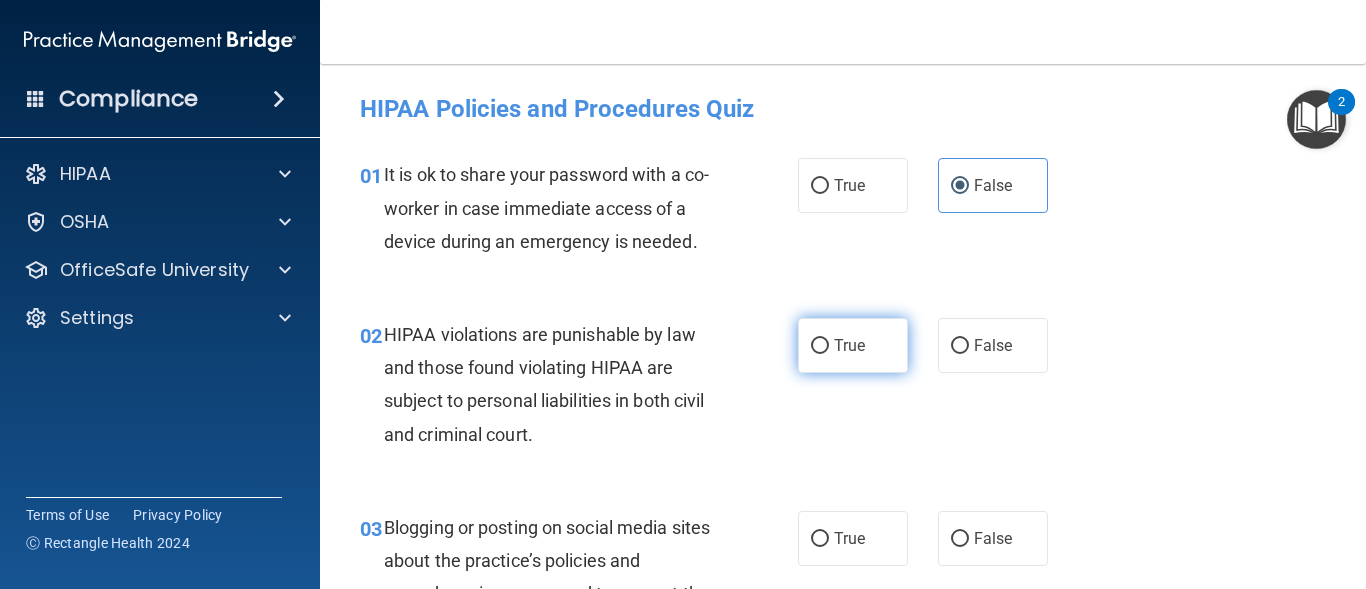 click on "True" at bounding box center [849, 345] 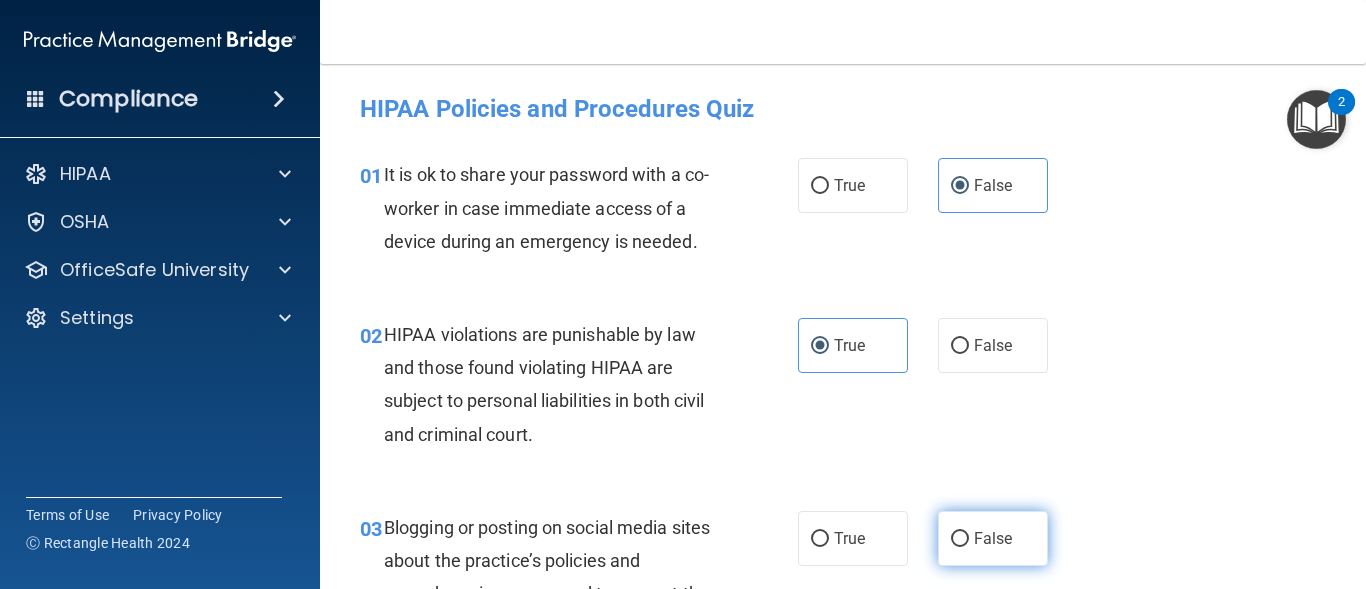 click on "False" at bounding box center (993, 538) 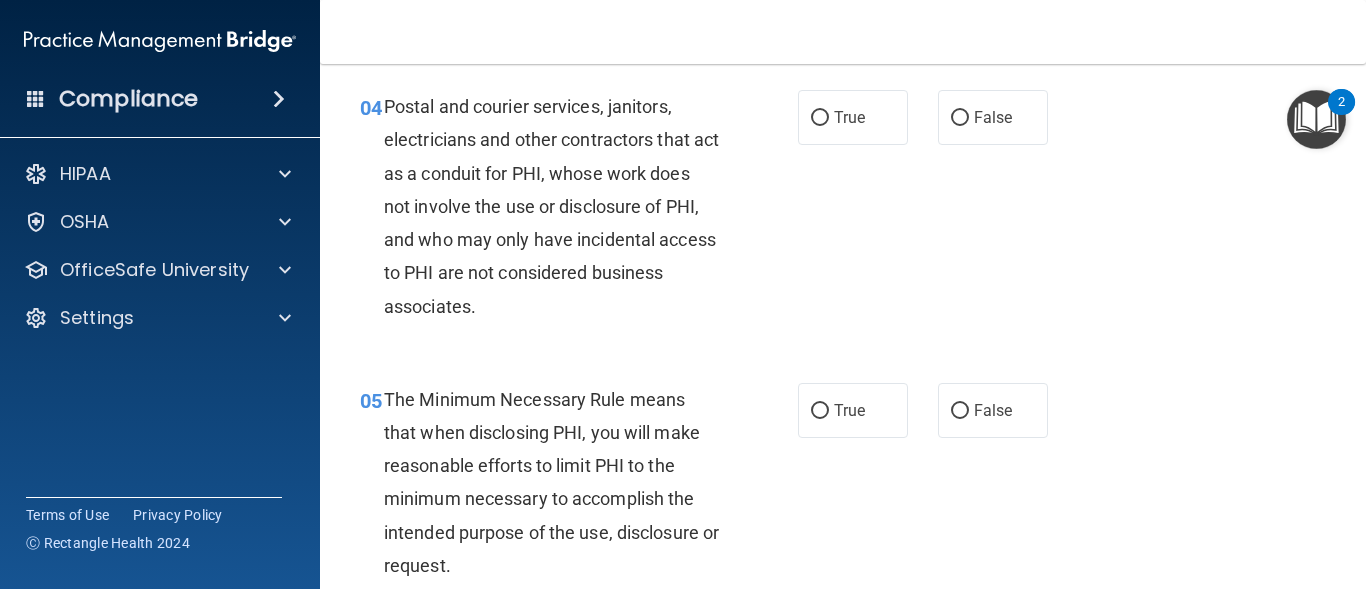 scroll, scrollTop: 720, scrollLeft: 0, axis: vertical 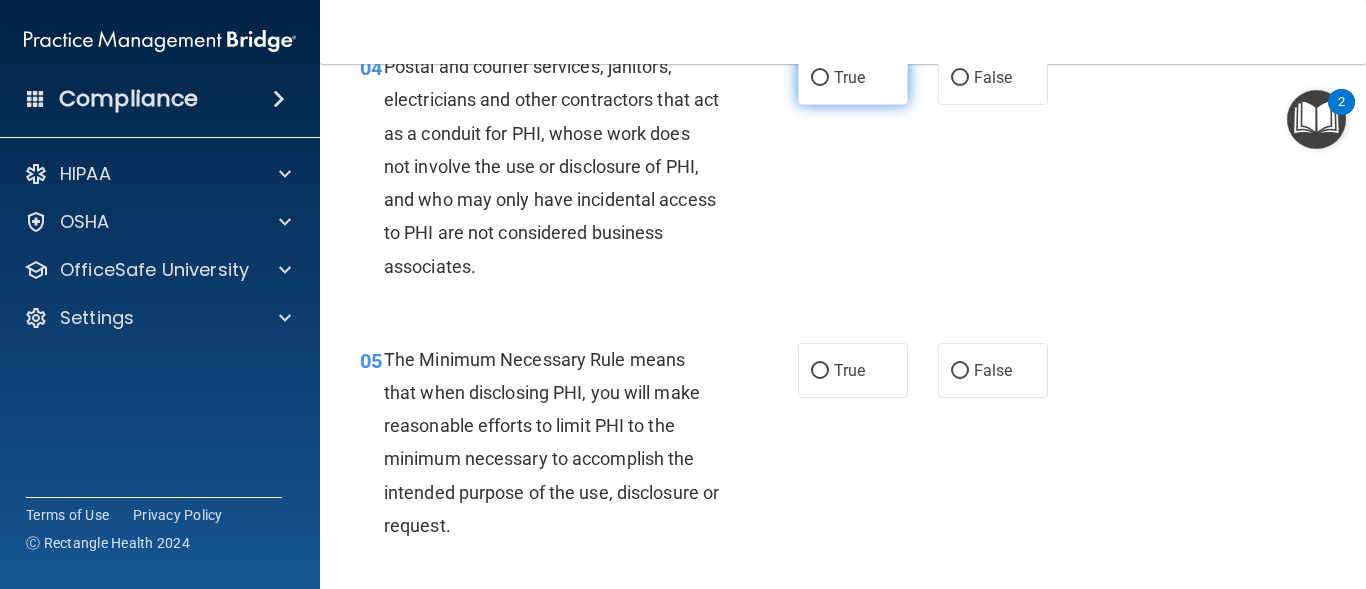 click on "True" at bounding box center (853, 77) 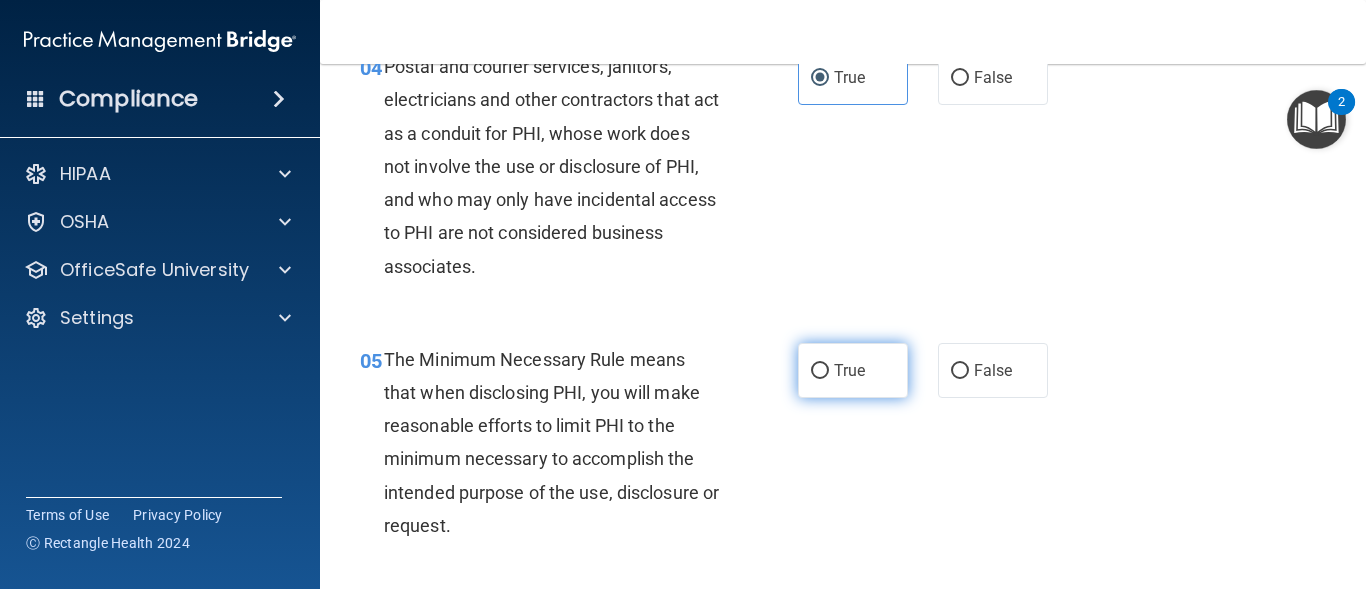 click on "True" at bounding box center (853, 370) 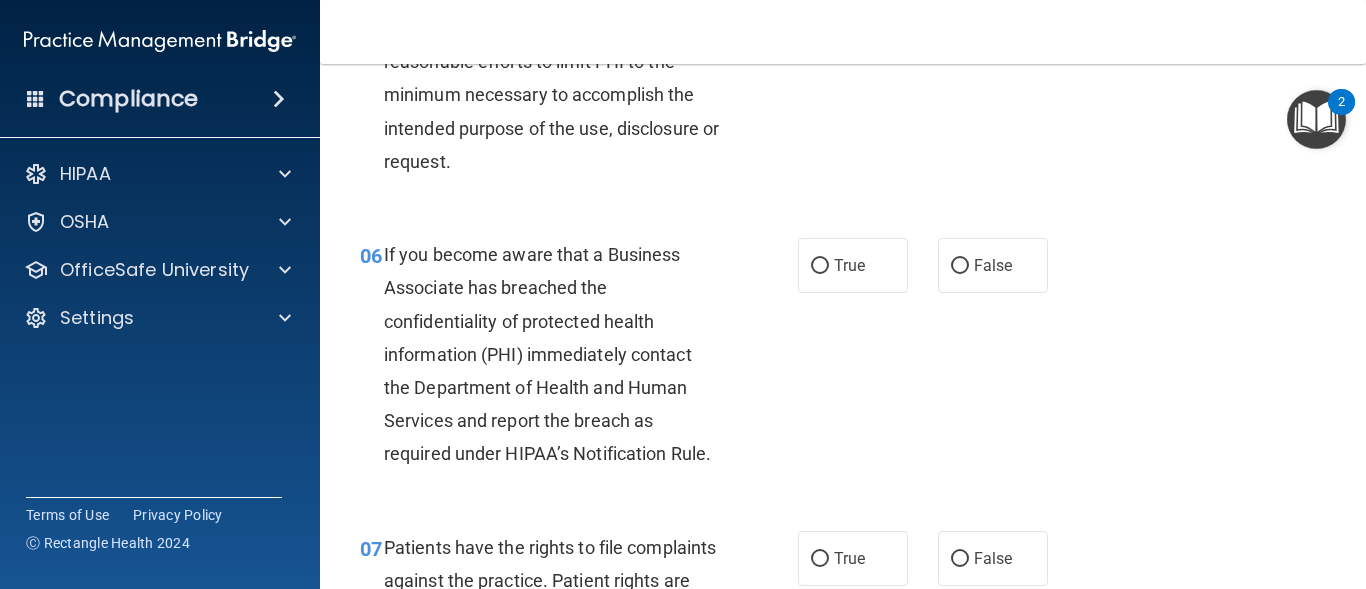 scroll, scrollTop: 1120, scrollLeft: 0, axis: vertical 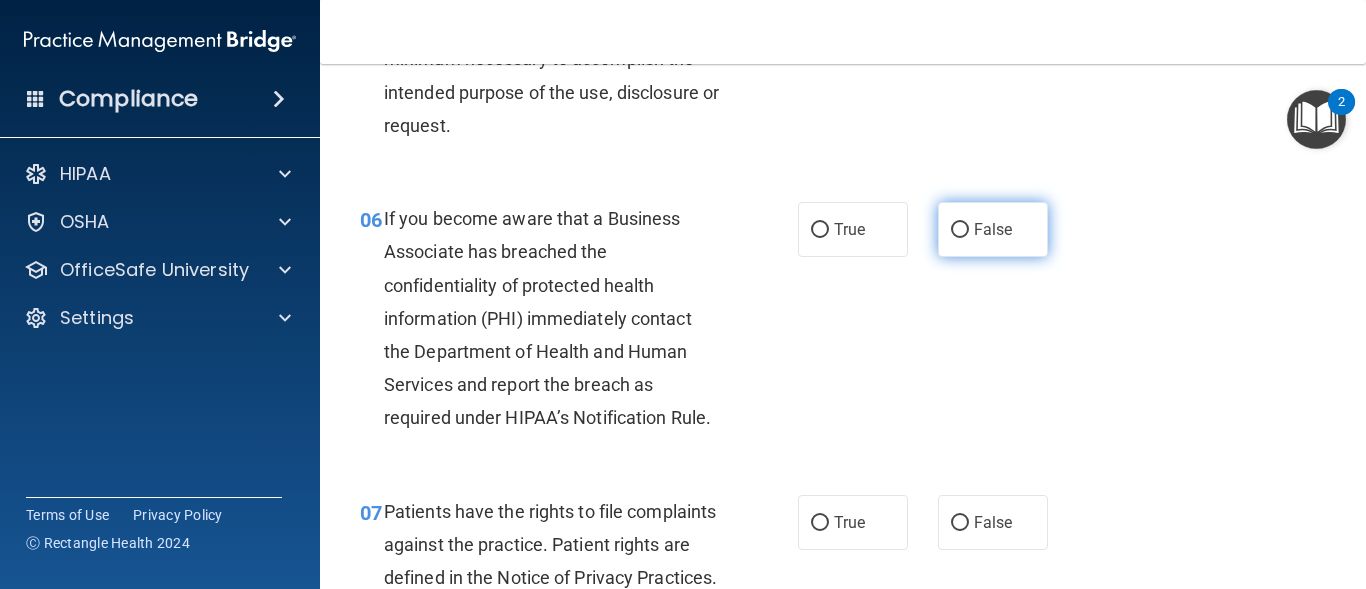 click on "False" at bounding box center (993, 229) 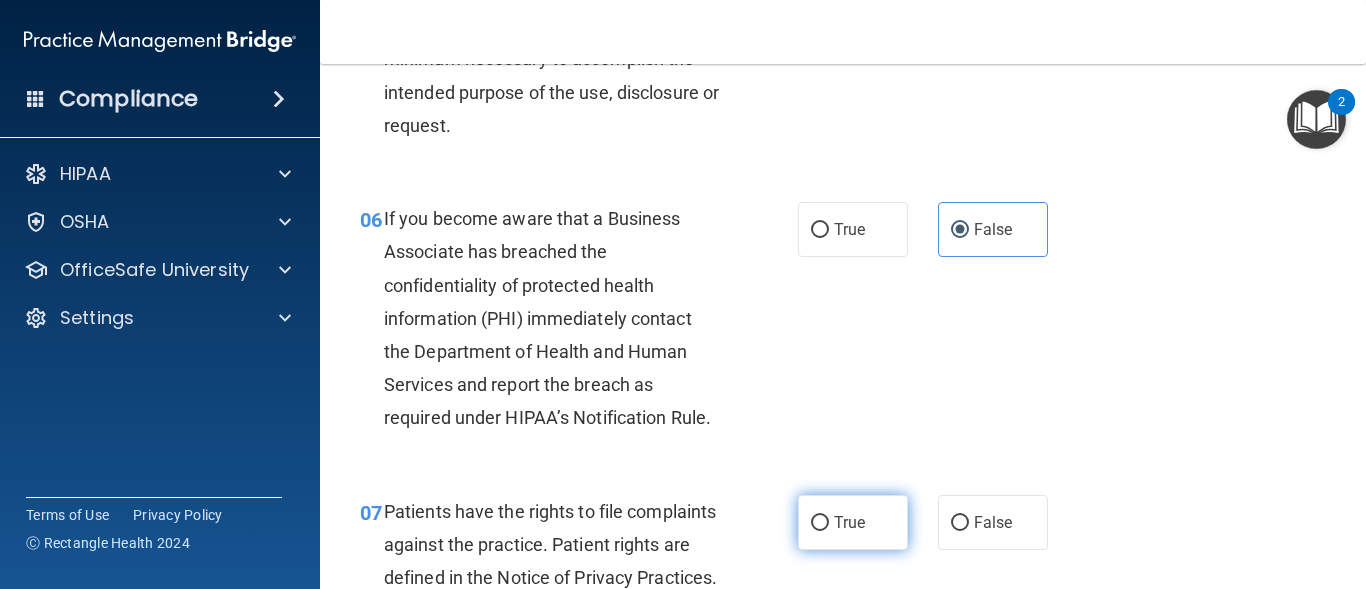 click on "True" at bounding box center (849, 522) 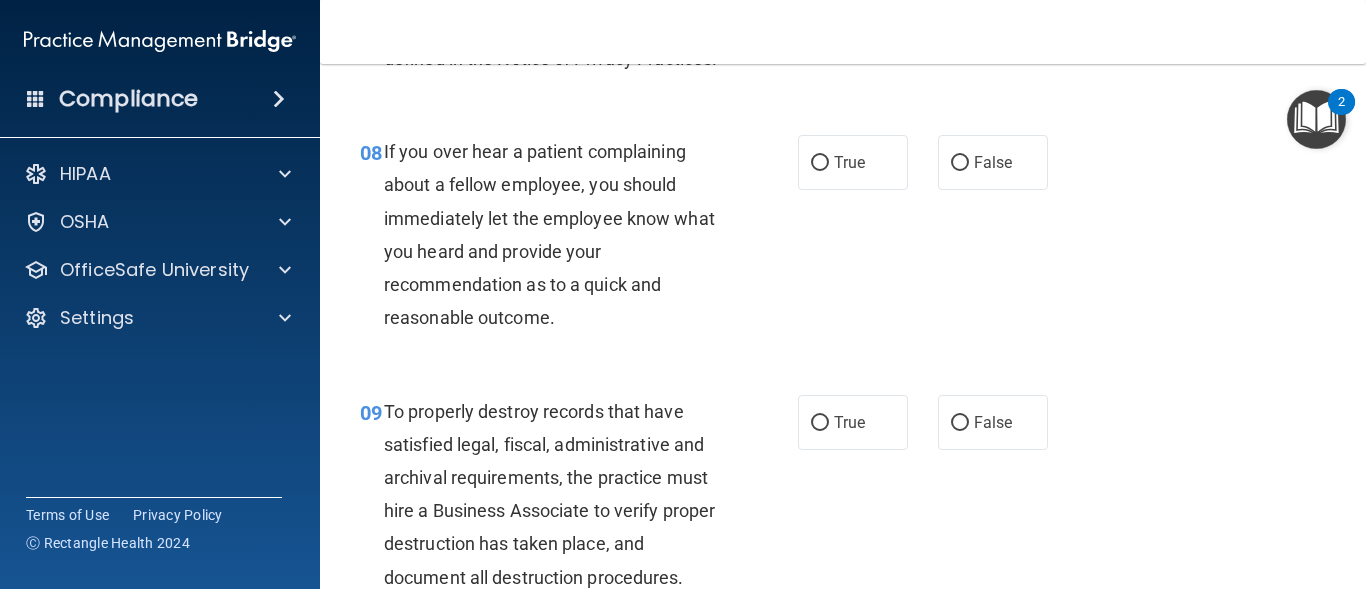 scroll, scrollTop: 1680, scrollLeft: 0, axis: vertical 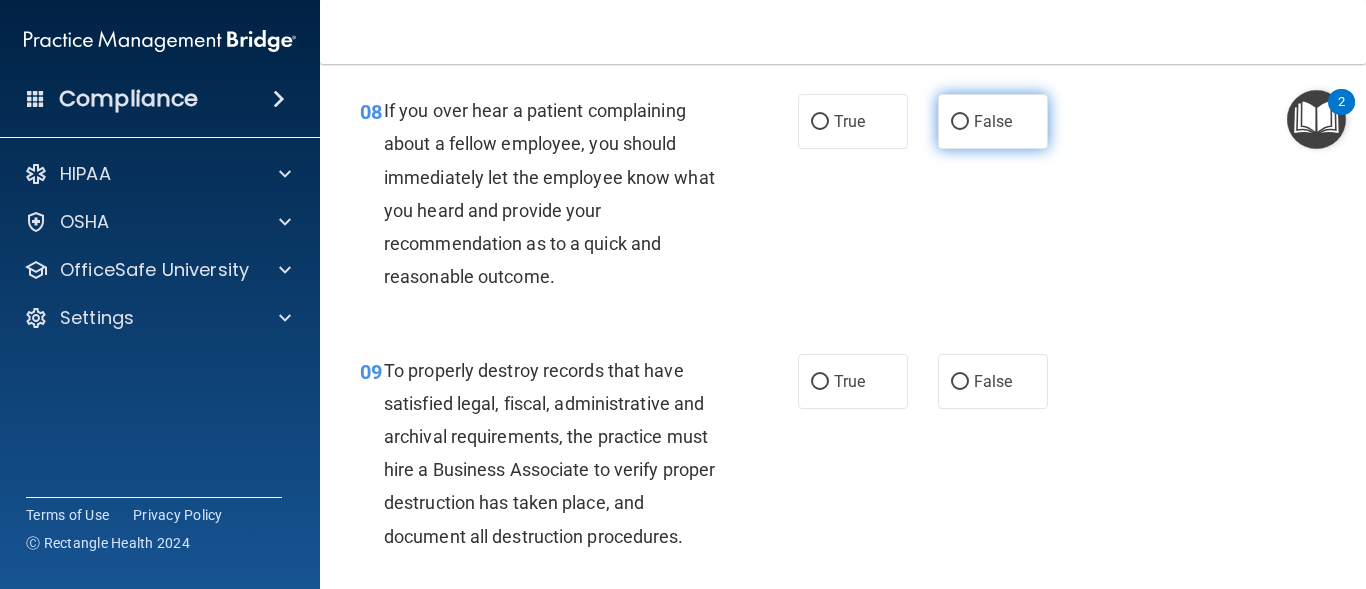 click on "False" at bounding box center (993, 121) 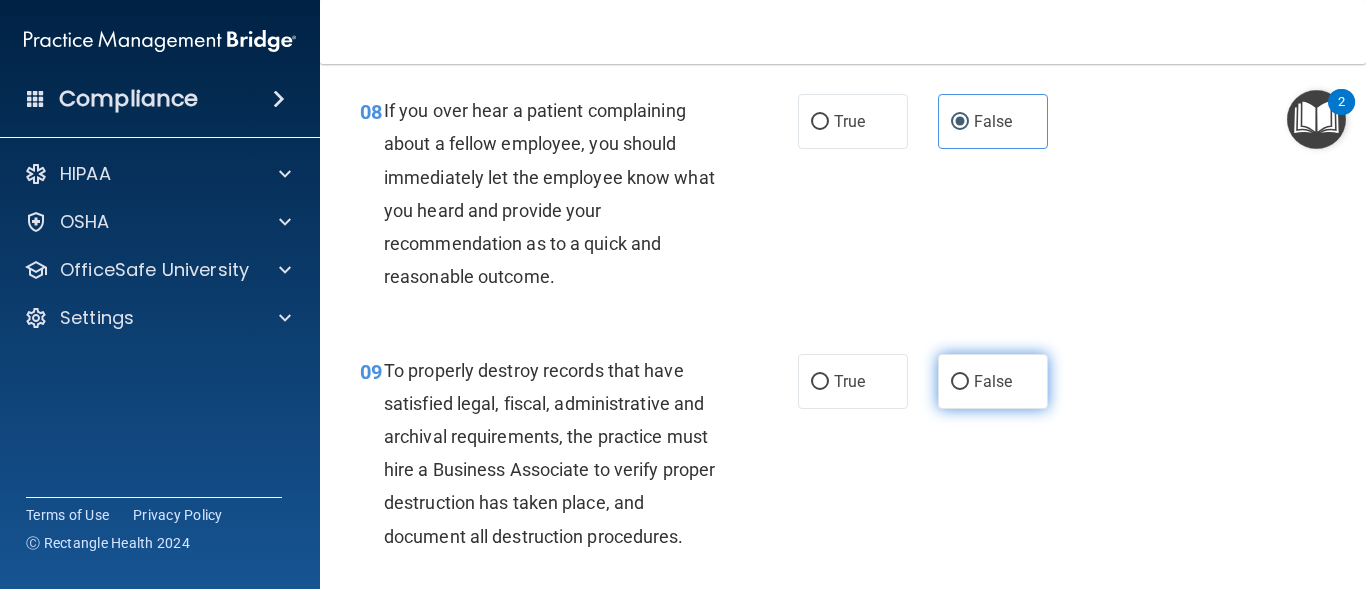 click on "False" at bounding box center (993, 381) 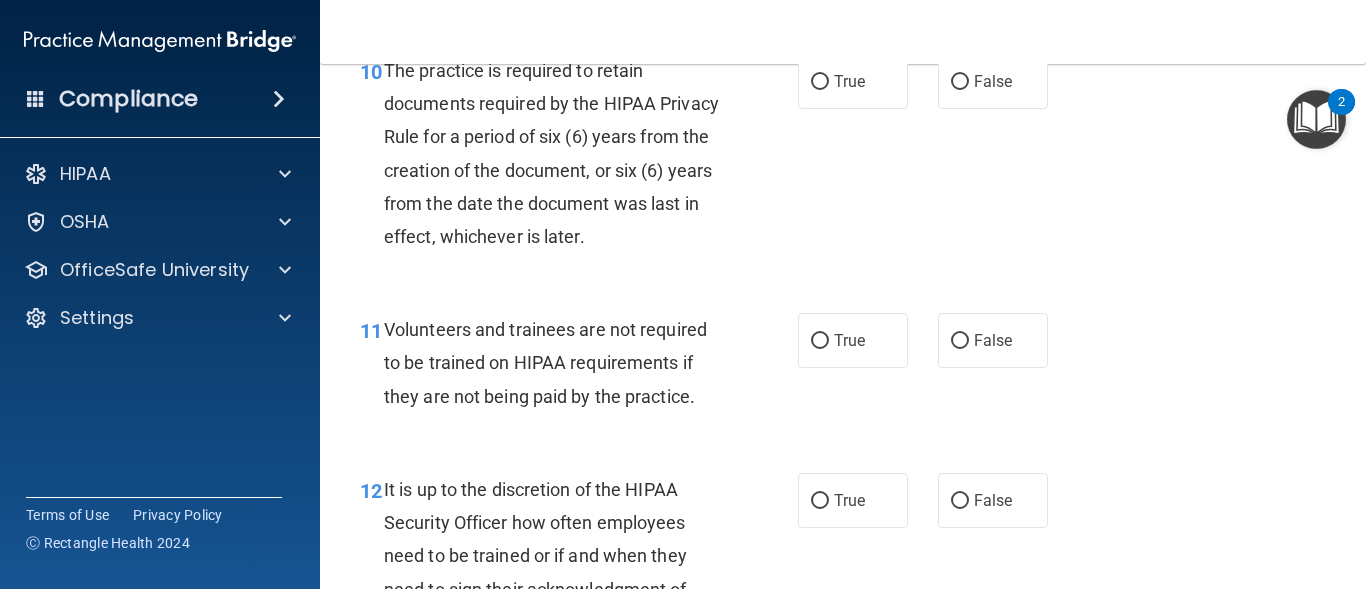 scroll, scrollTop: 2280, scrollLeft: 0, axis: vertical 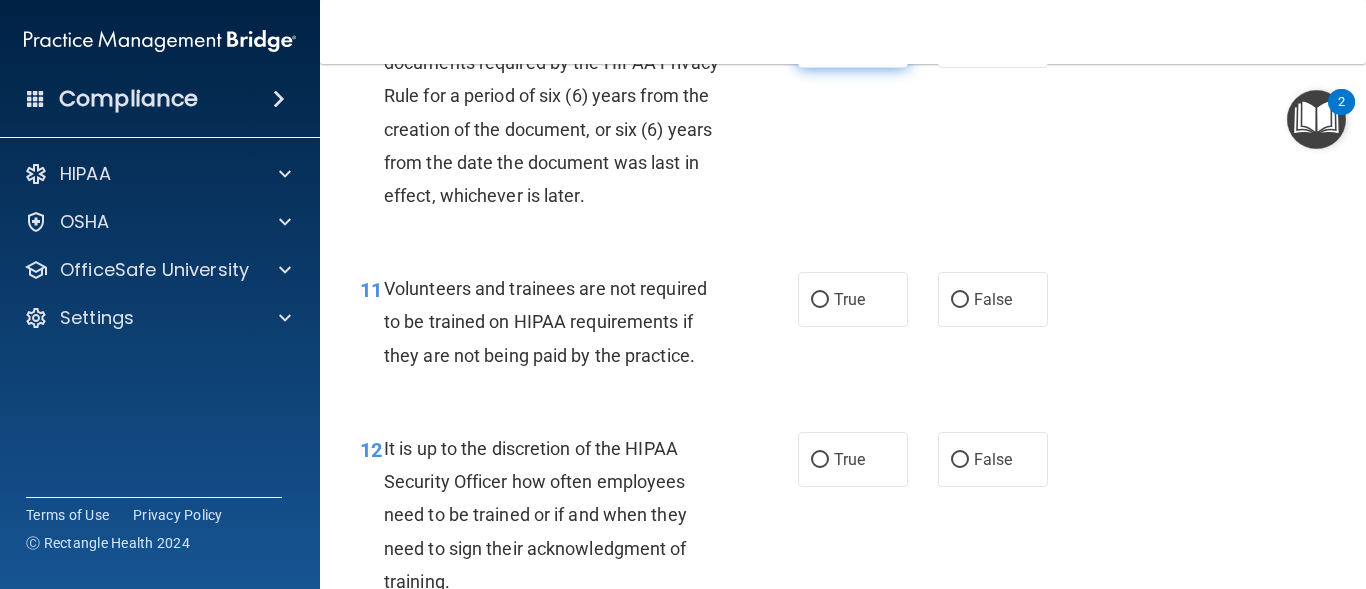 click on "True" at bounding box center (853, 40) 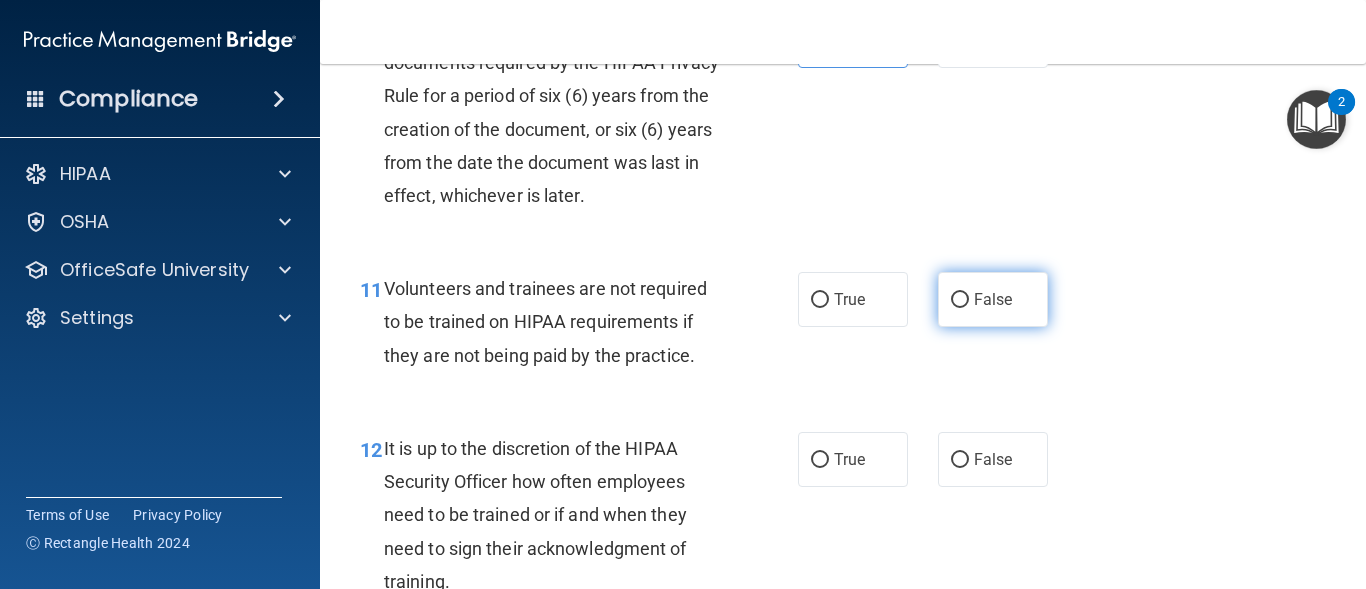 click on "False" at bounding box center (993, 299) 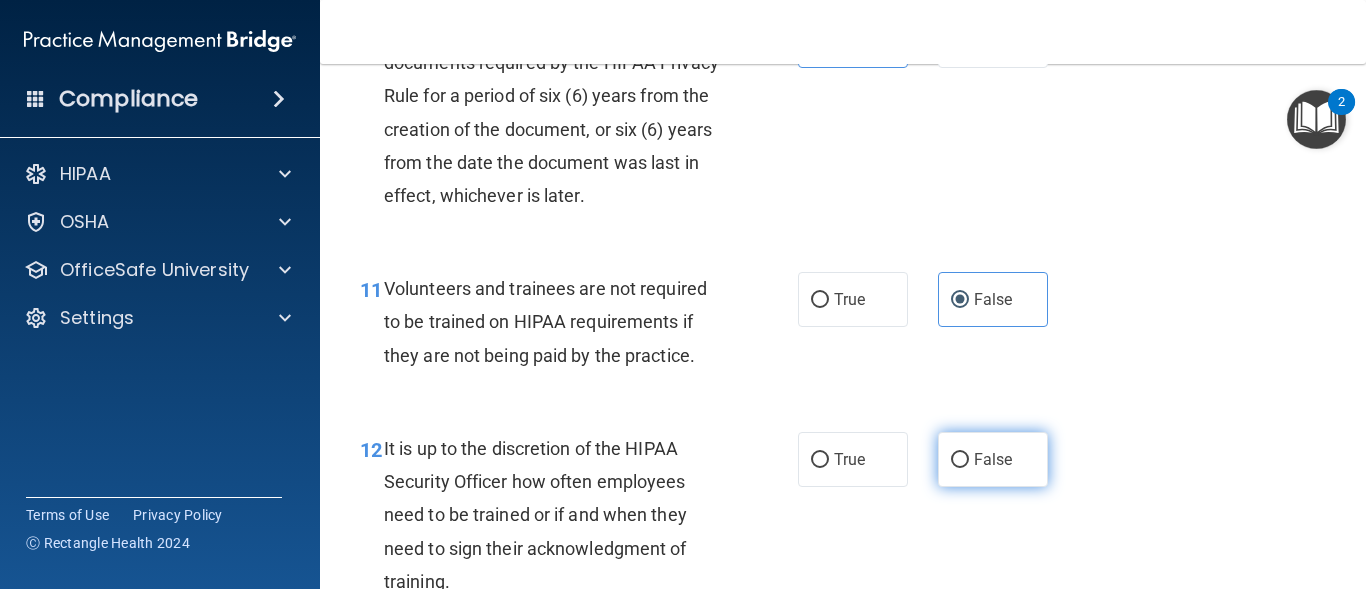 click on "False" at bounding box center (993, 459) 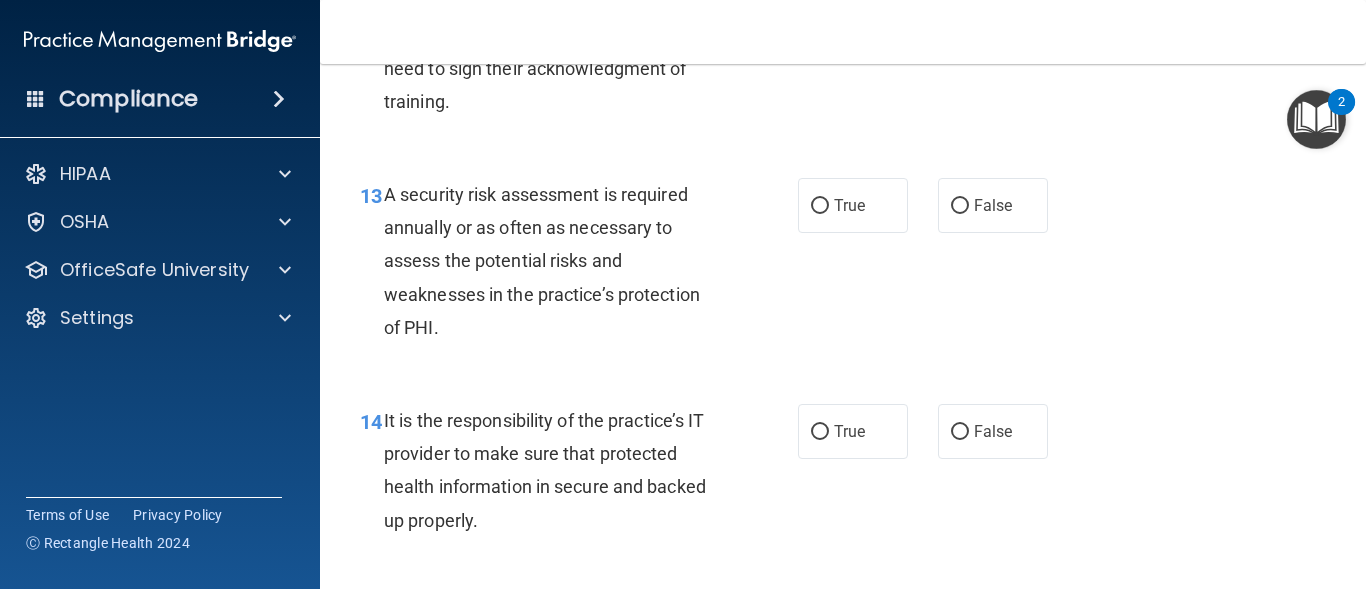 scroll, scrollTop: 2800, scrollLeft: 0, axis: vertical 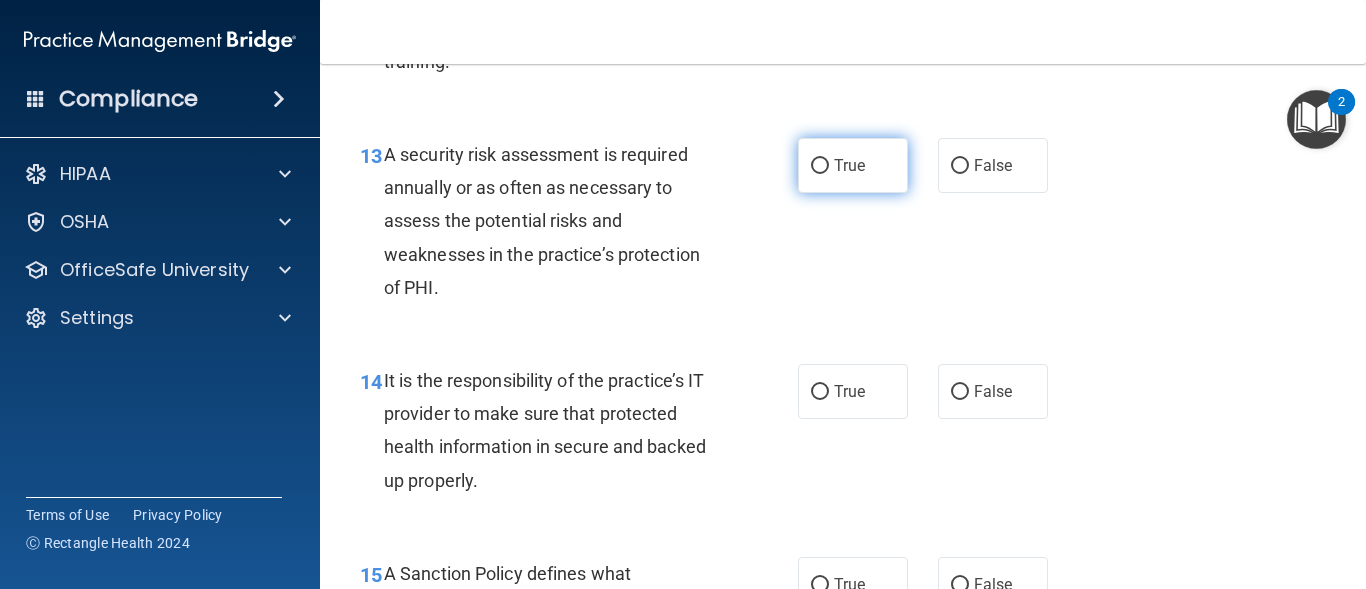click on "True" at bounding box center [853, 165] 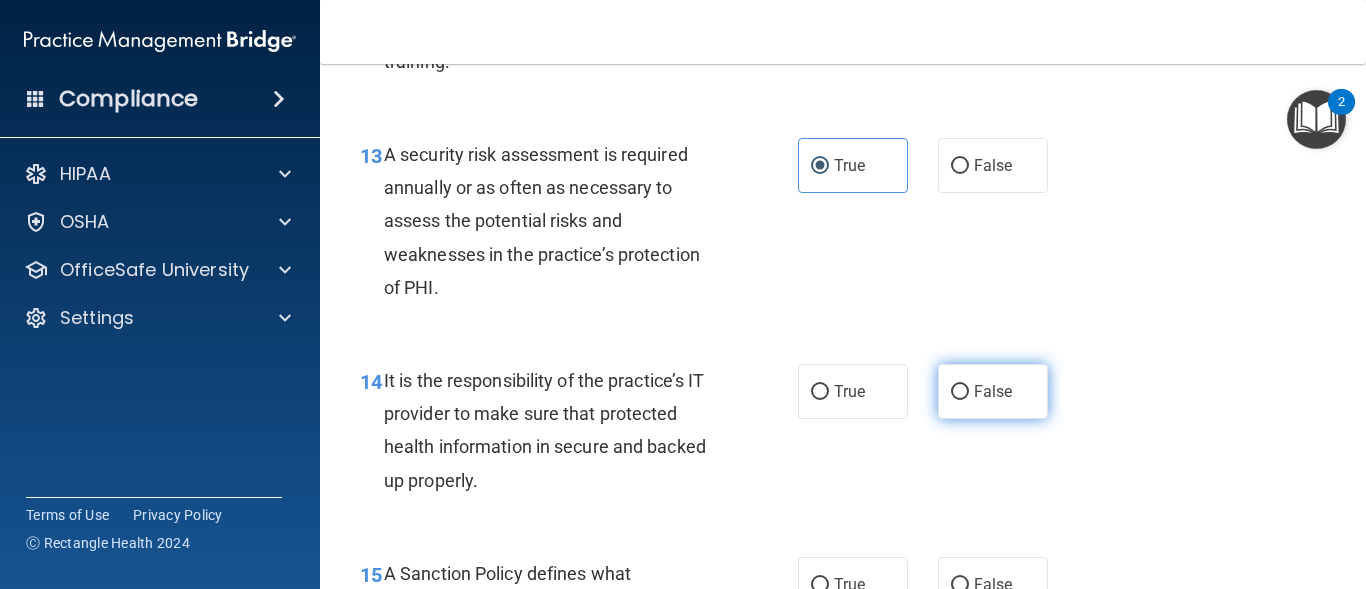 click on "False" at bounding box center [993, 391] 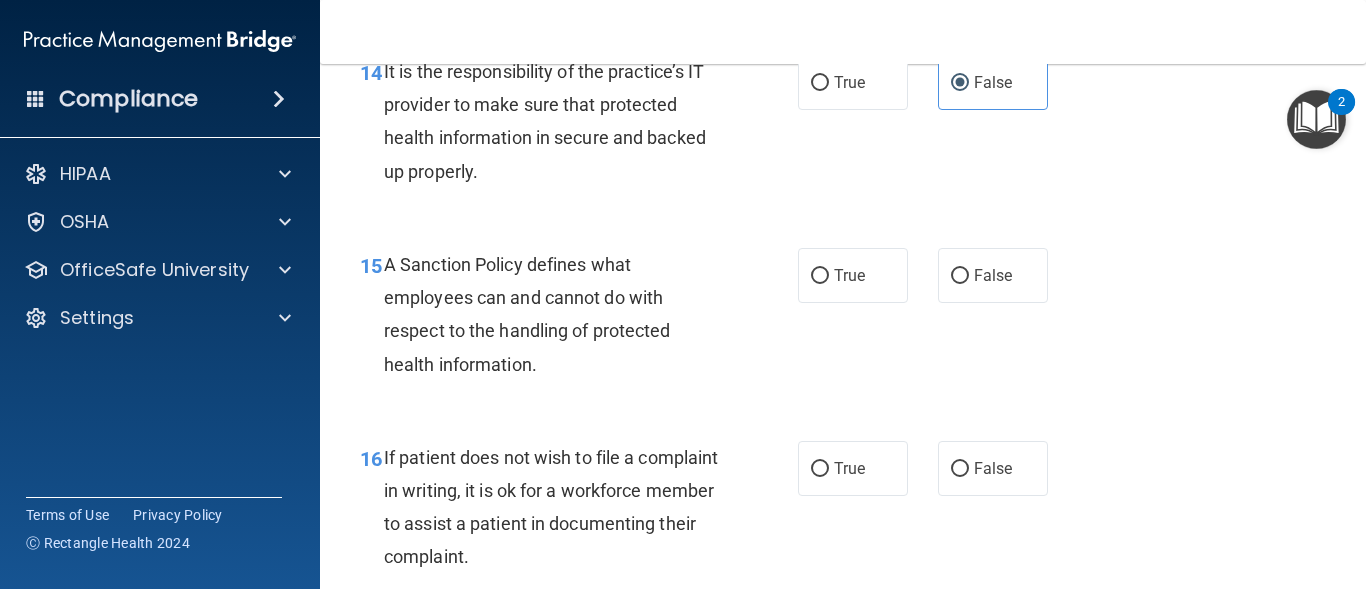 scroll, scrollTop: 3120, scrollLeft: 0, axis: vertical 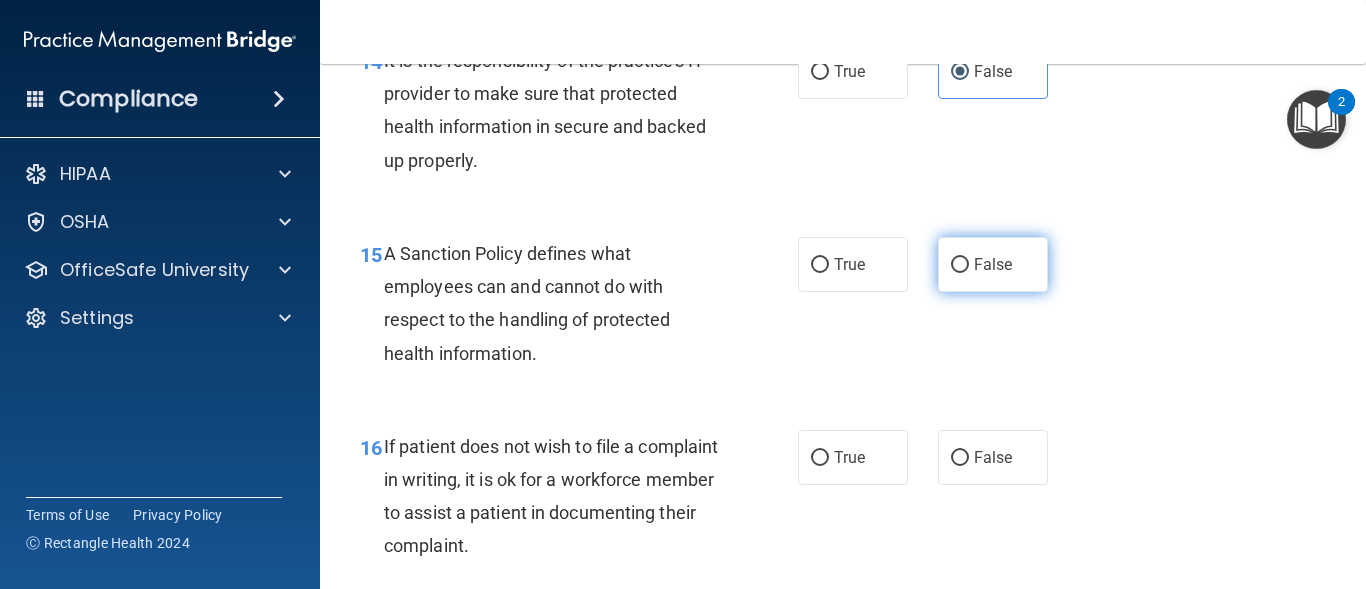 click on "False" at bounding box center (993, 264) 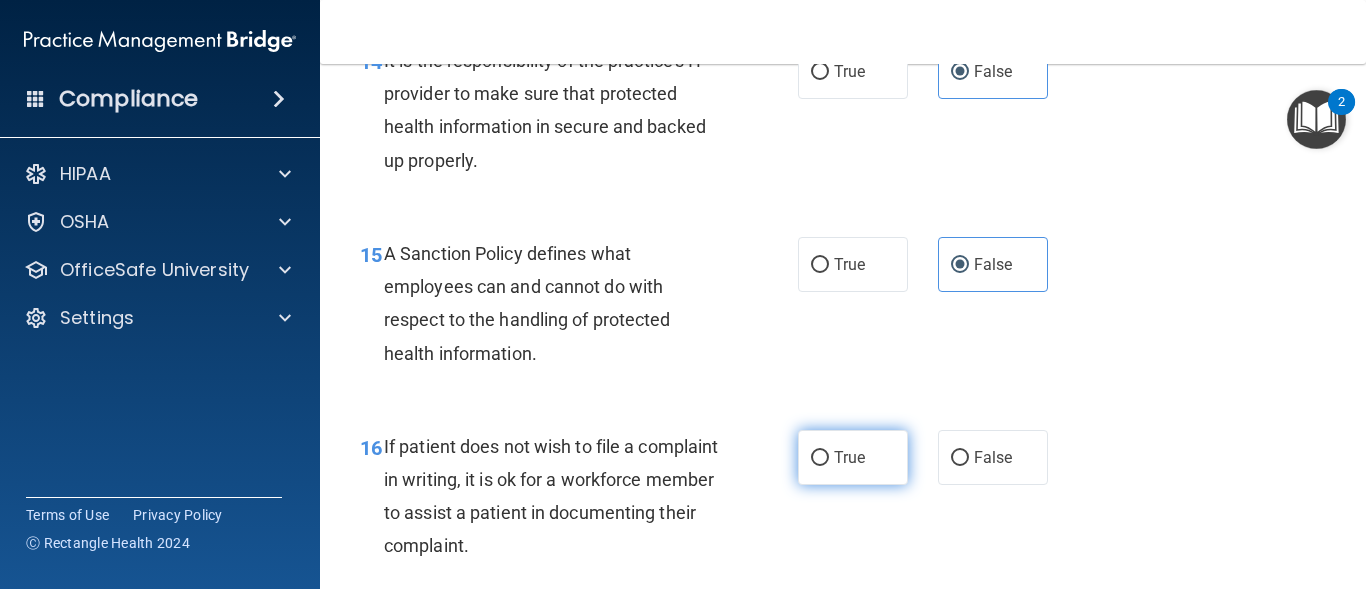 click on "True" at bounding box center (853, 457) 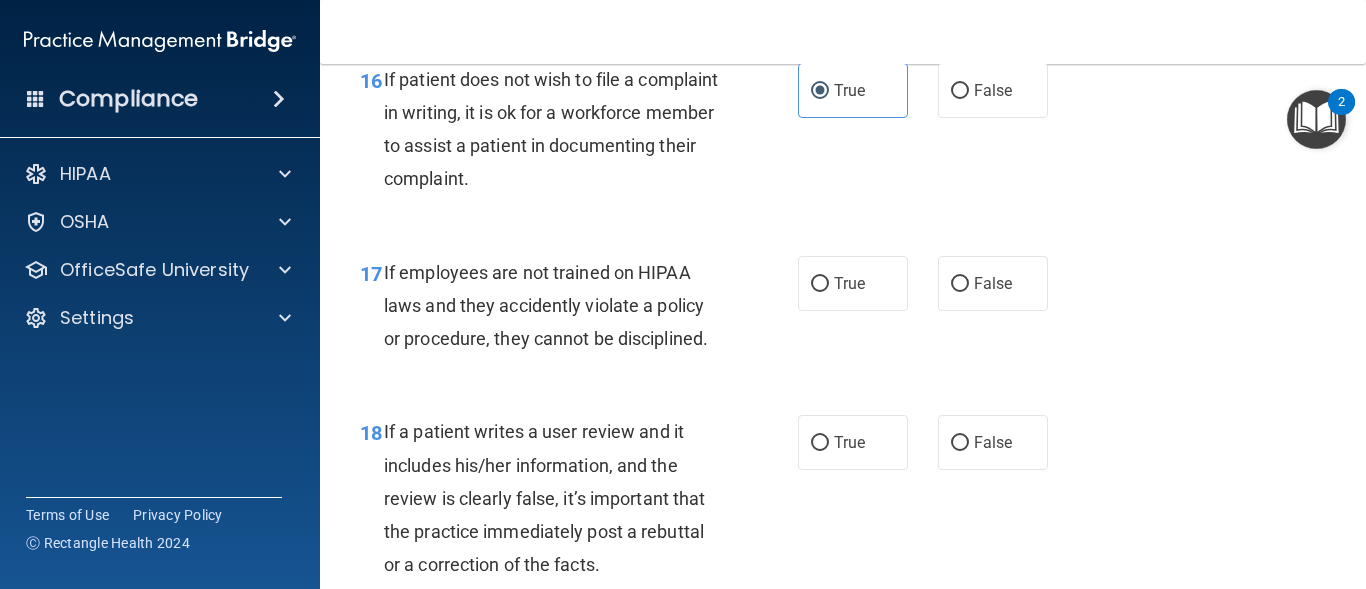 scroll, scrollTop: 3520, scrollLeft: 0, axis: vertical 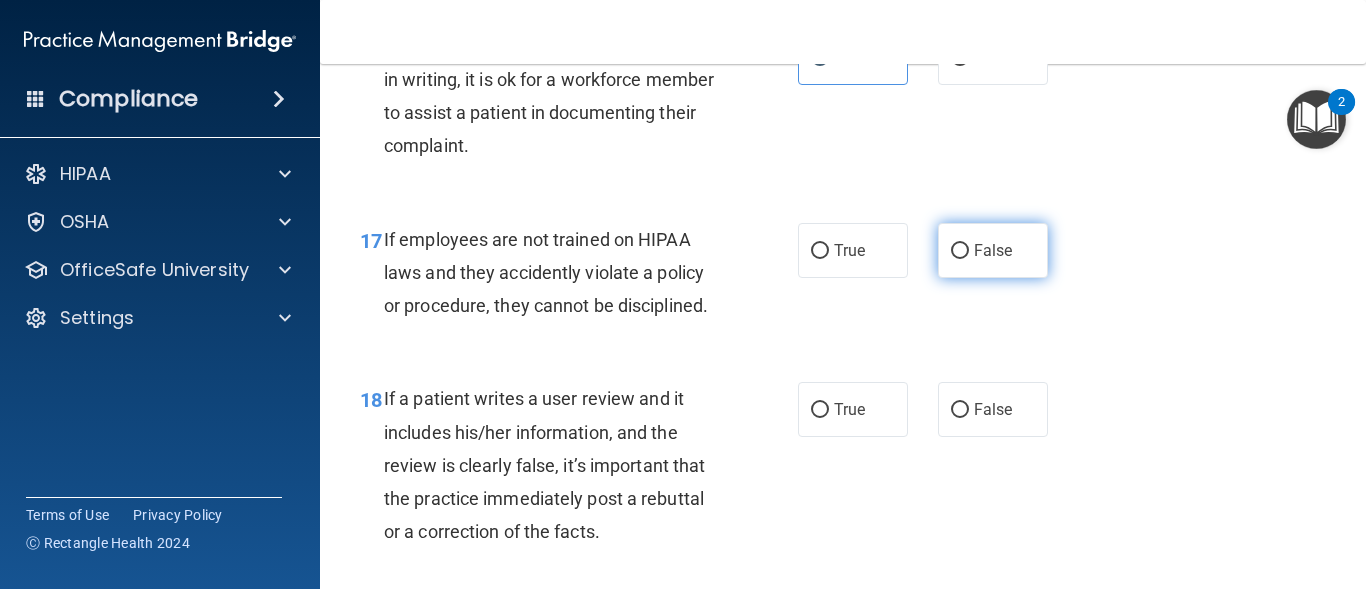 click on "False" at bounding box center [993, 250] 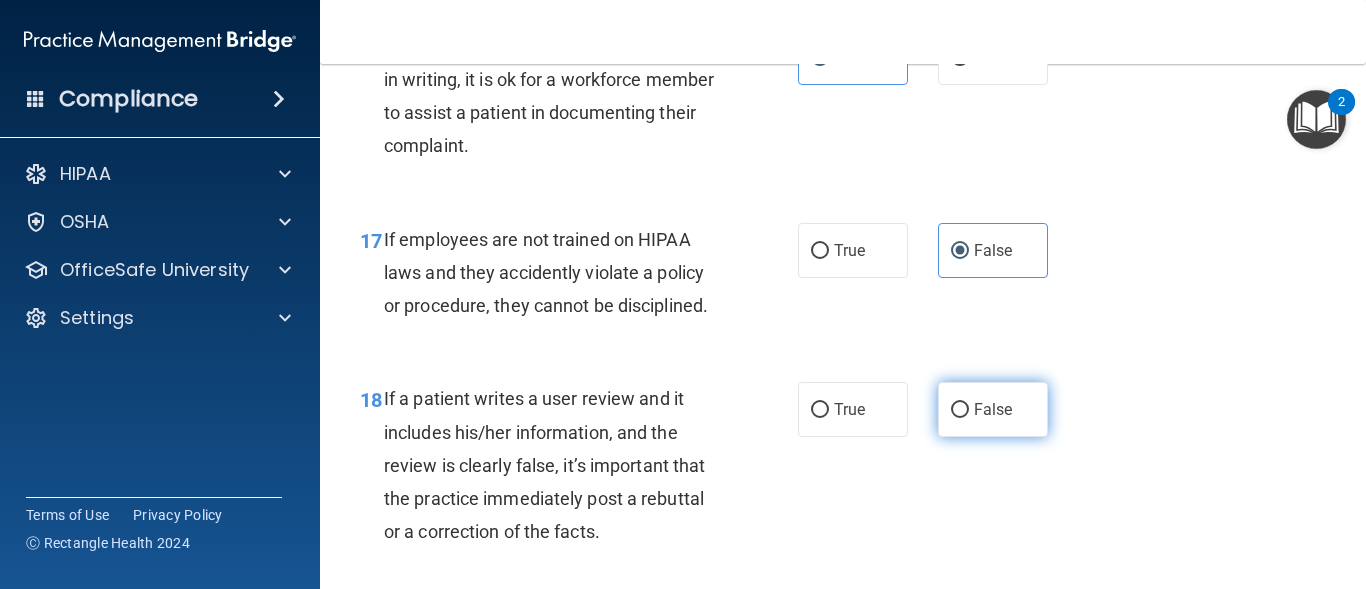 click on "False" at bounding box center [993, 409] 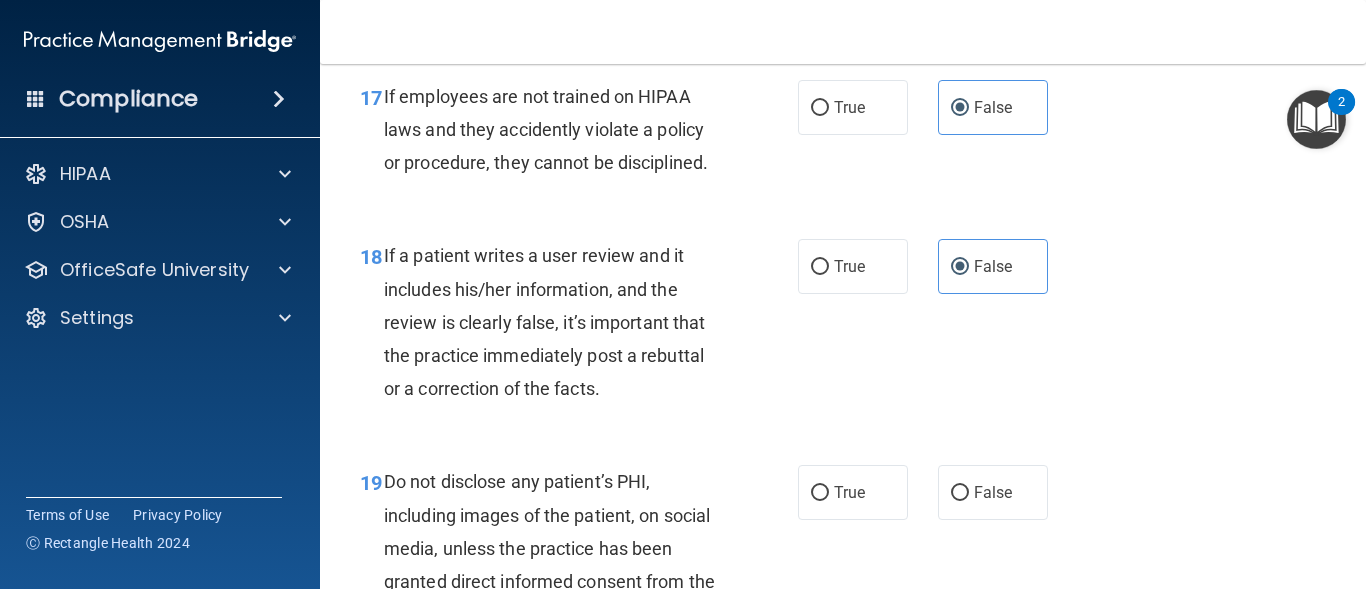 scroll, scrollTop: 3680, scrollLeft: 0, axis: vertical 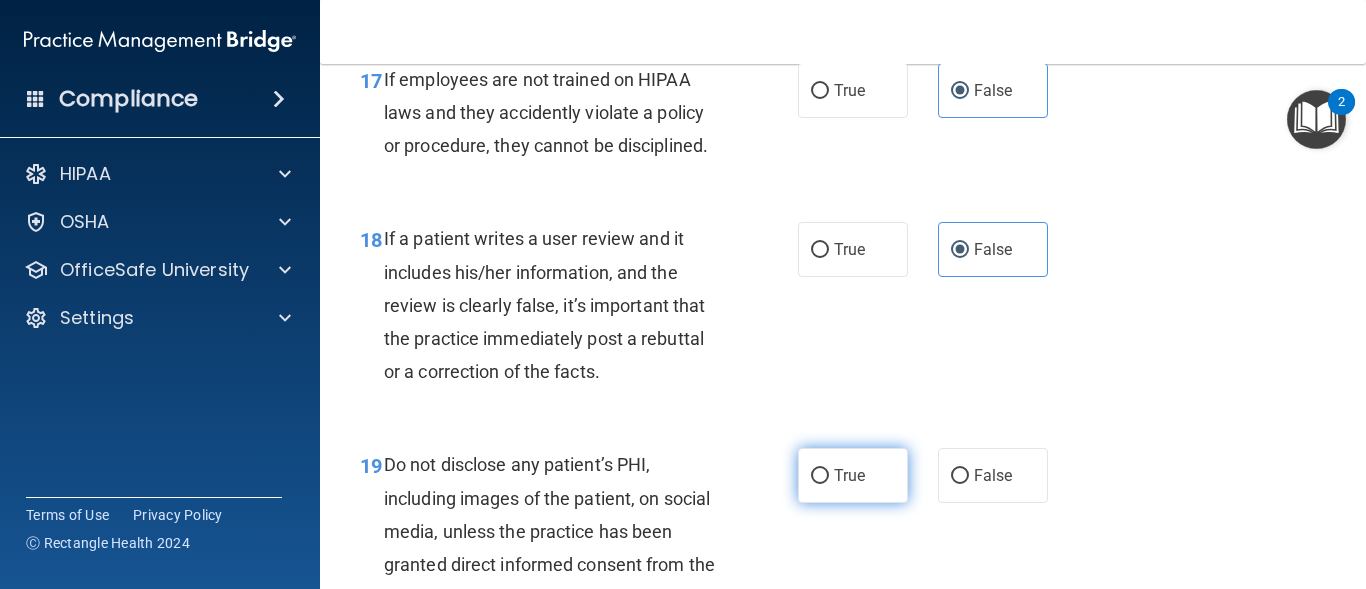 click on "True" at bounding box center [853, 475] 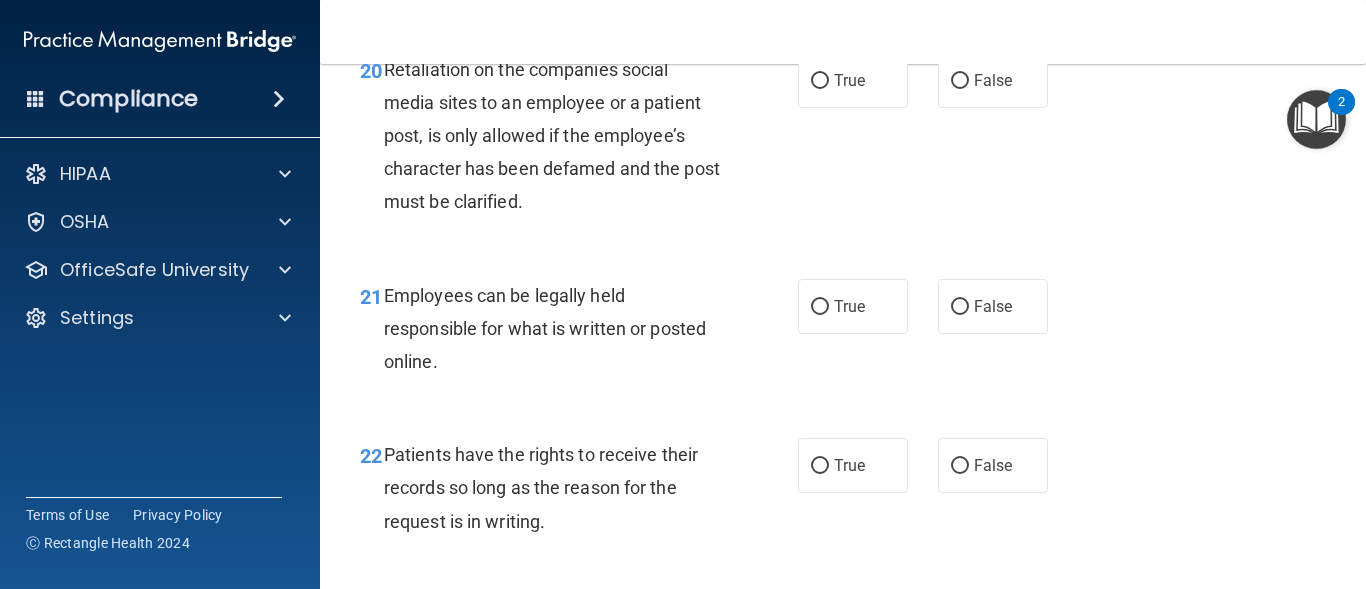 scroll, scrollTop: 4319, scrollLeft: 0, axis: vertical 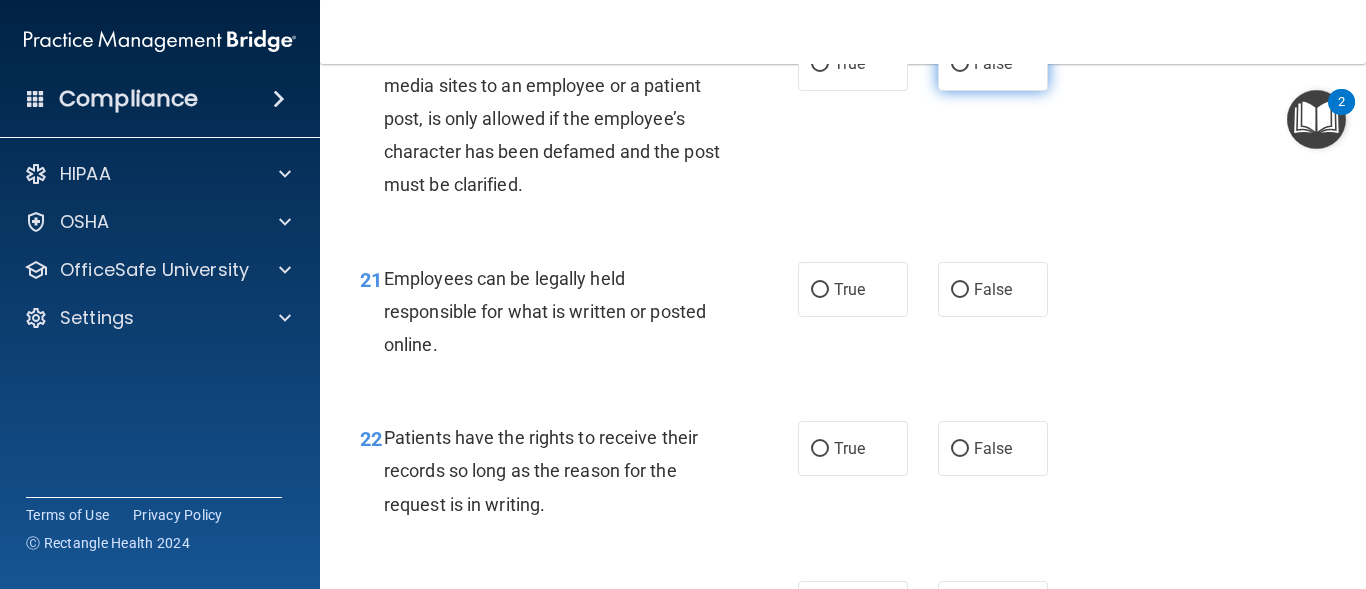 click on "False" at bounding box center [993, 63] 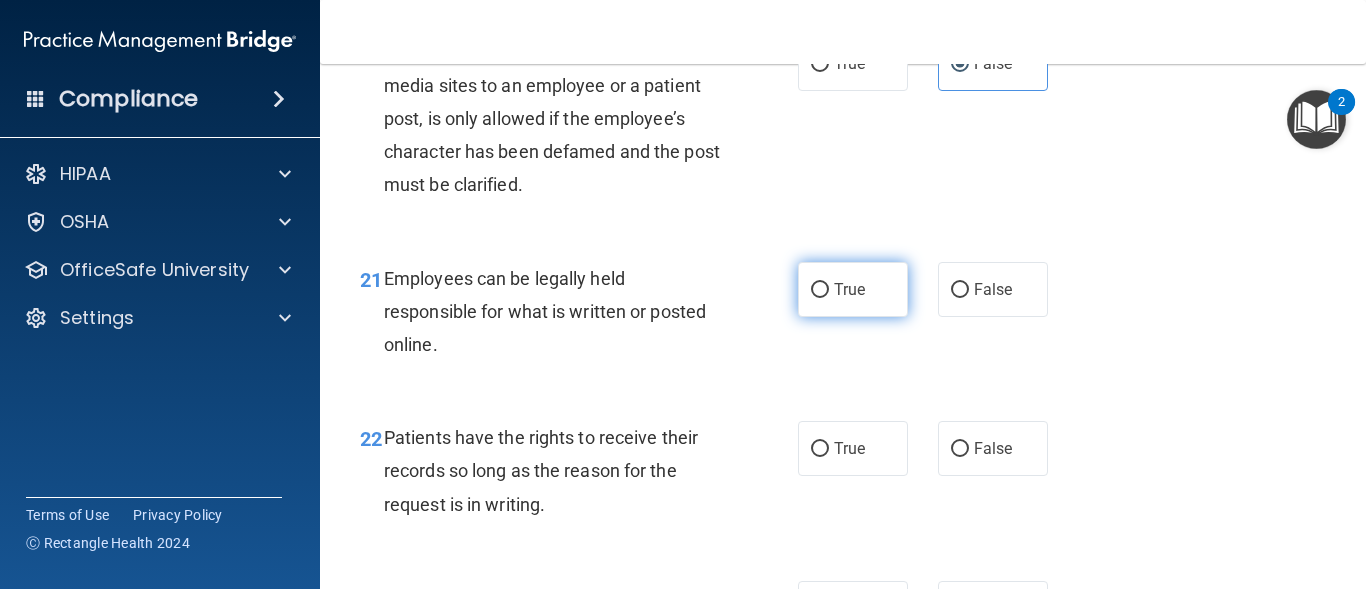 click on "True" at bounding box center (853, 289) 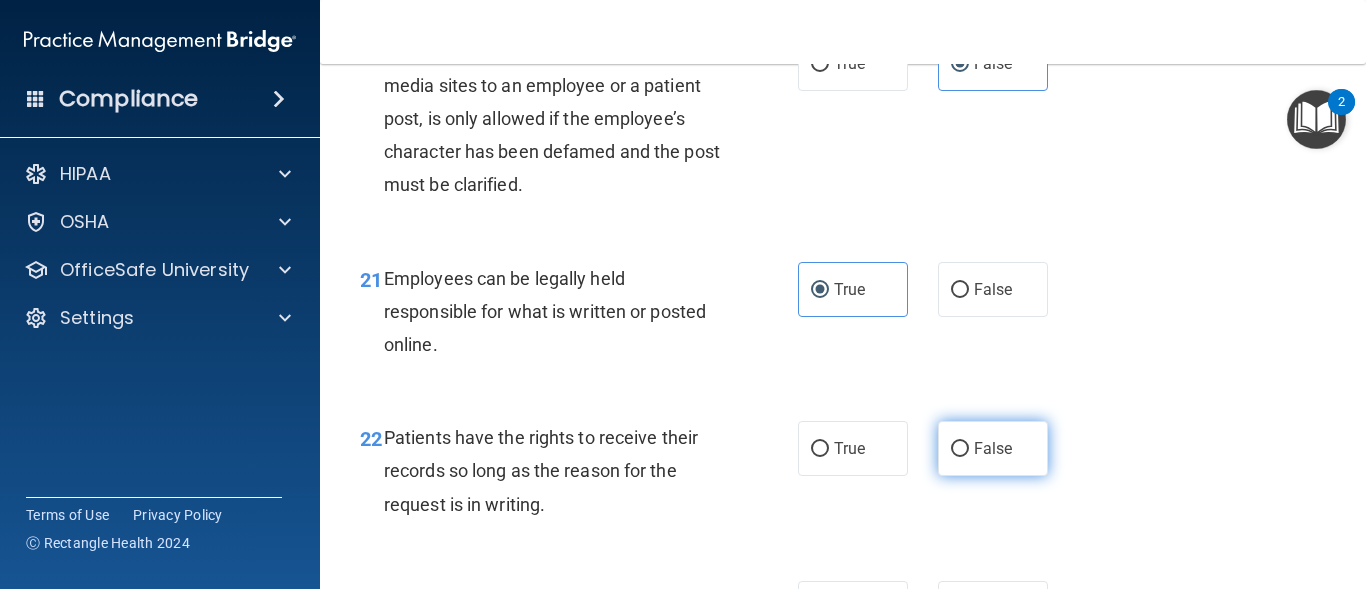 click on "False" at bounding box center [993, 448] 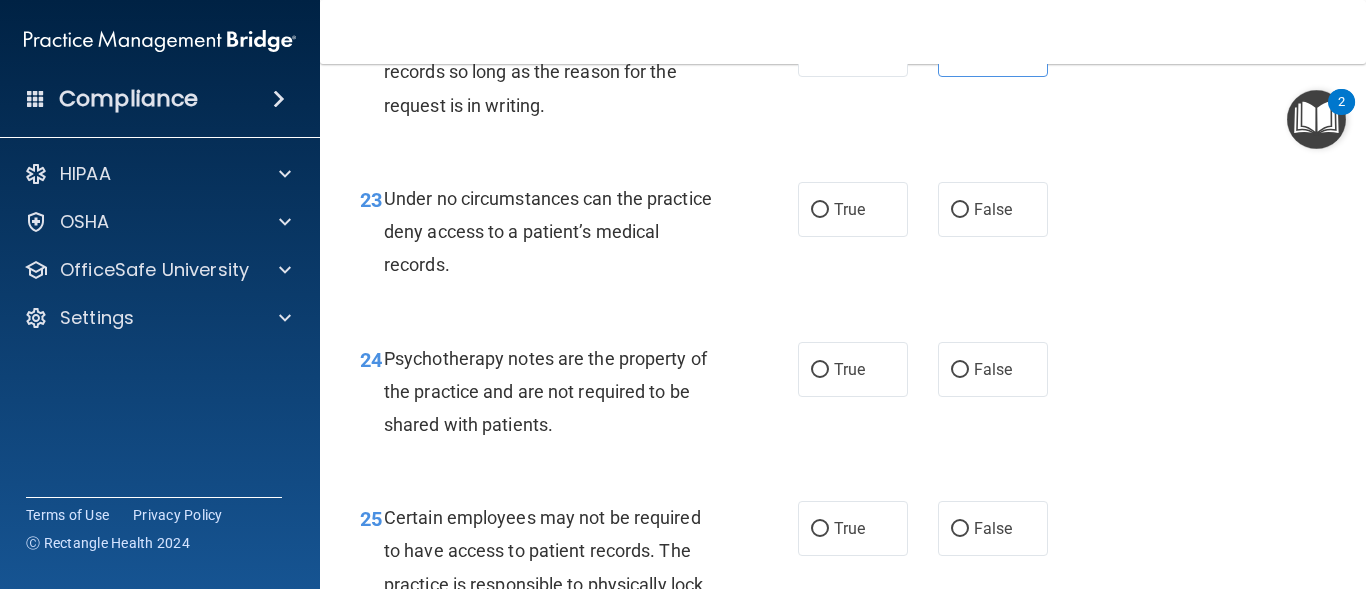 scroll, scrollTop: 4798, scrollLeft: 0, axis: vertical 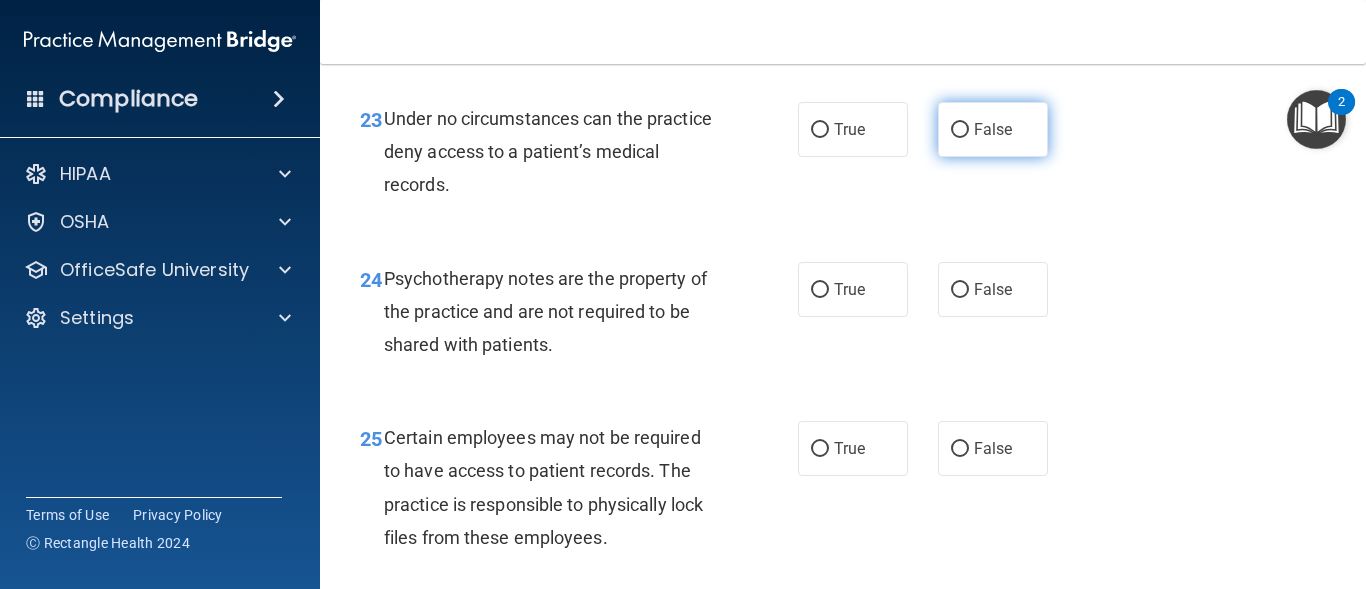click on "False" at bounding box center (993, 129) 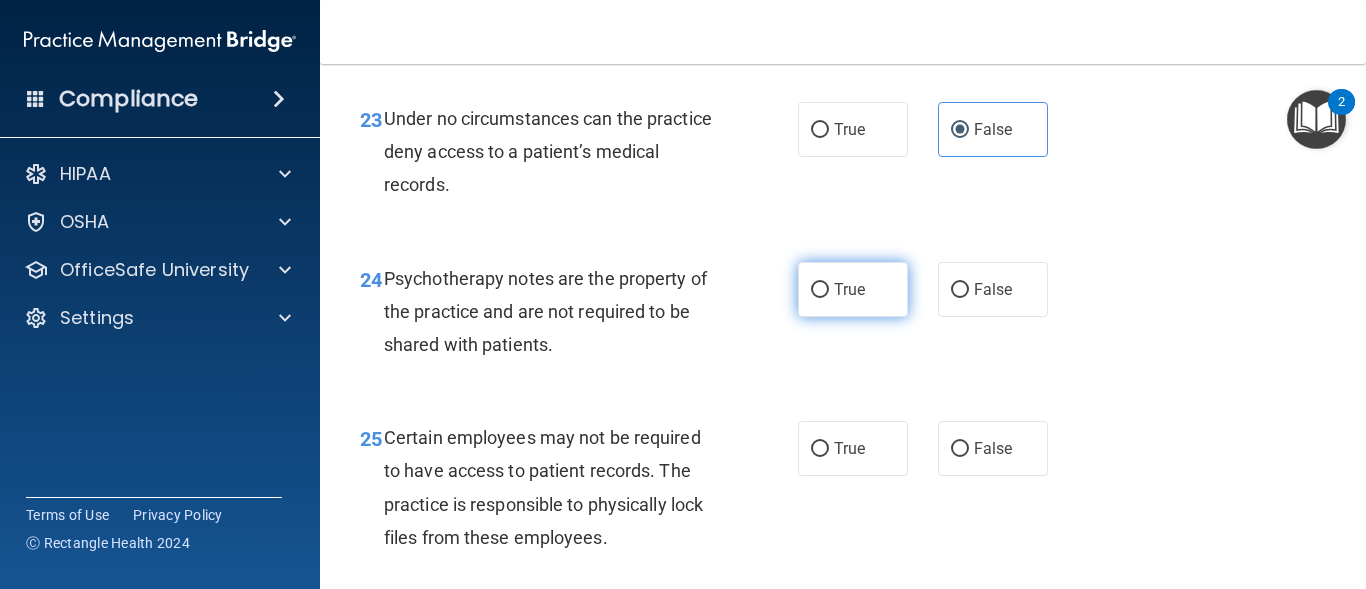 click on "True" at bounding box center [853, 289] 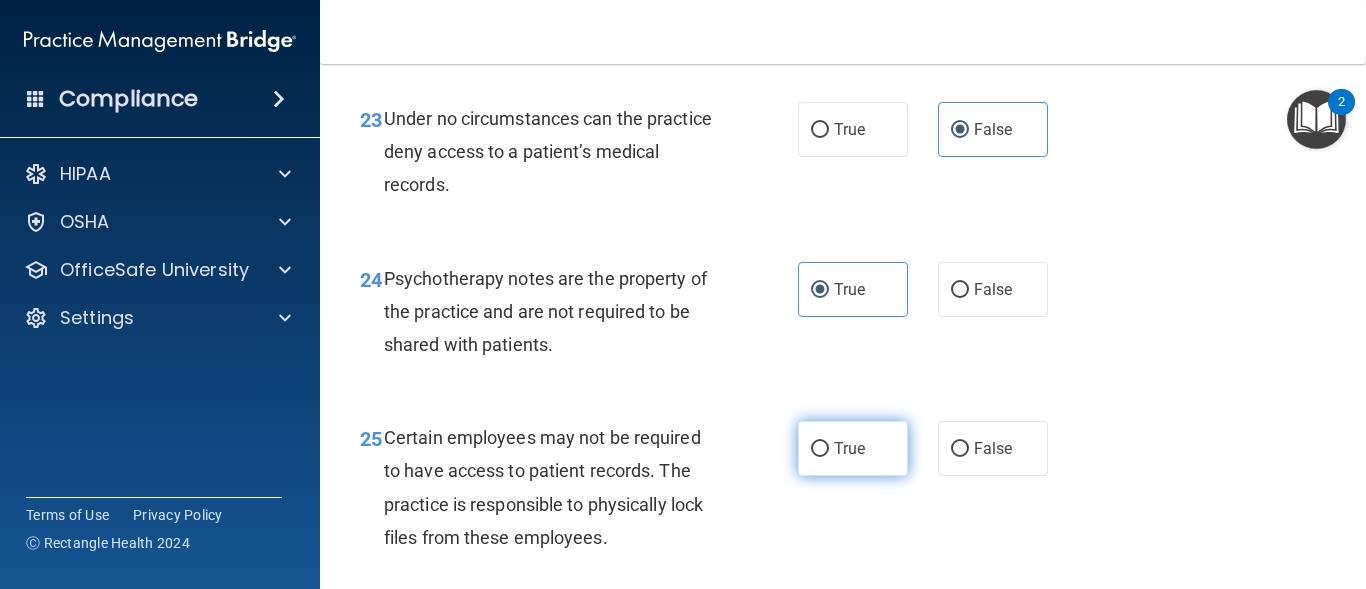 click on "True" at bounding box center (853, 448) 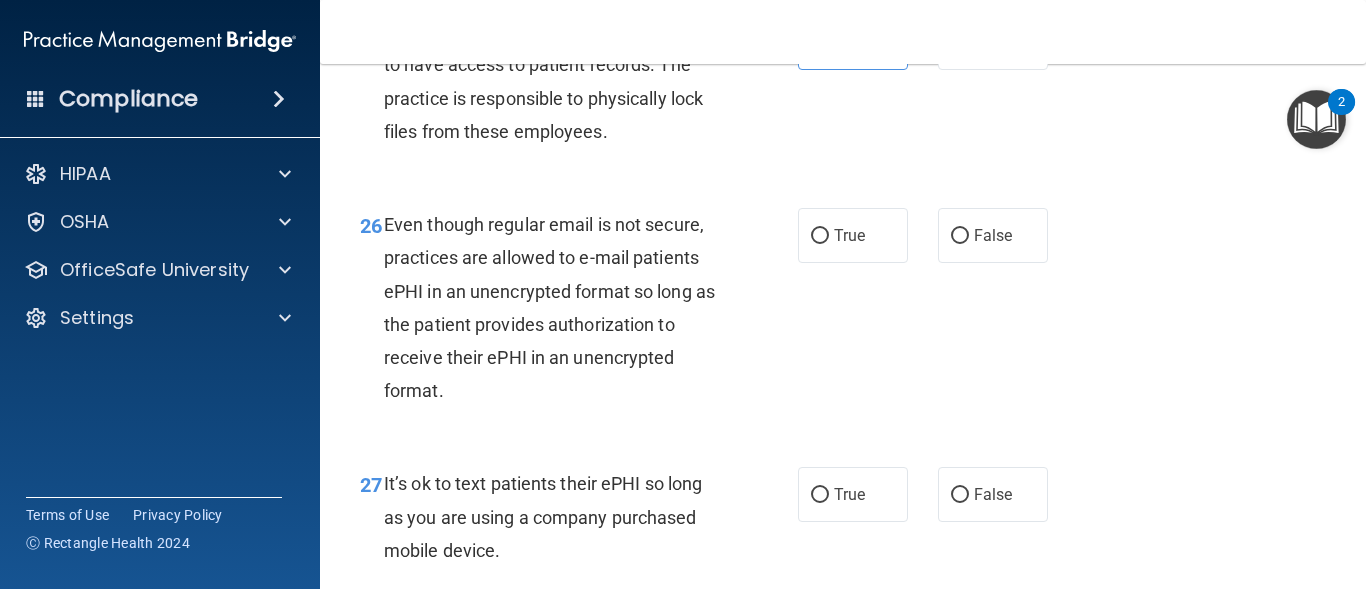 scroll, scrollTop: 5238, scrollLeft: 0, axis: vertical 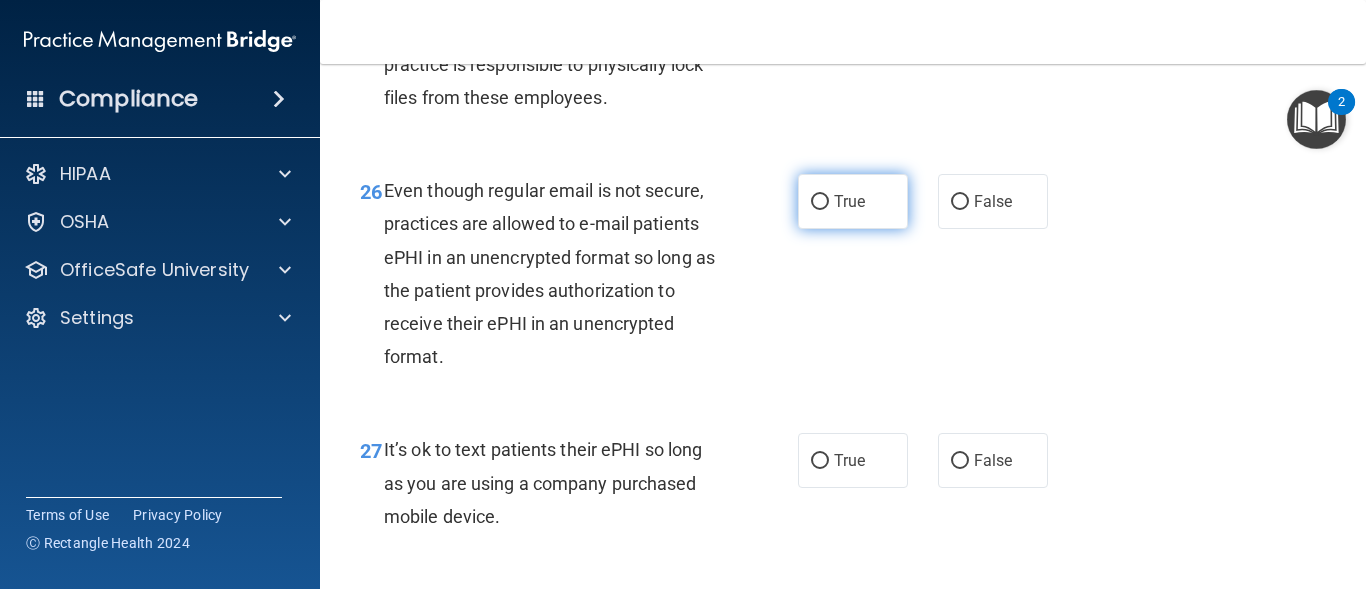click on "True" at bounding box center [853, 201] 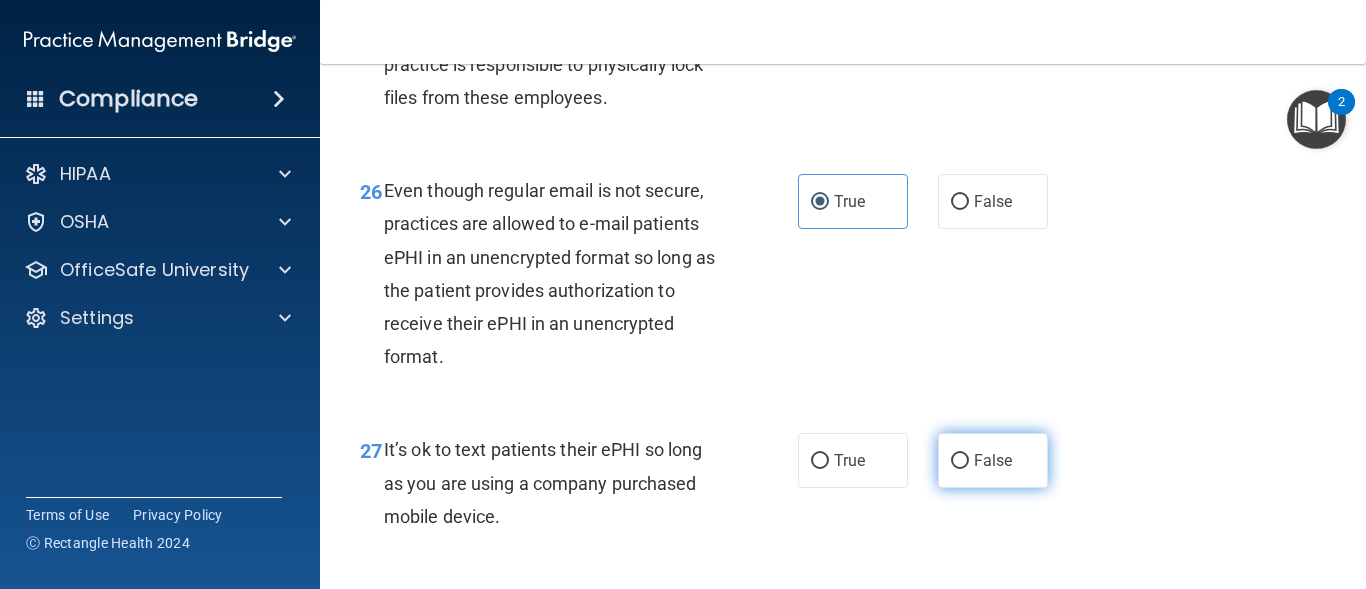 click on "False" at bounding box center (993, 460) 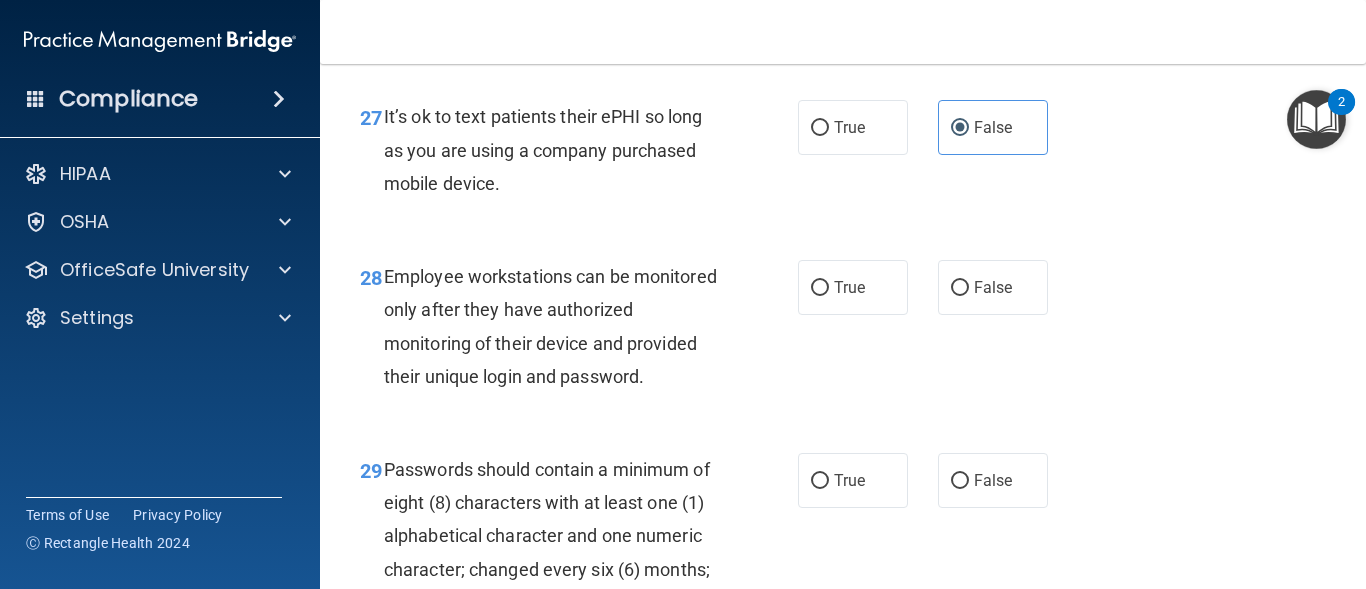 scroll, scrollTop: 5691, scrollLeft: 0, axis: vertical 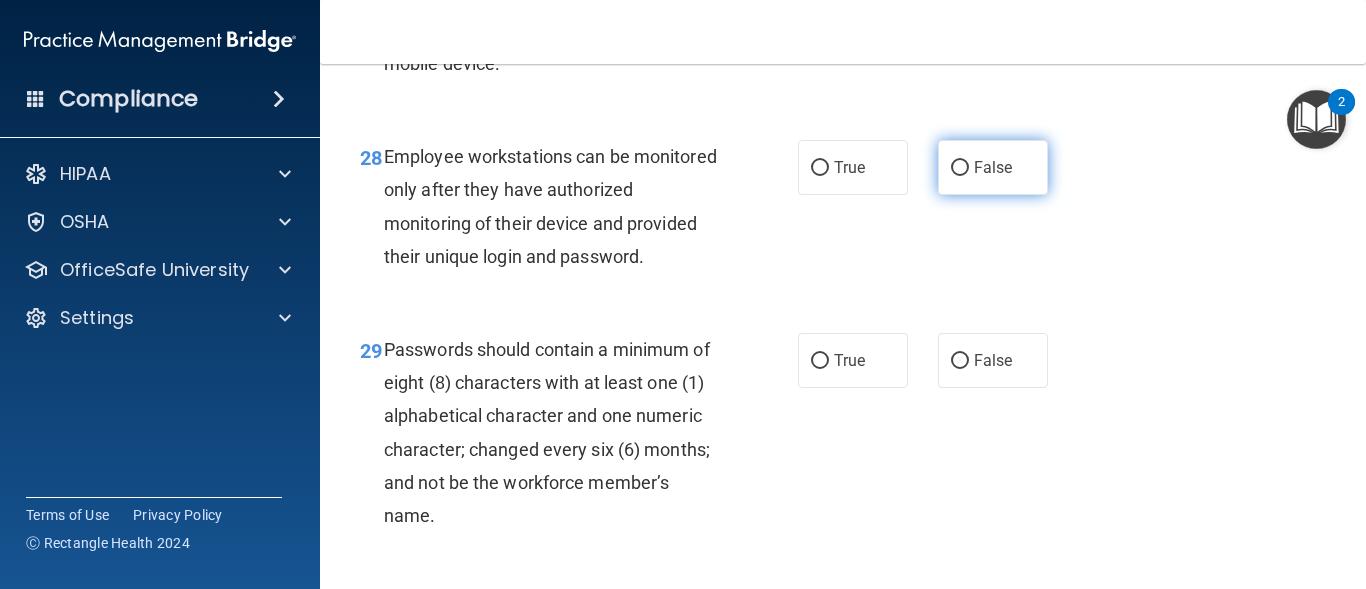 click on "False" at bounding box center [993, 167] 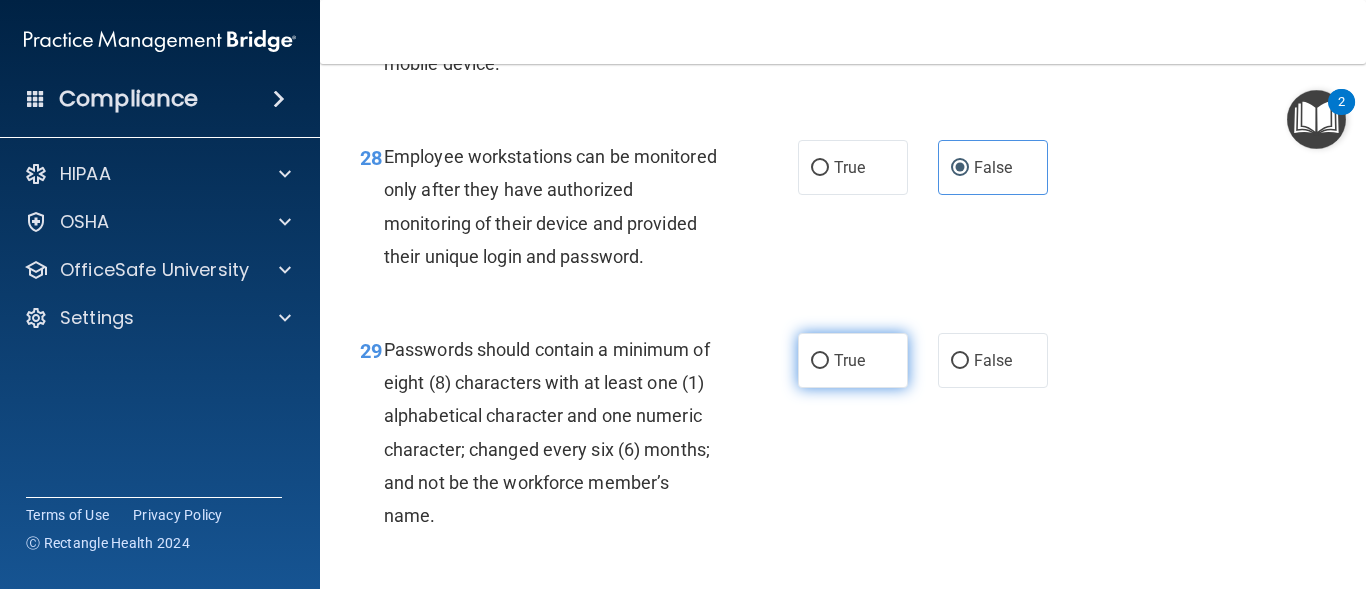 click on "True" at bounding box center [853, 360] 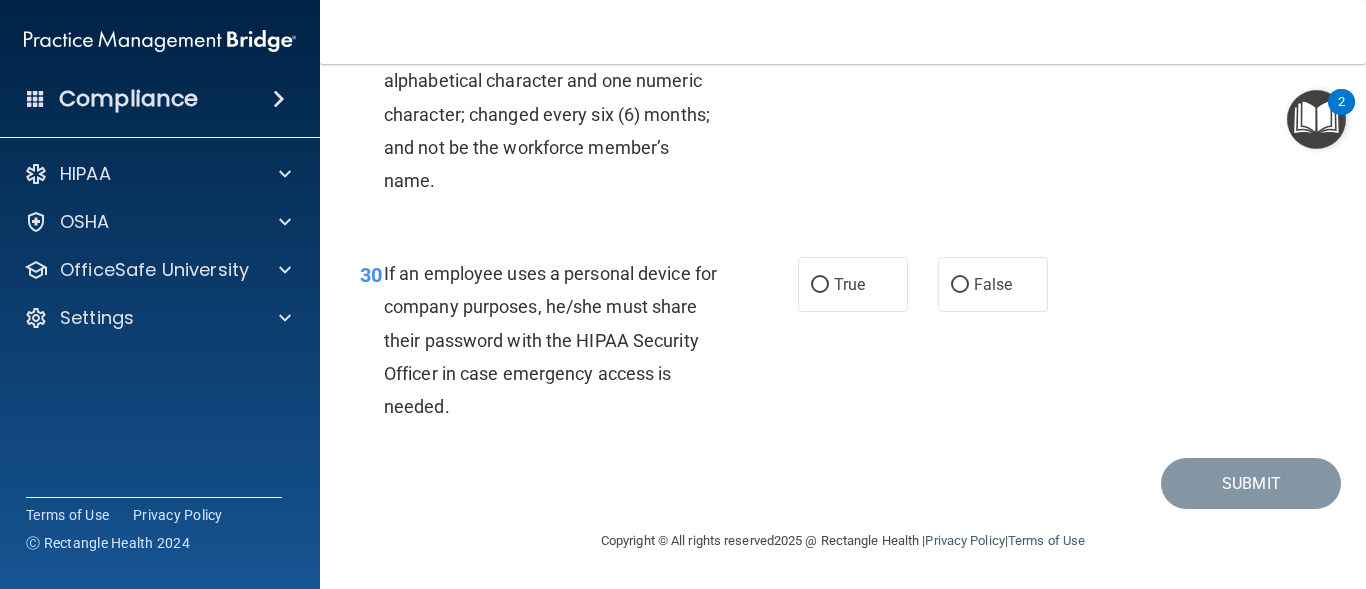 scroll, scrollTop: 6092, scrollLeft: 0, axis: vertical 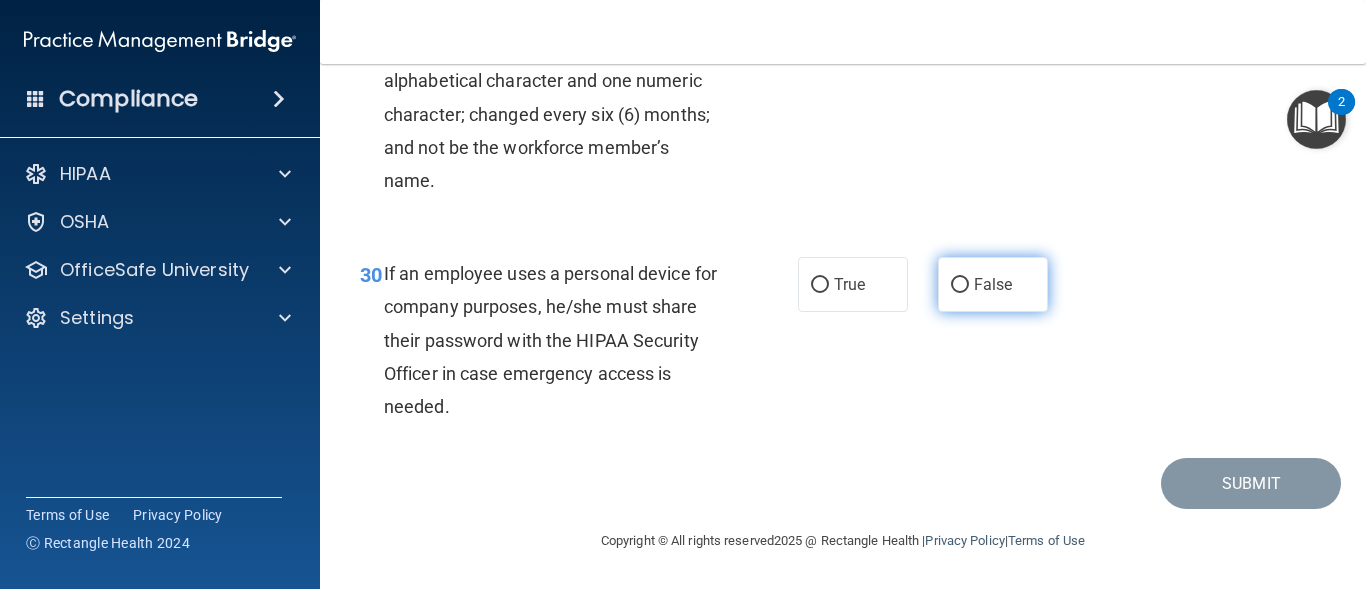 click on "False" at bounding box center [993, 284] 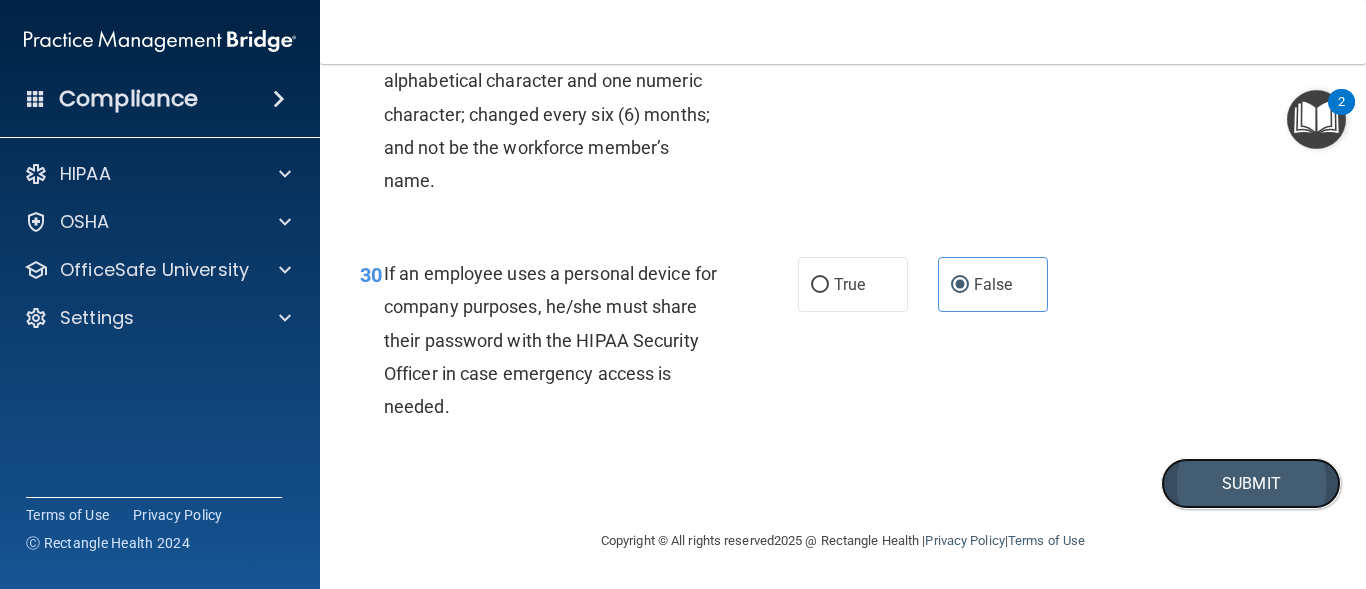 click on "Submit" at bounding box center [1251, 483] 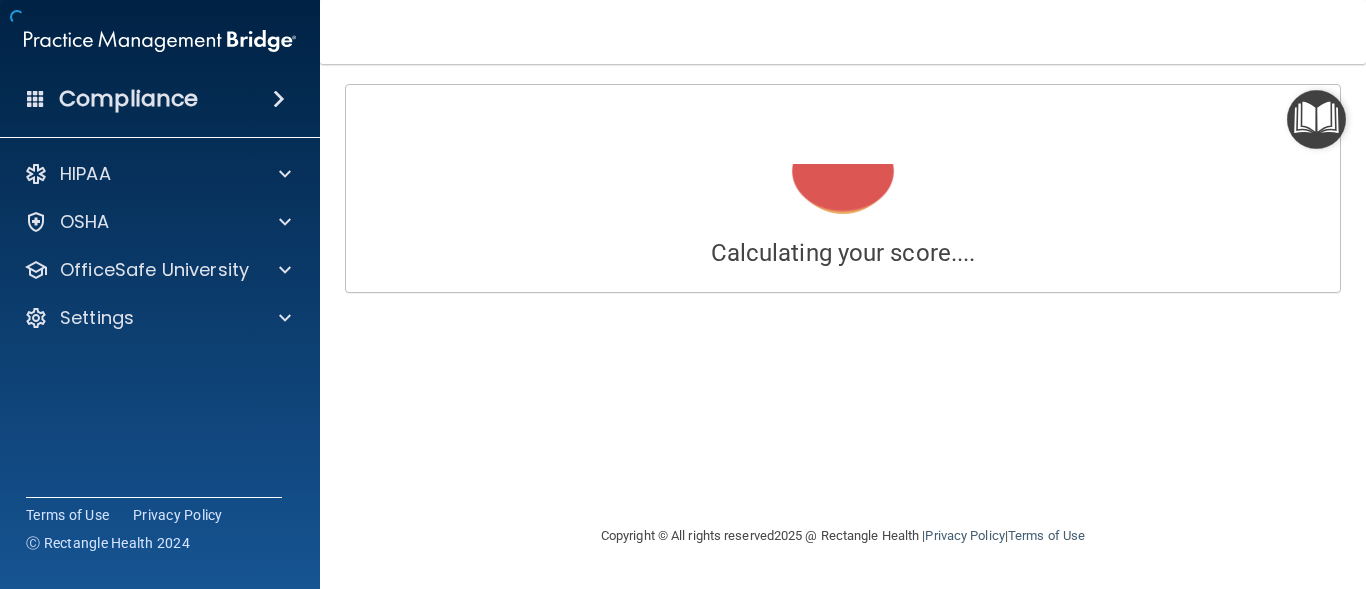 scroll, scrollTop: 0, scrollLeft: 0, axis: both 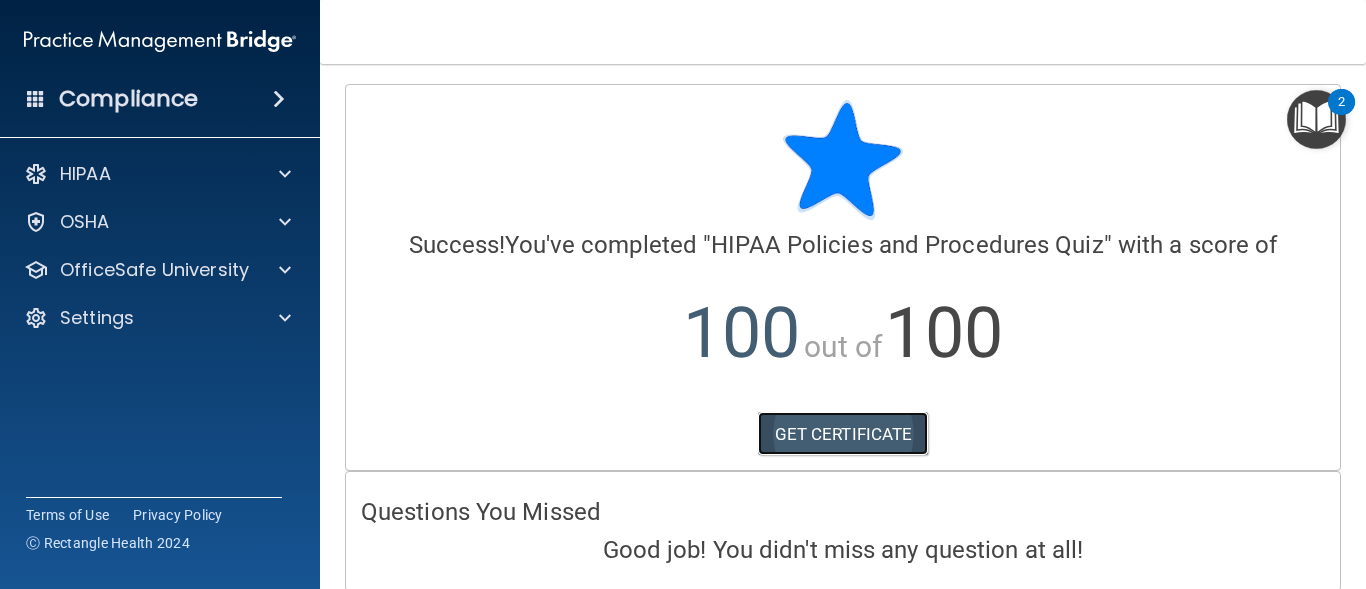 click on "GET CERTIFICATE" at bounding box center (843, 434) 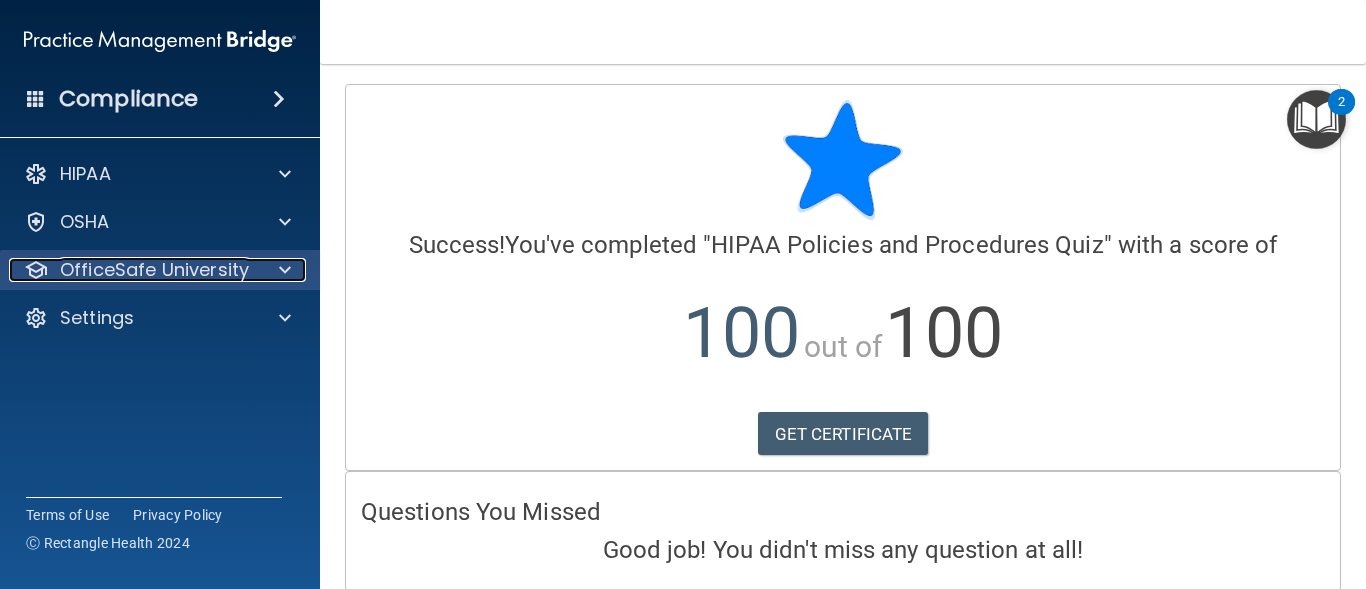 click on "OfficeSafe University" at bounding box center [154, 270] 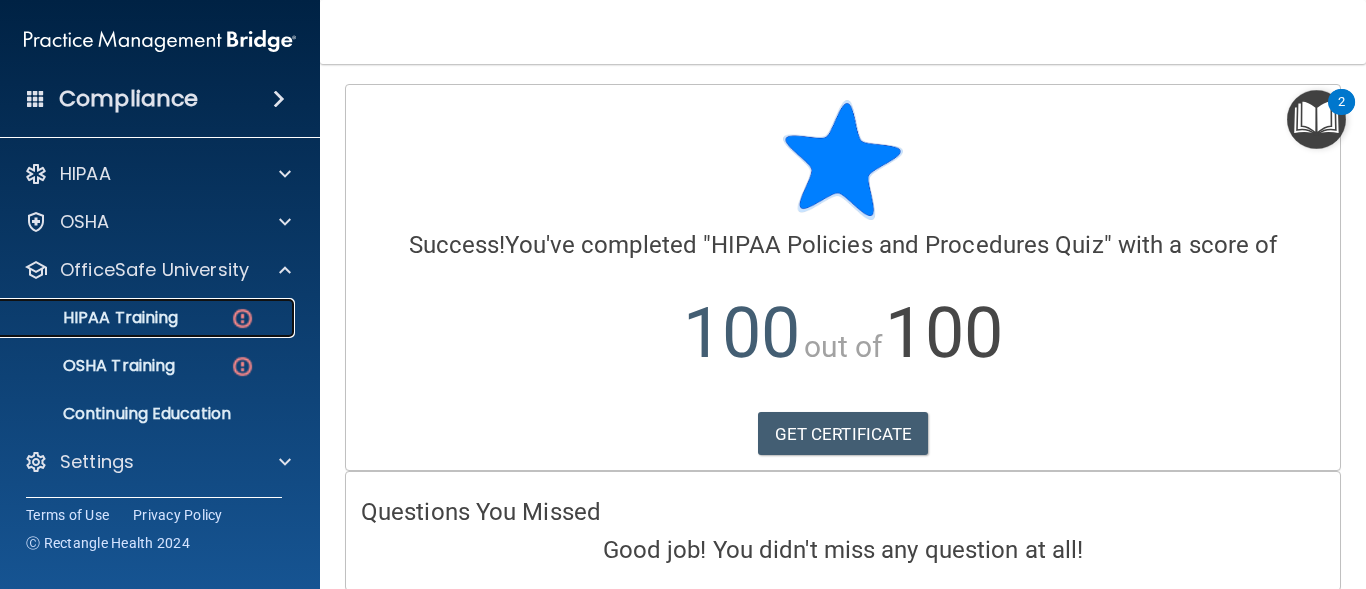 click on "HIPAA Training" at bounding box center (95, 318) 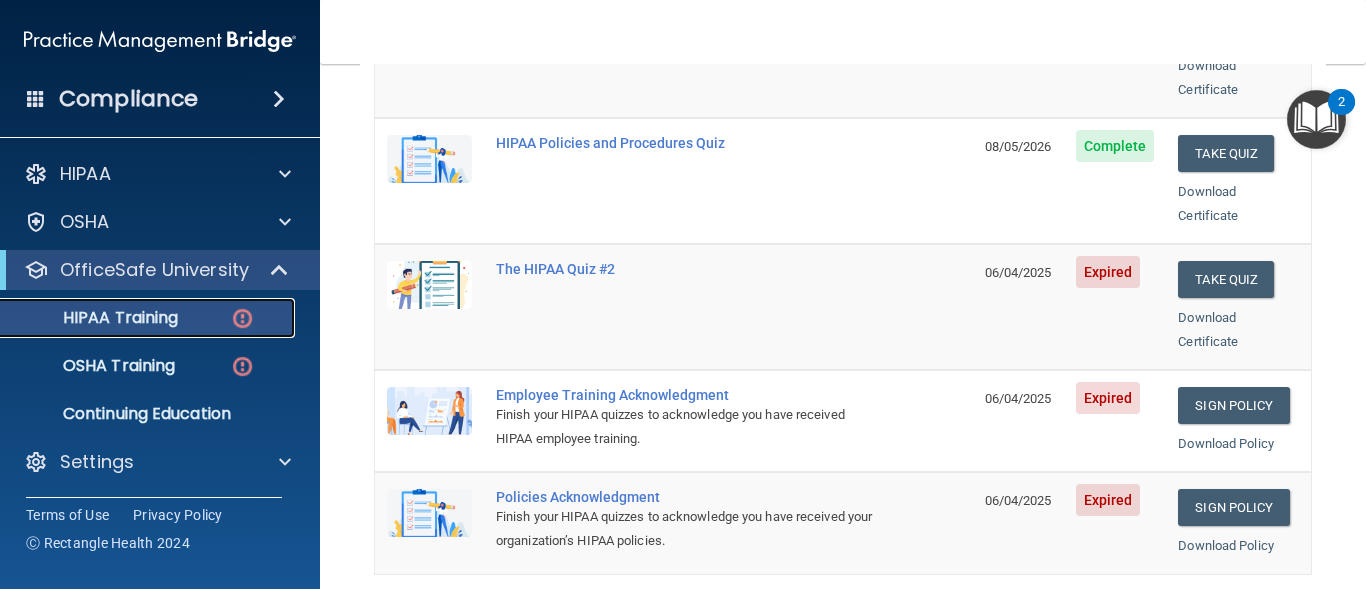 scroll, scrollTop: 400, scrollLeft: 0, axis: vertical 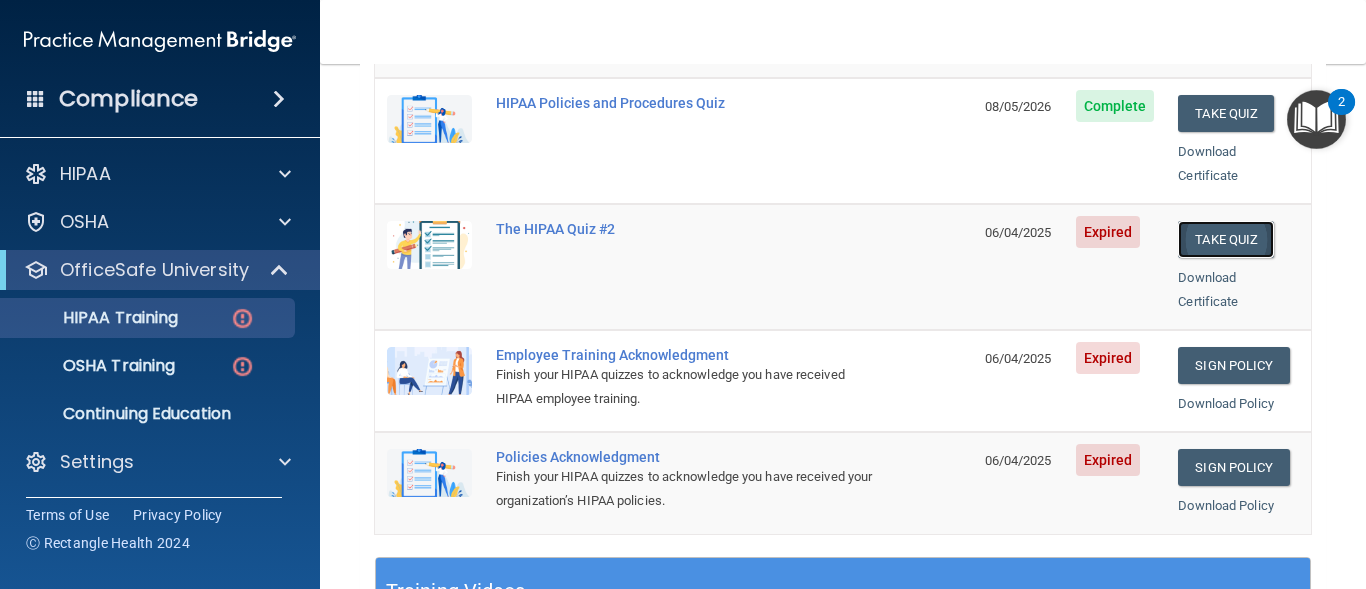 click on "Take Quiz" at bounding box center (1226, 239) 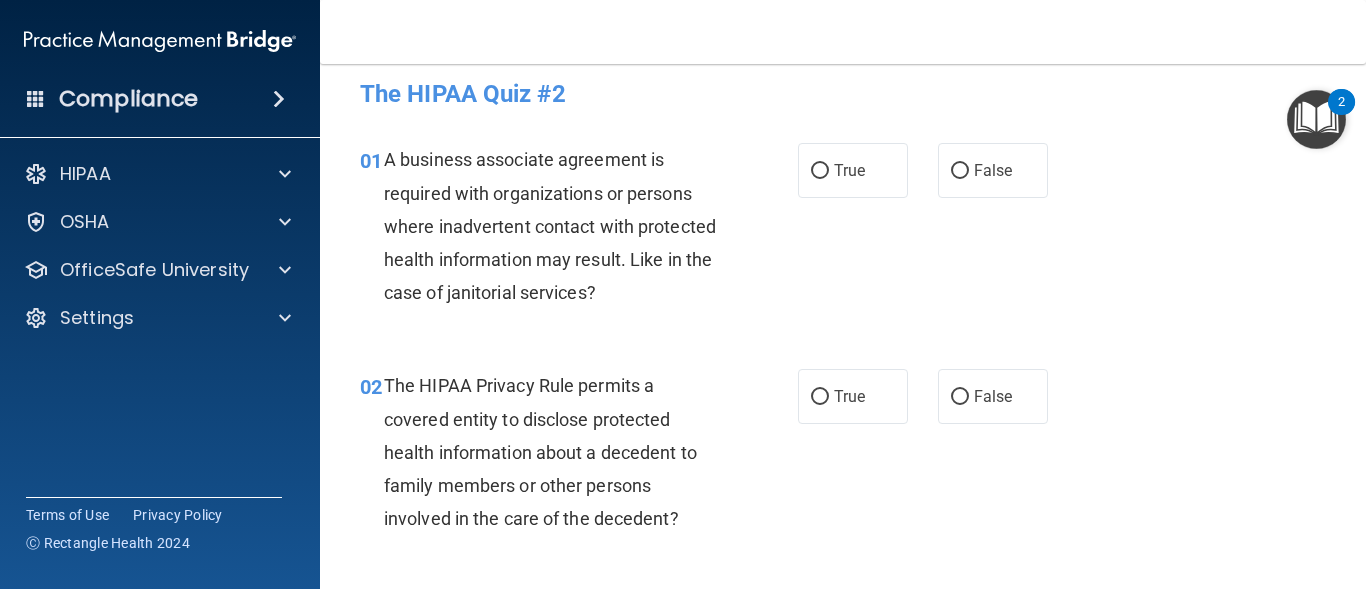 scroll, scrollTop: 0, scrollLeft: 0, axis: both 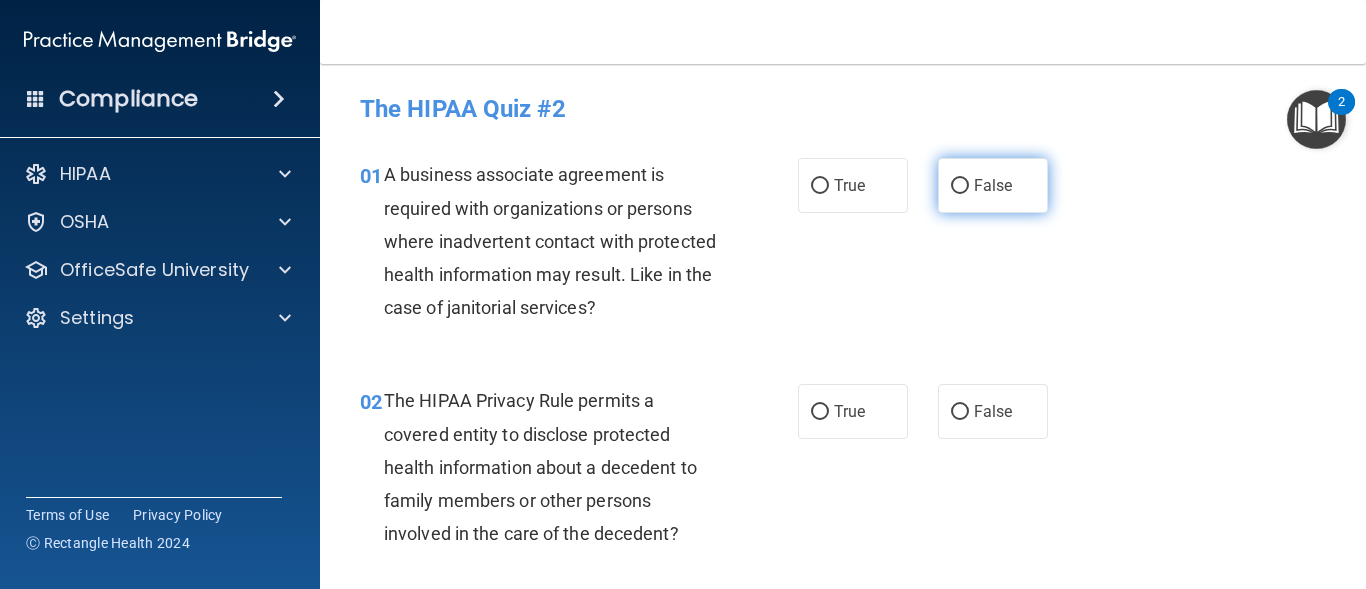 click on "False" at bounding box center [993, 185] 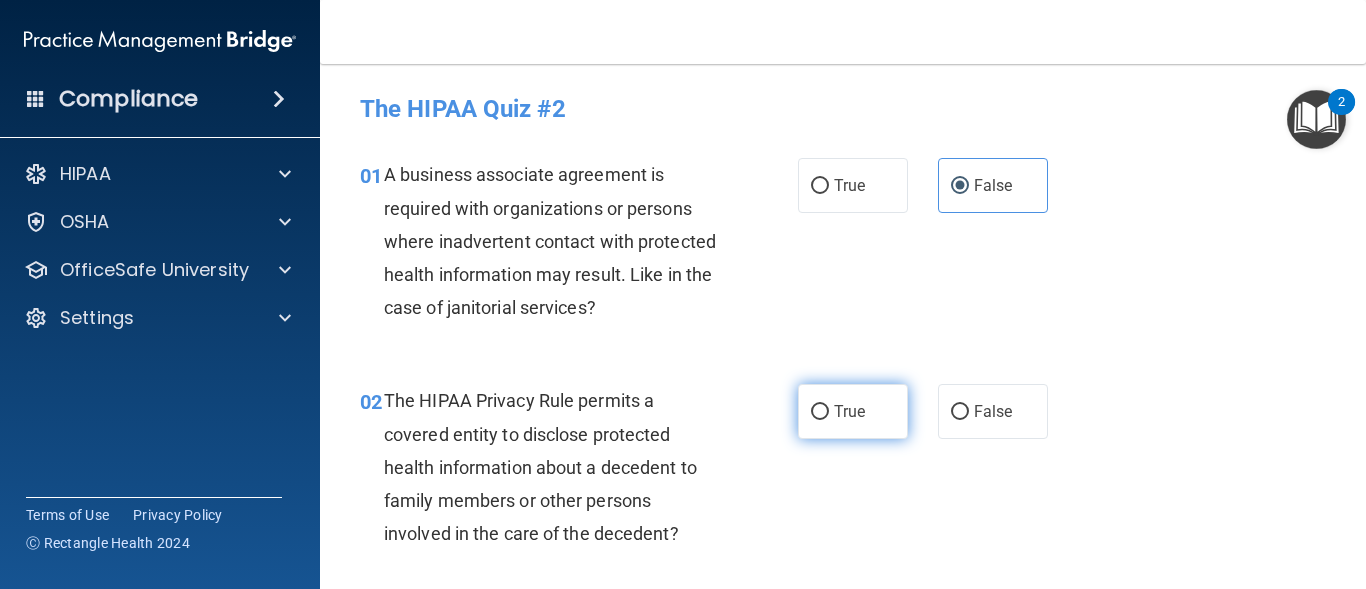 click on "True" at bounding box center [853, 411] 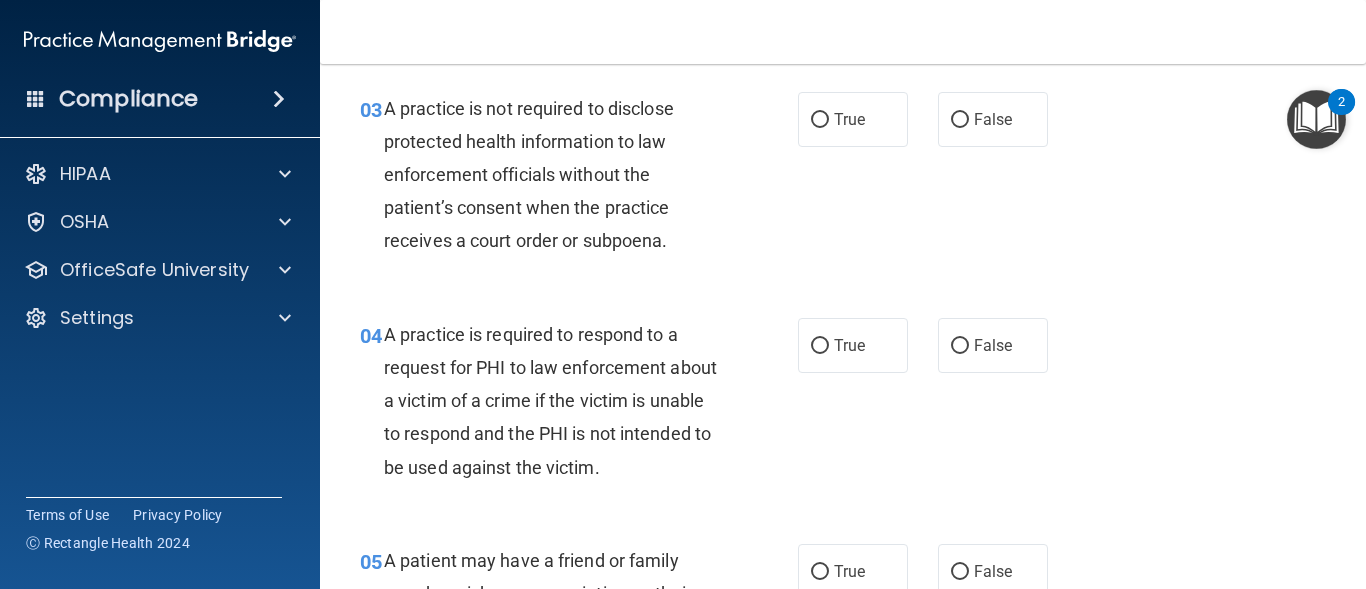 scroll, scrollTop: 520, scrollLeft: 0, axis: vertical 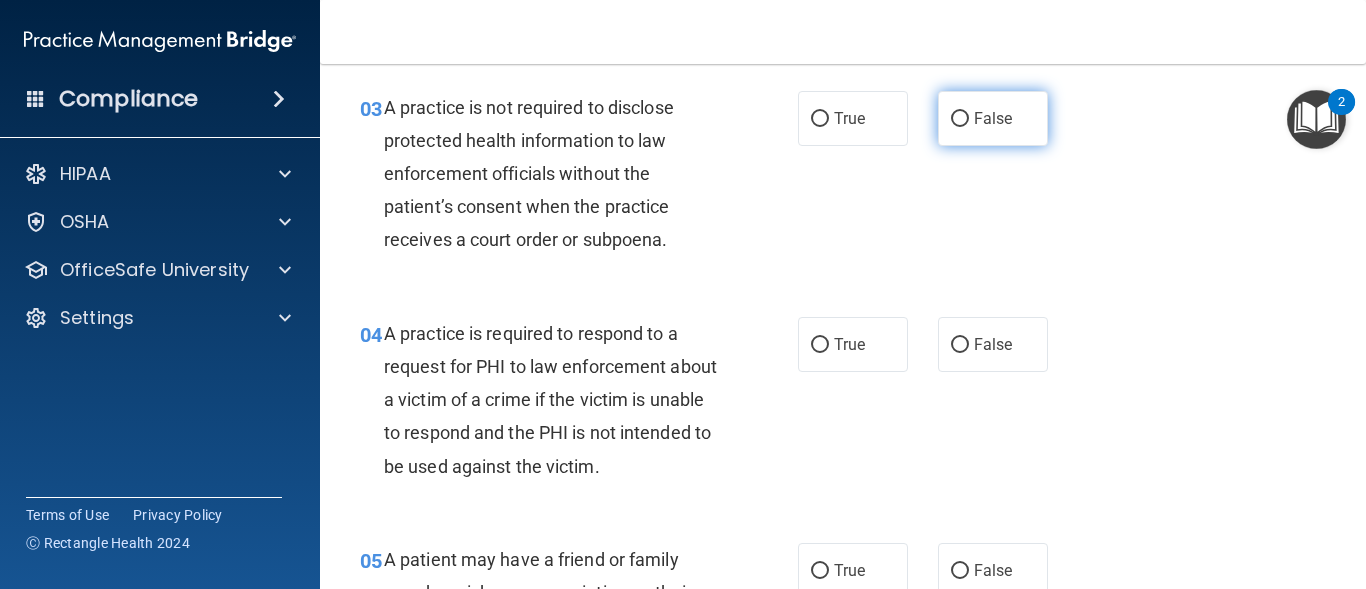 click on "False" at bounding box center [993, 118] 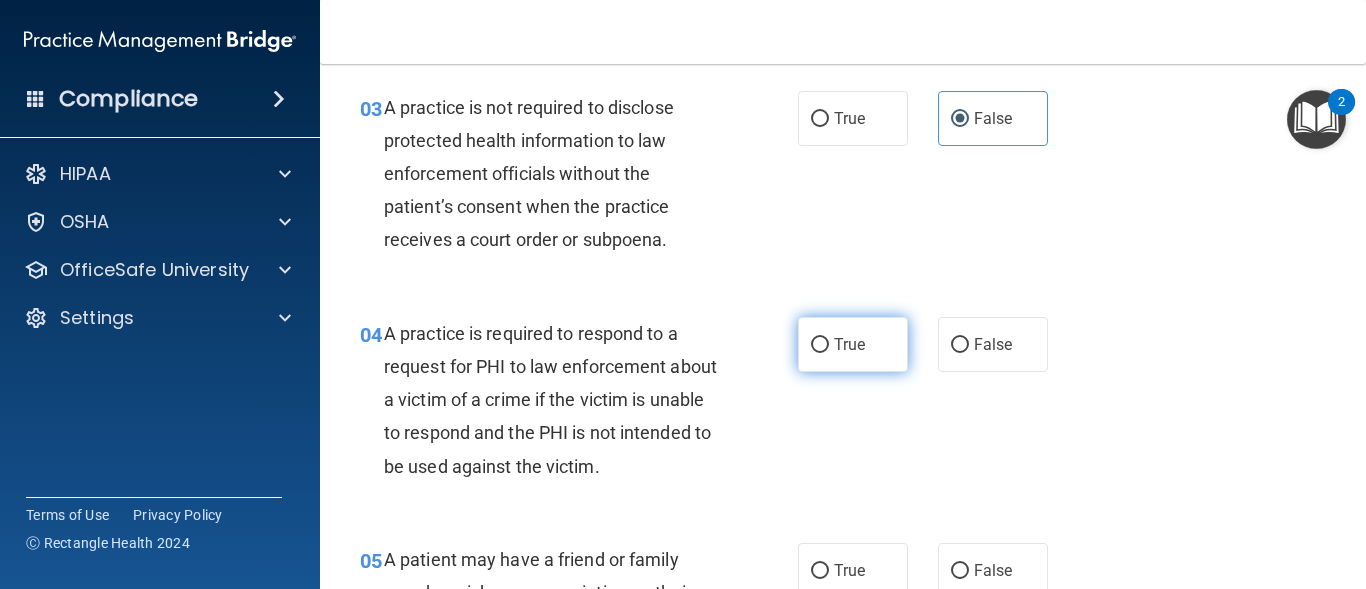 click on "True" at bounding box center (853, 344) 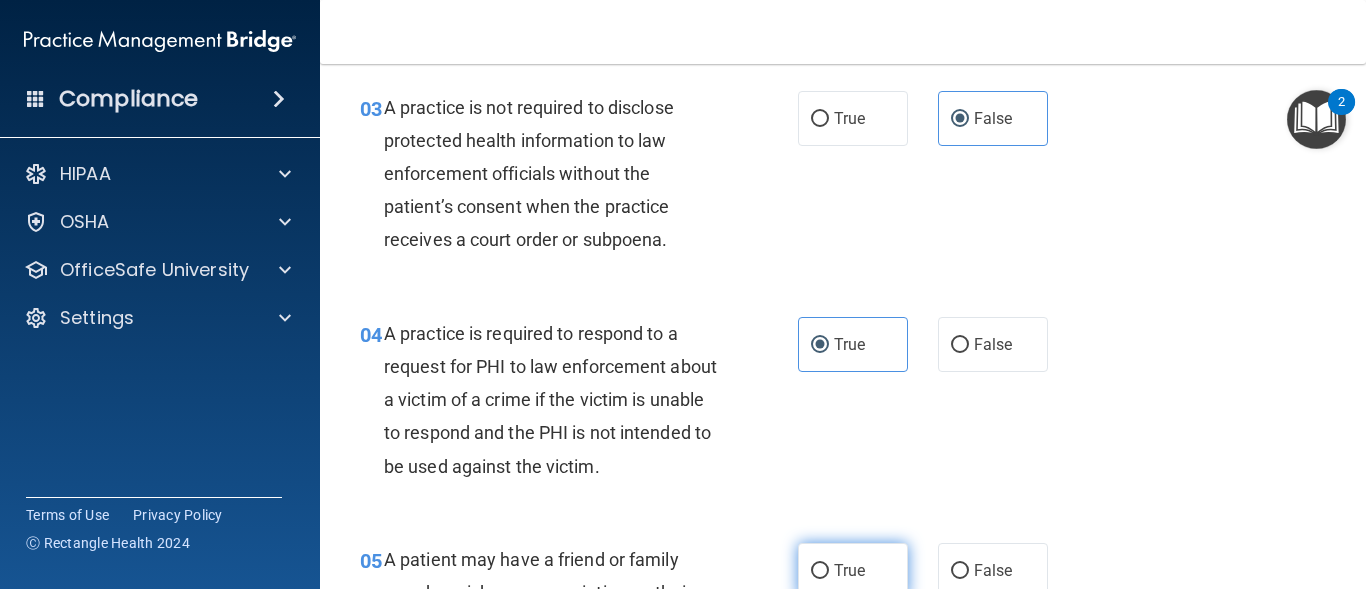 click on "True" at bounding box center (853, 570) 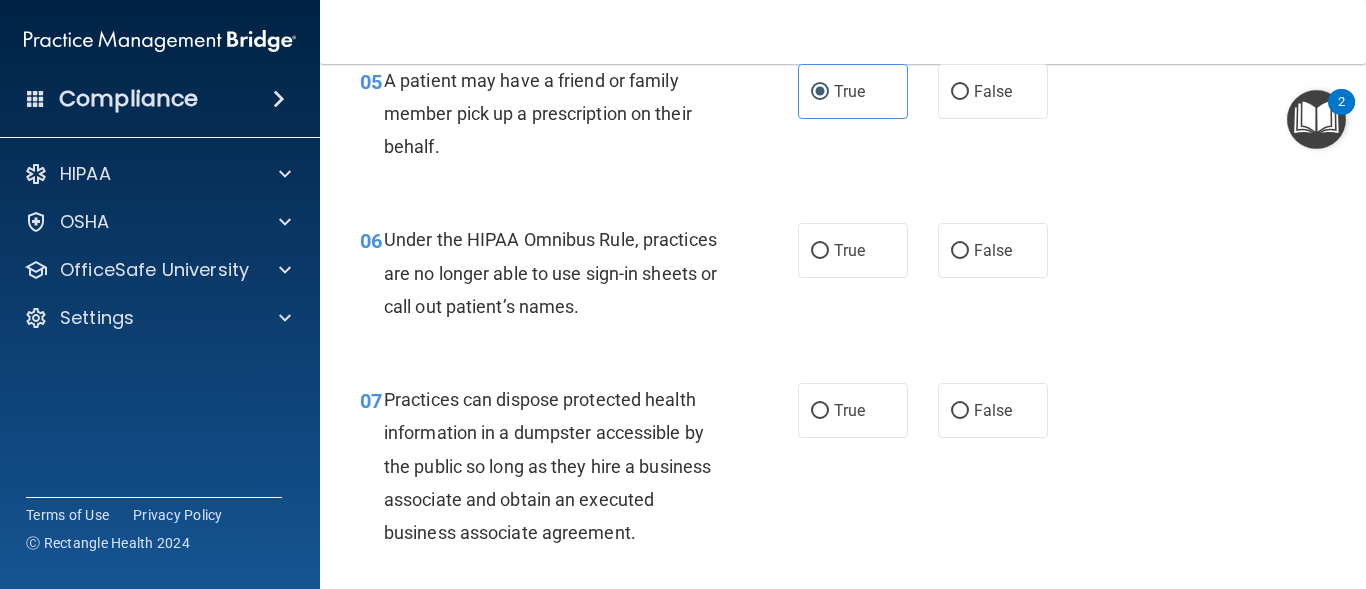 scroll, scrollTop: 1039, scrollLeft: 0, axis: vertical 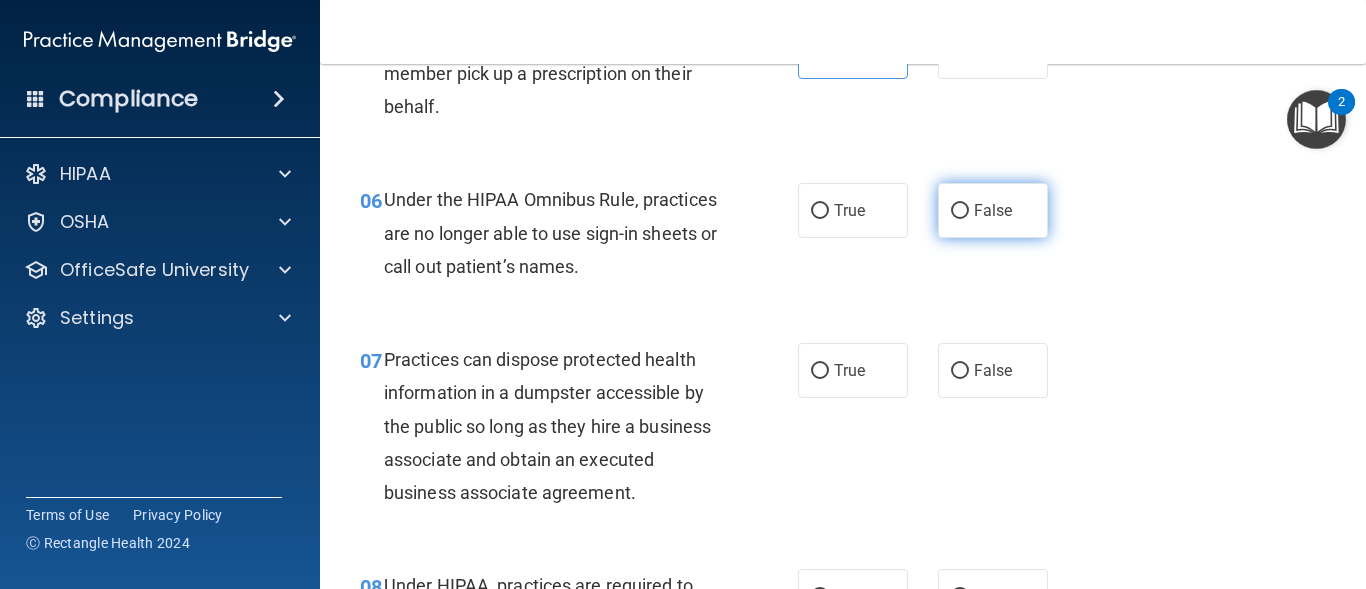 click on "False" at bounding box center [993, 210] 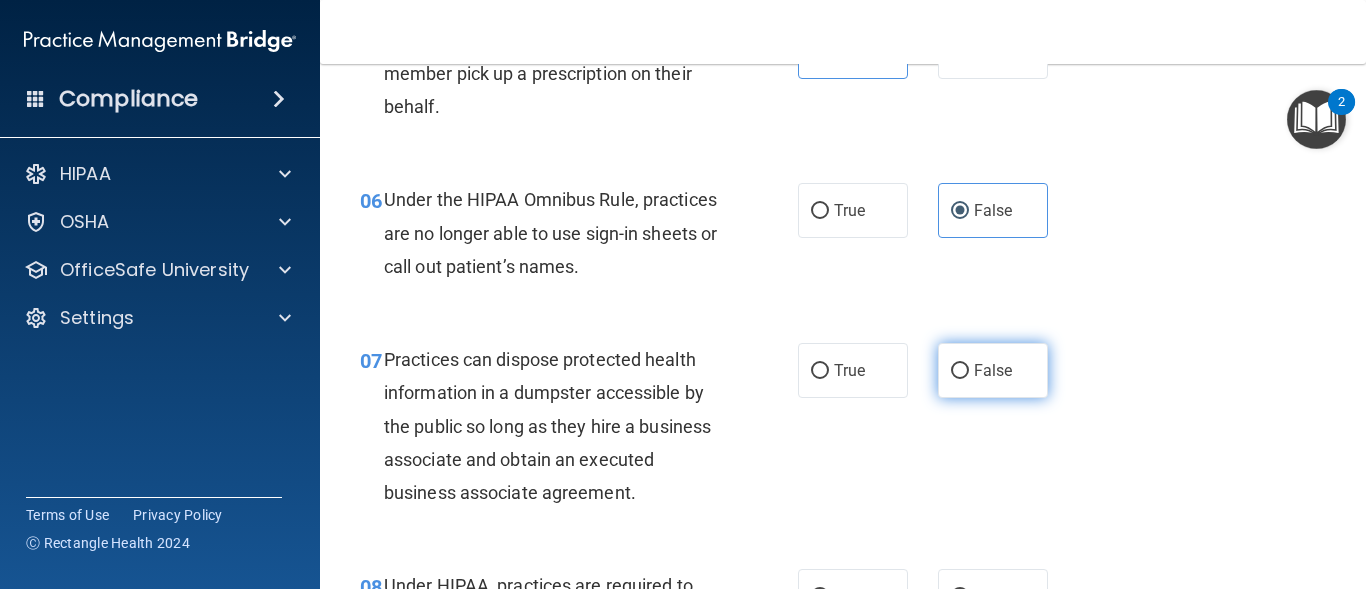 click on "False" at bounding box center (993, 370) 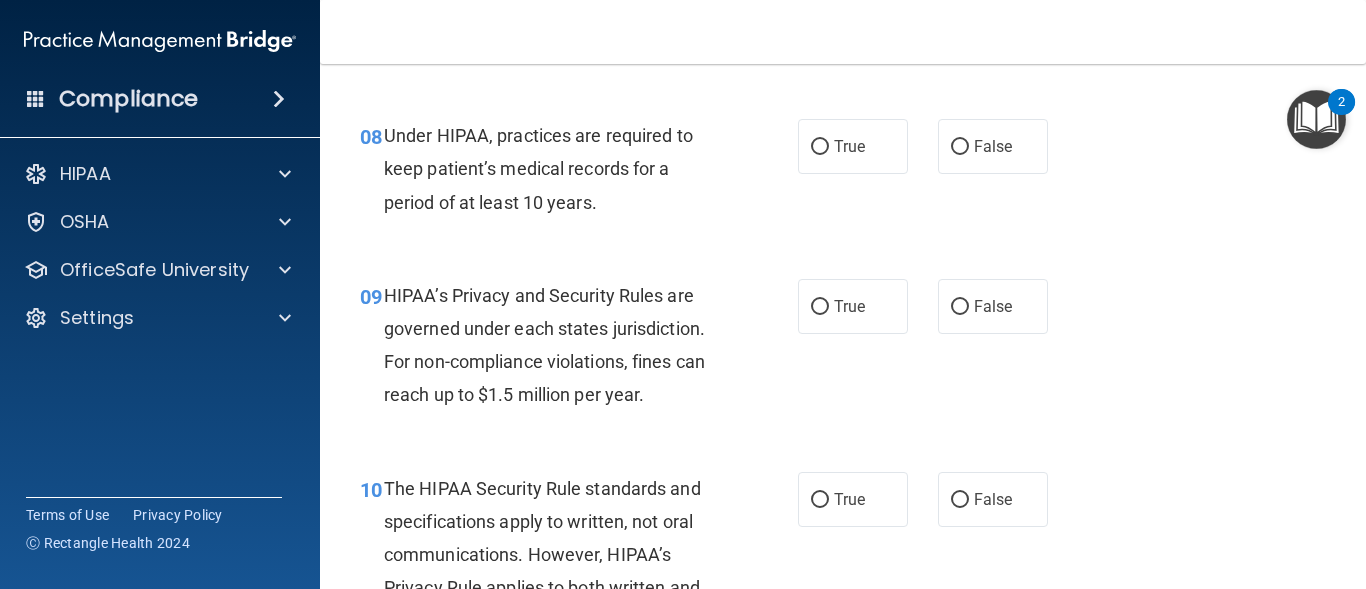scroll, scrollTop: 1519, scrollLeft: 0, axis: vertical 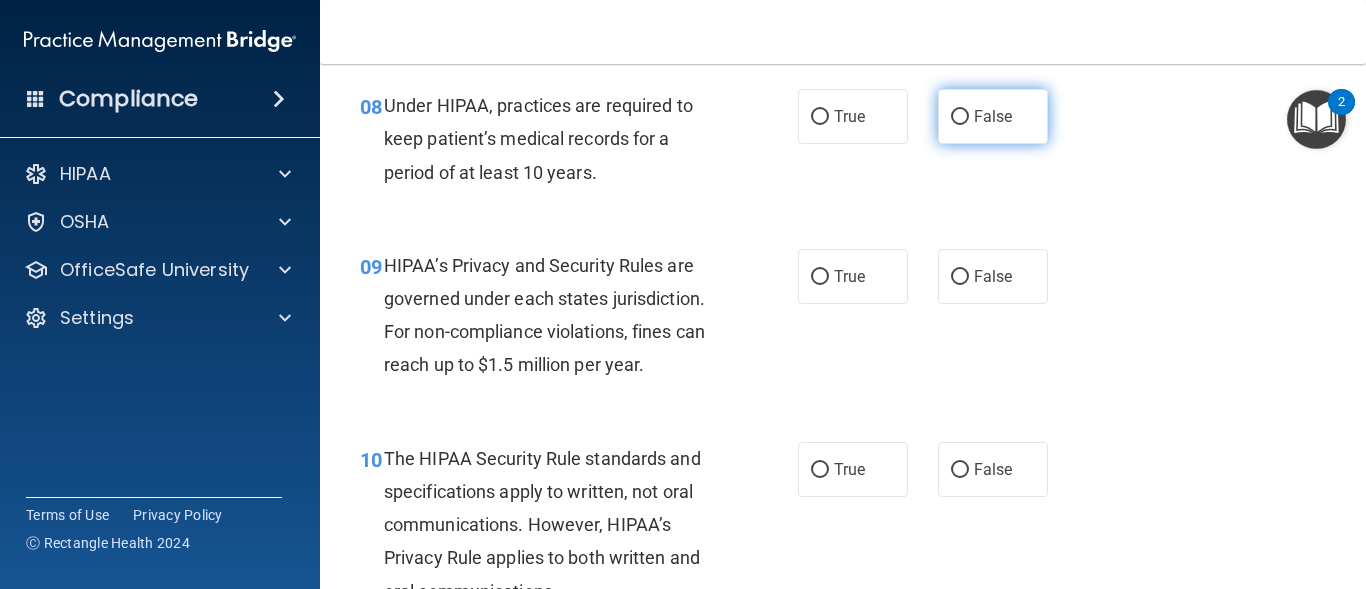 click on "False" at bounding box center (993, 116) 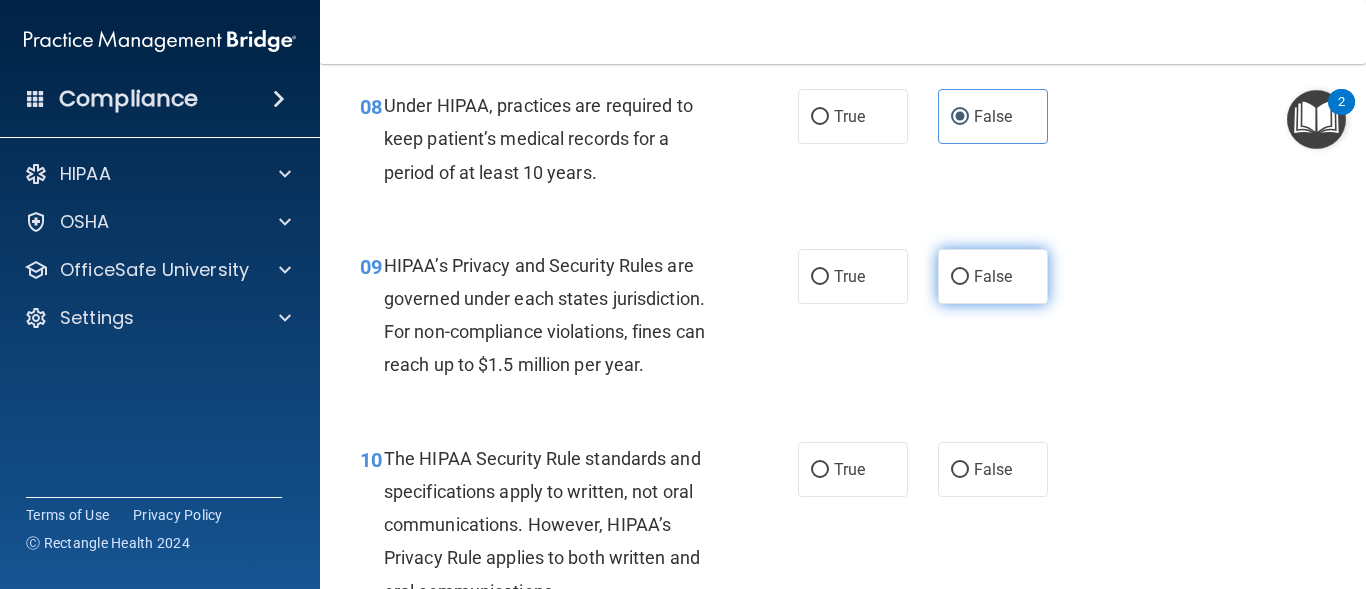 click on "False" at bounding box center [993, 276] 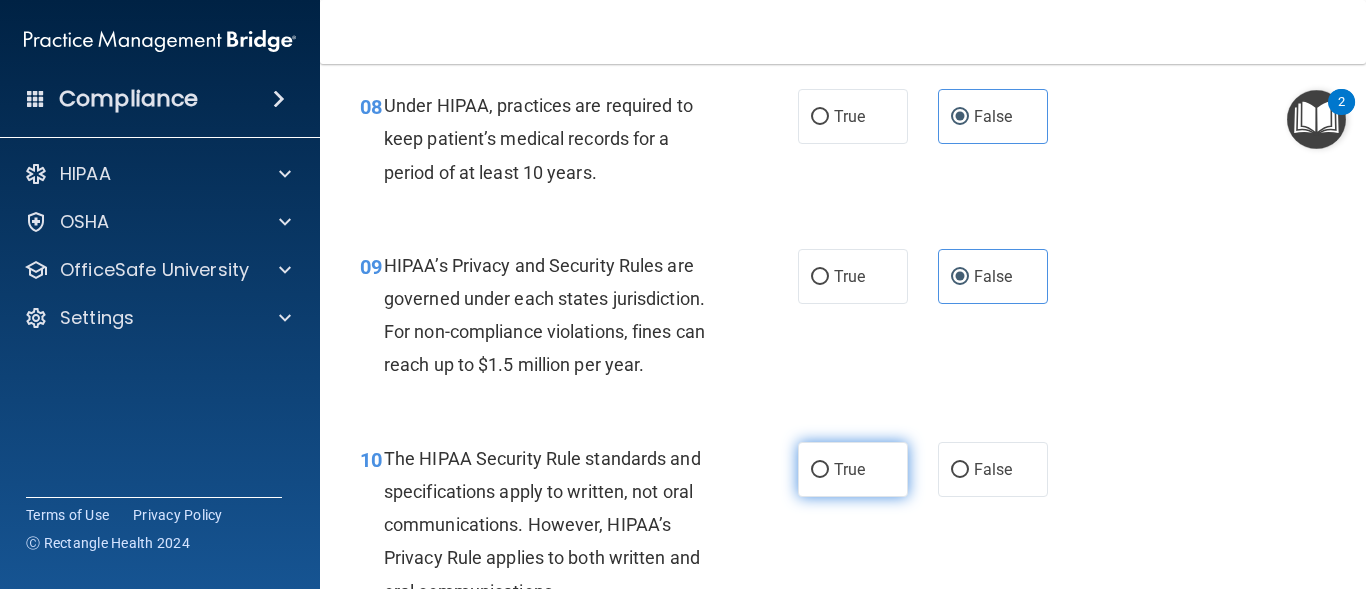 click on "True" at bounding box center [853, 469] 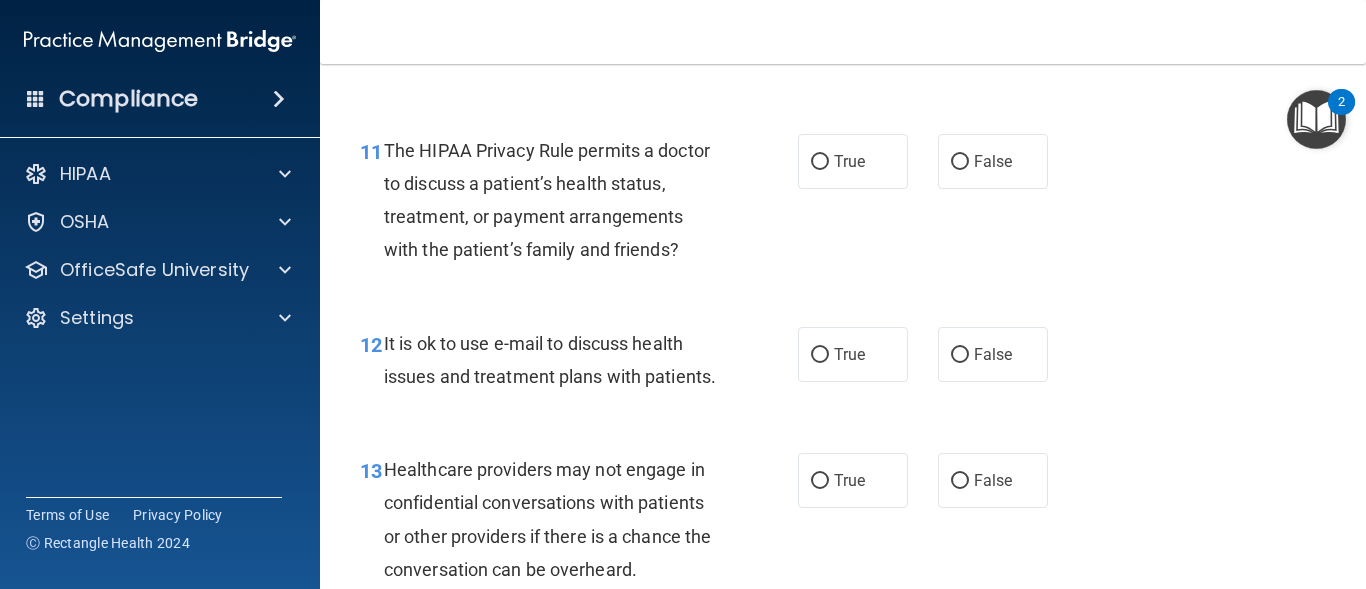 scroll, scrollTop: 2065, scrollLeft: 0, axis: vertical 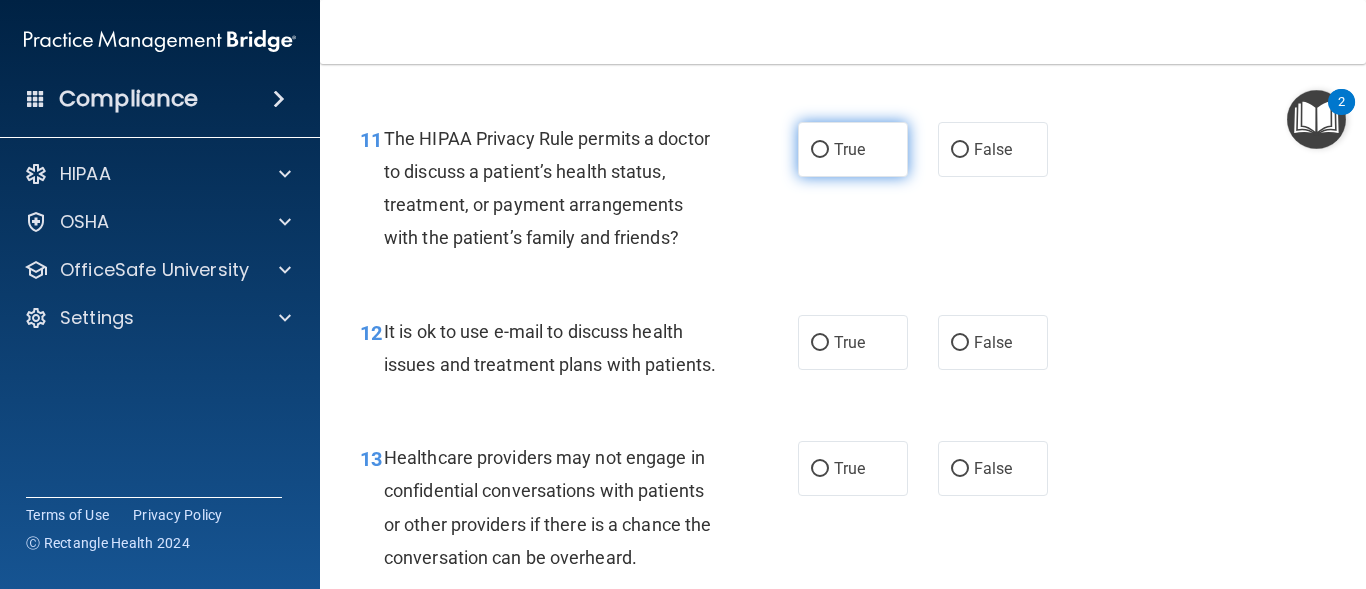 click on "True" at bounding box center [853, 149] 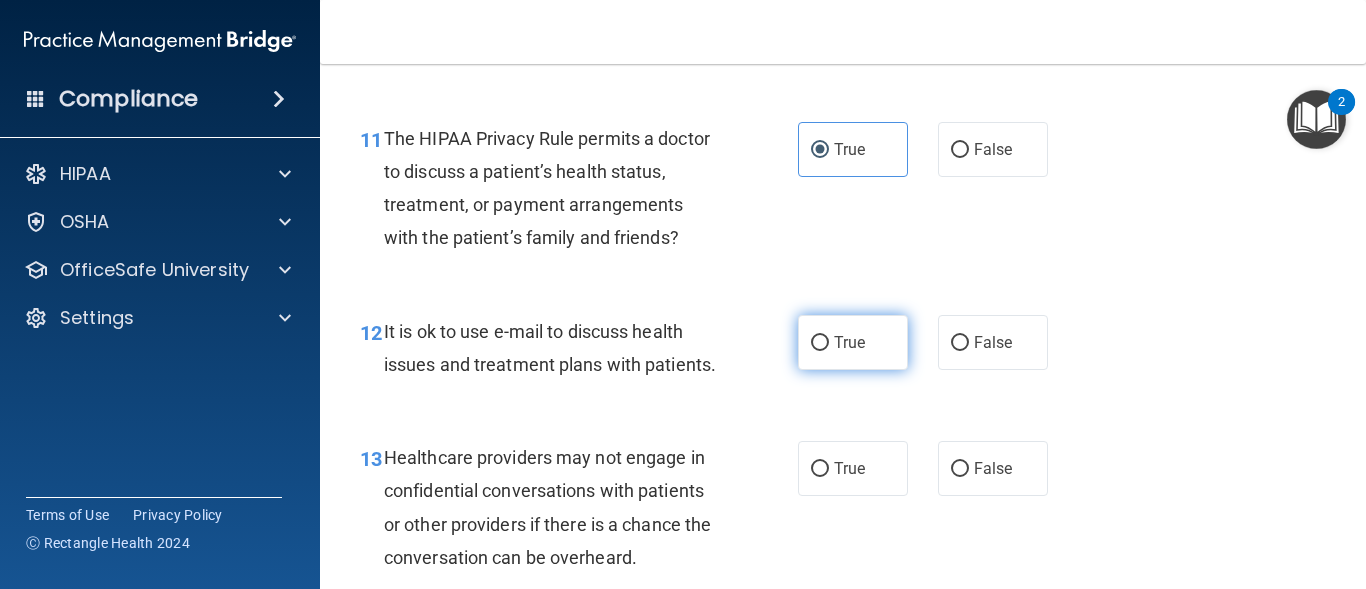 click on "True" at bounding box center [853, 342] 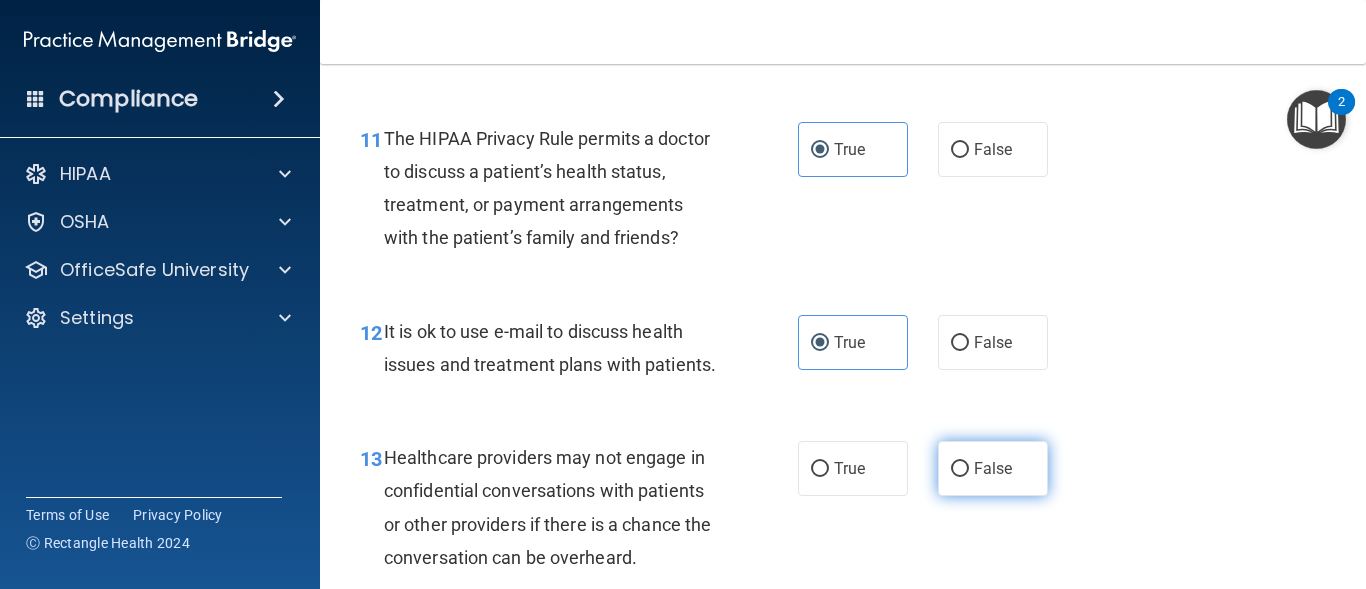 click on "False" at bounding box center [993, 468] 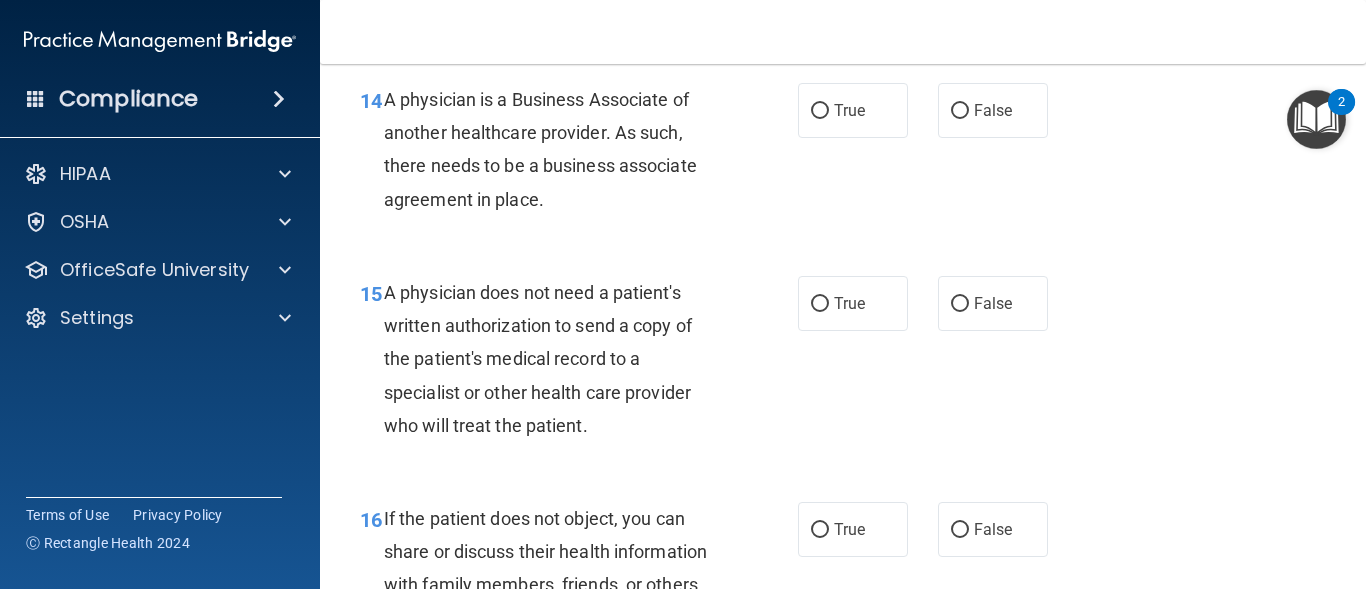 scroll, scrollTop: 2625, scrollLeft: 0, axis: vertical 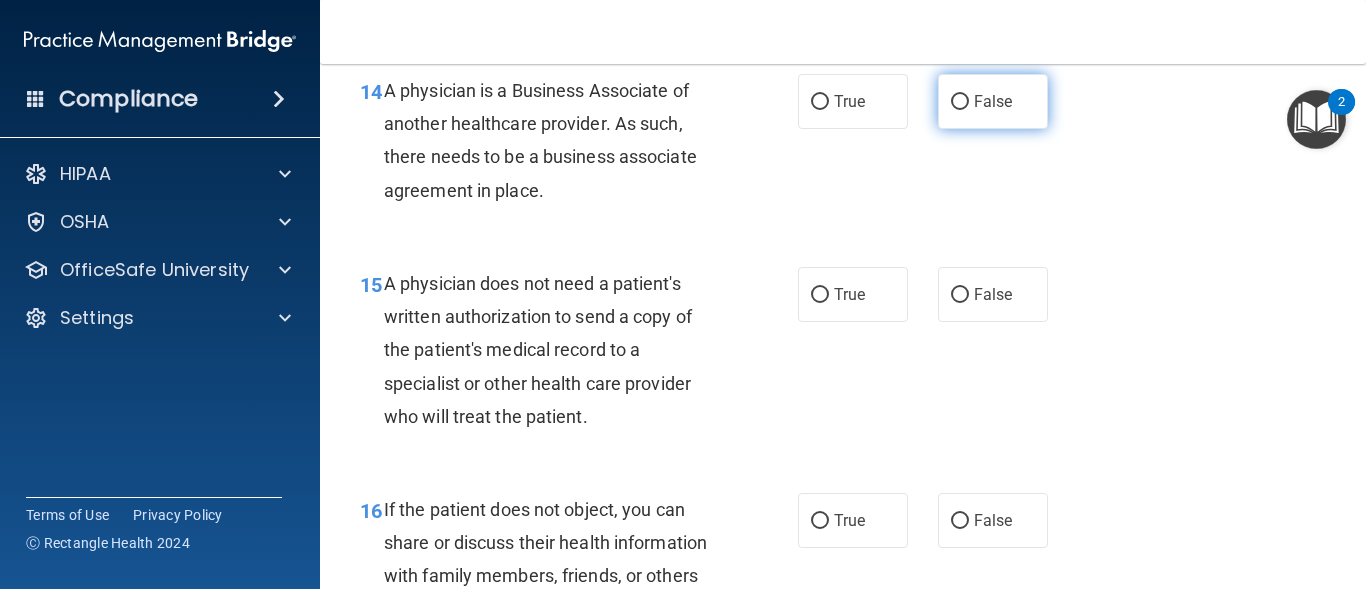 click on "False" at bounding box center (993, 101) 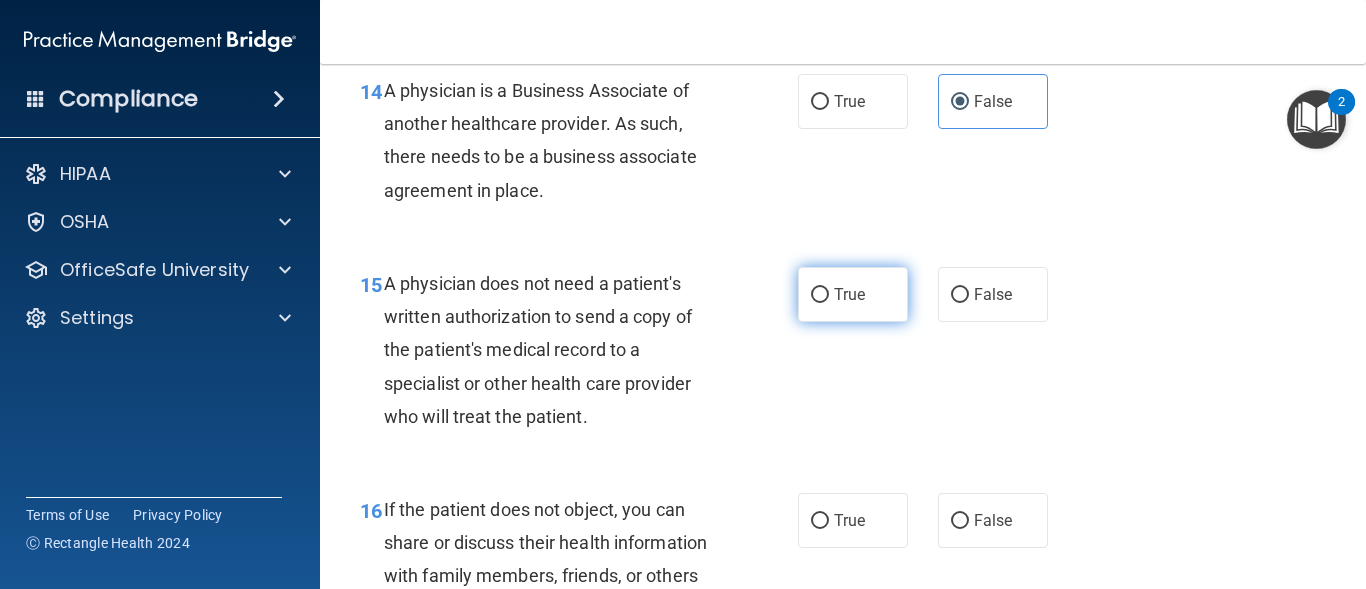 click on "True" at bounding box center (853, 294) 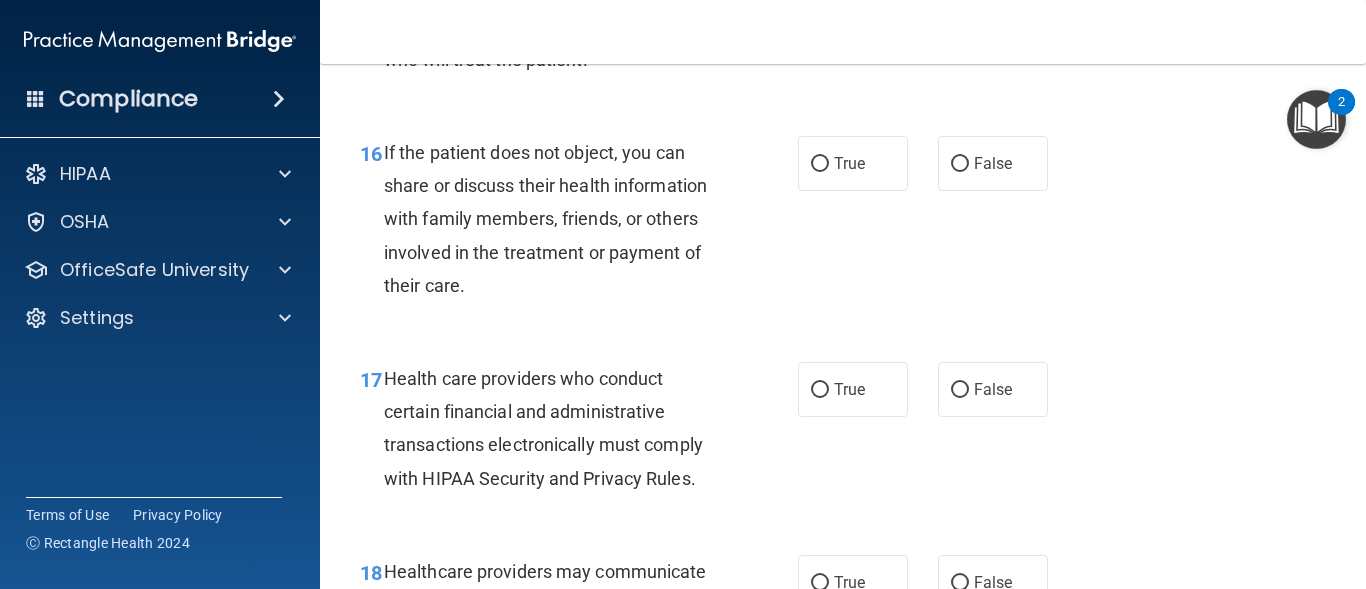 scroll, scrollTop: 2985, scrollLeft: 0, axis: vertical 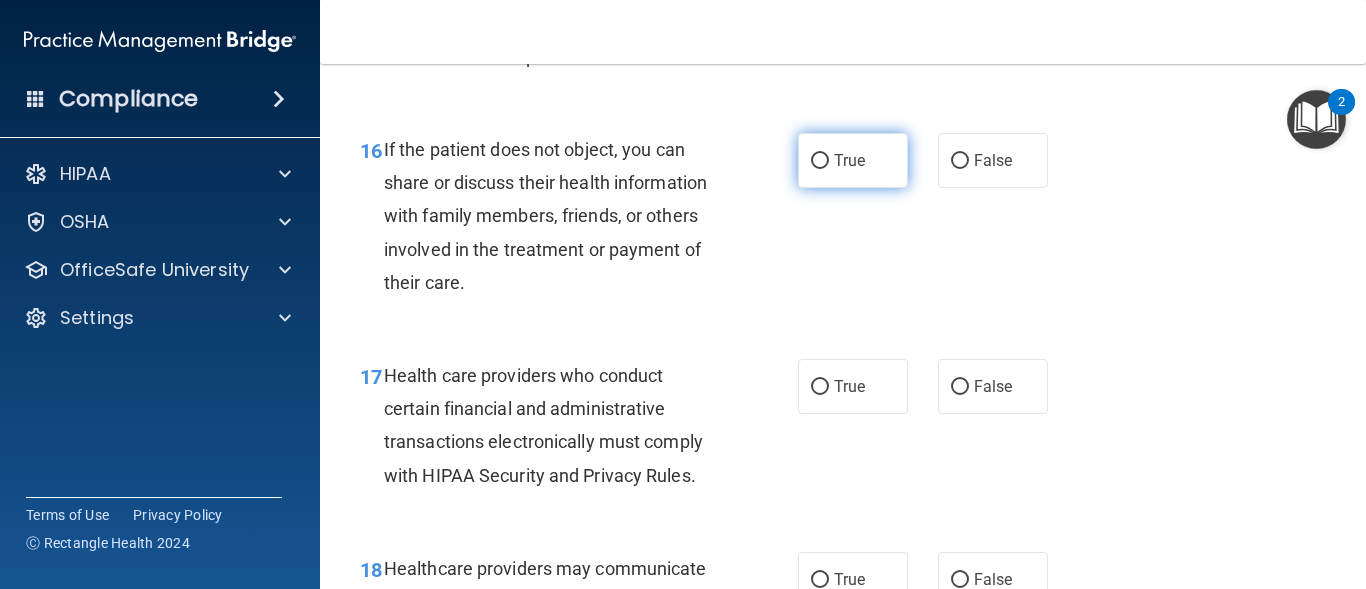 click on "True" at bounding box center (853, 160) 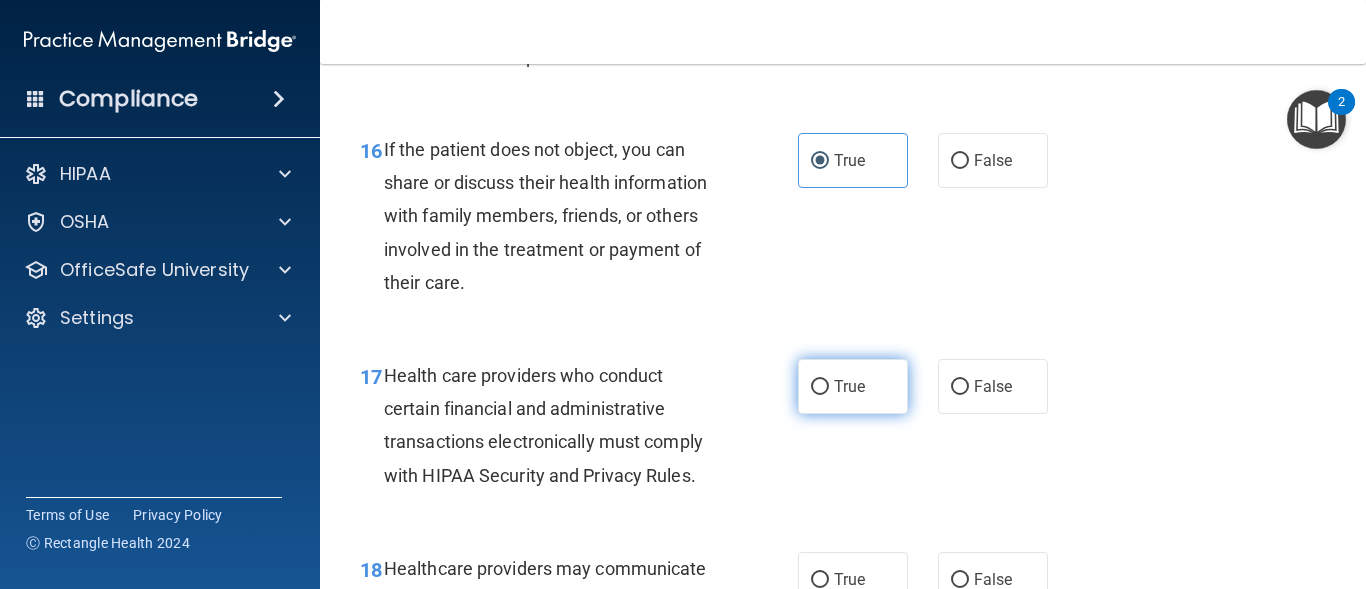 click on "True" at bounding box center [853, 386] 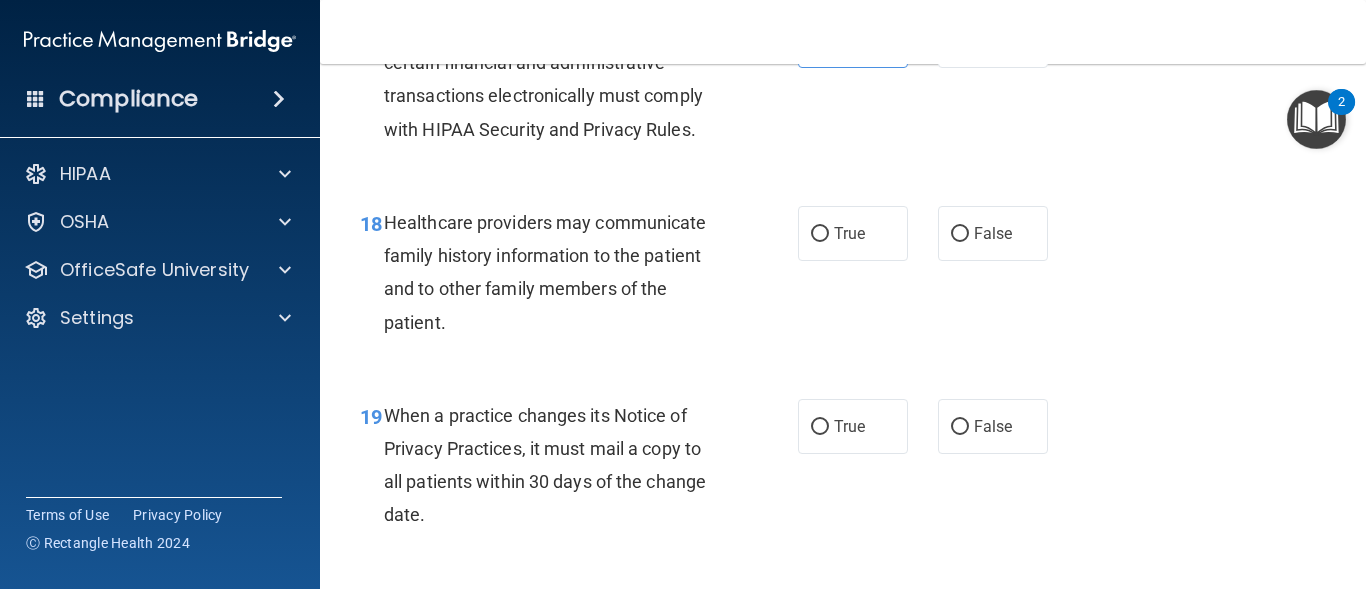 scroll, scrollTop: 3410, scrollLeft: 0, axis: vertical 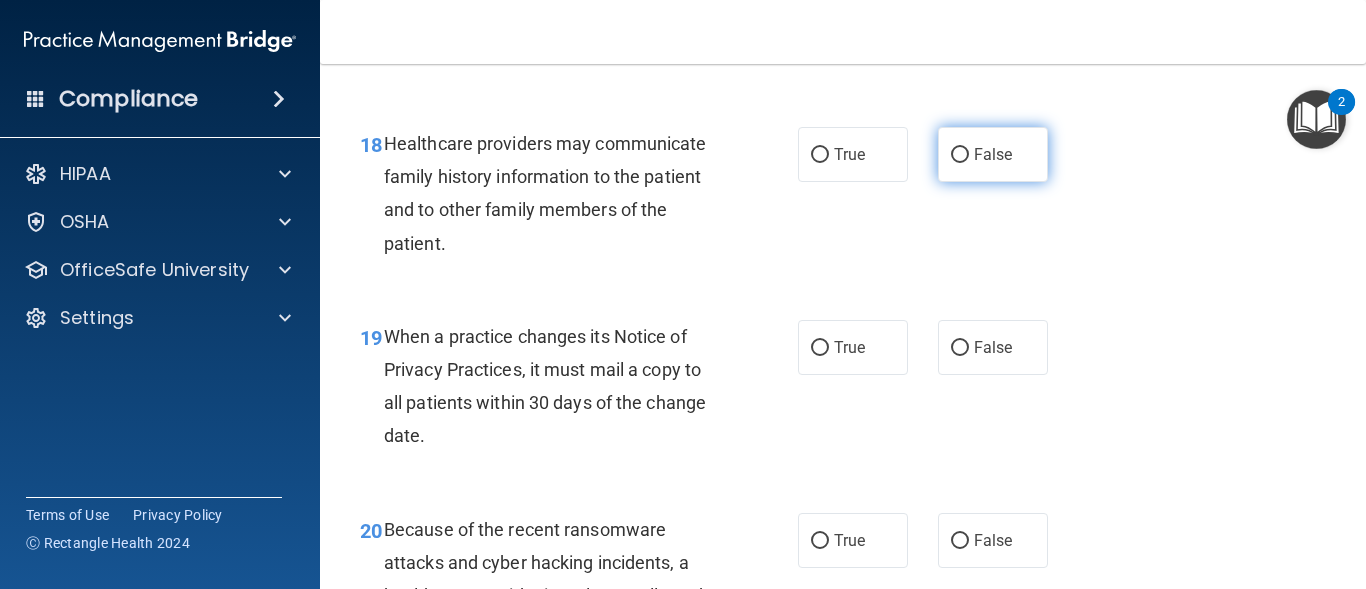 click on "False" at bounding box center [993, 154] 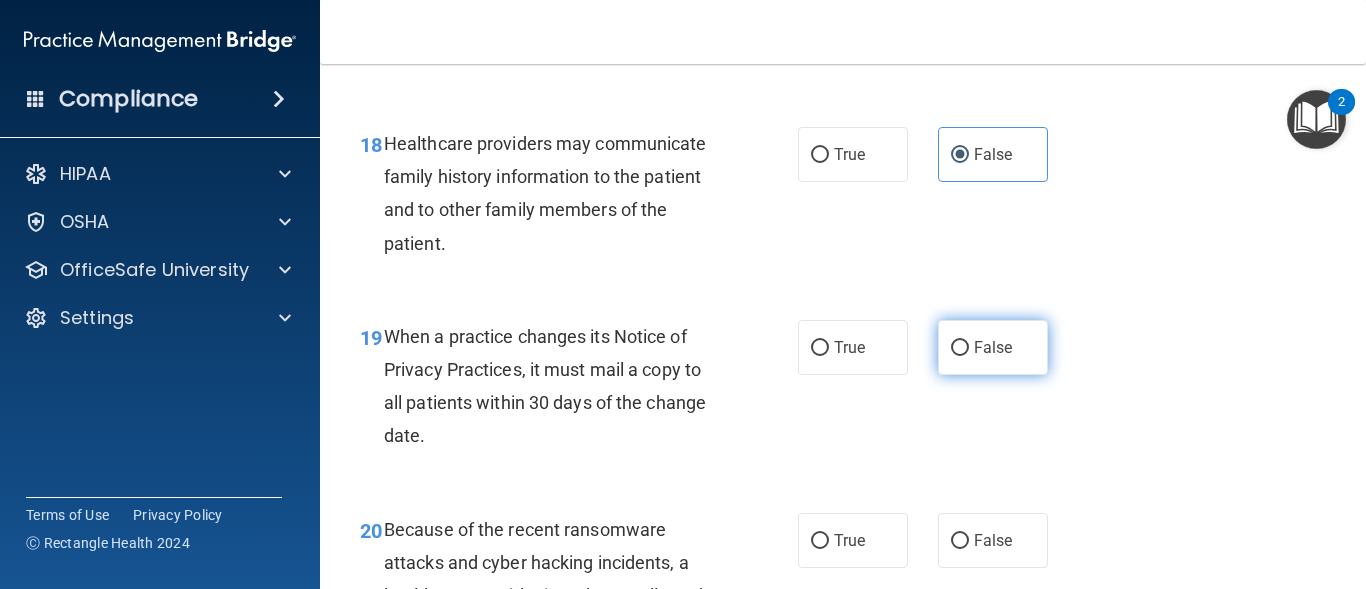 click on "False" at bounding box center [993, 347] 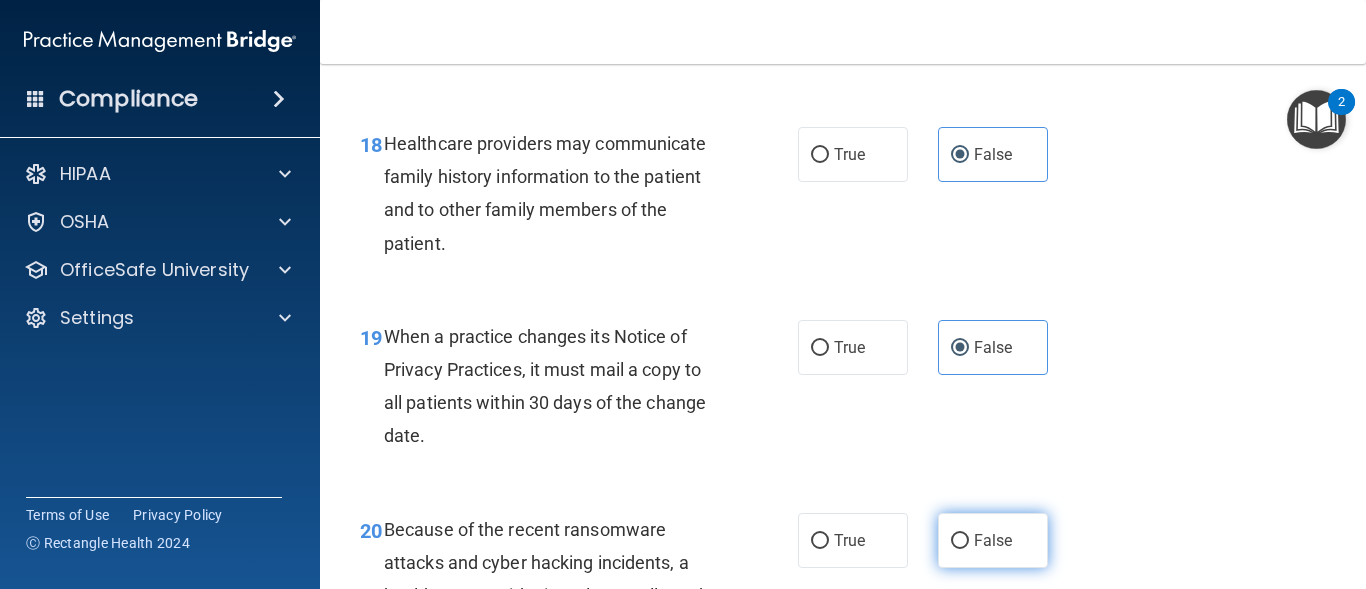 click on "False" at bounding box center (993, 540) 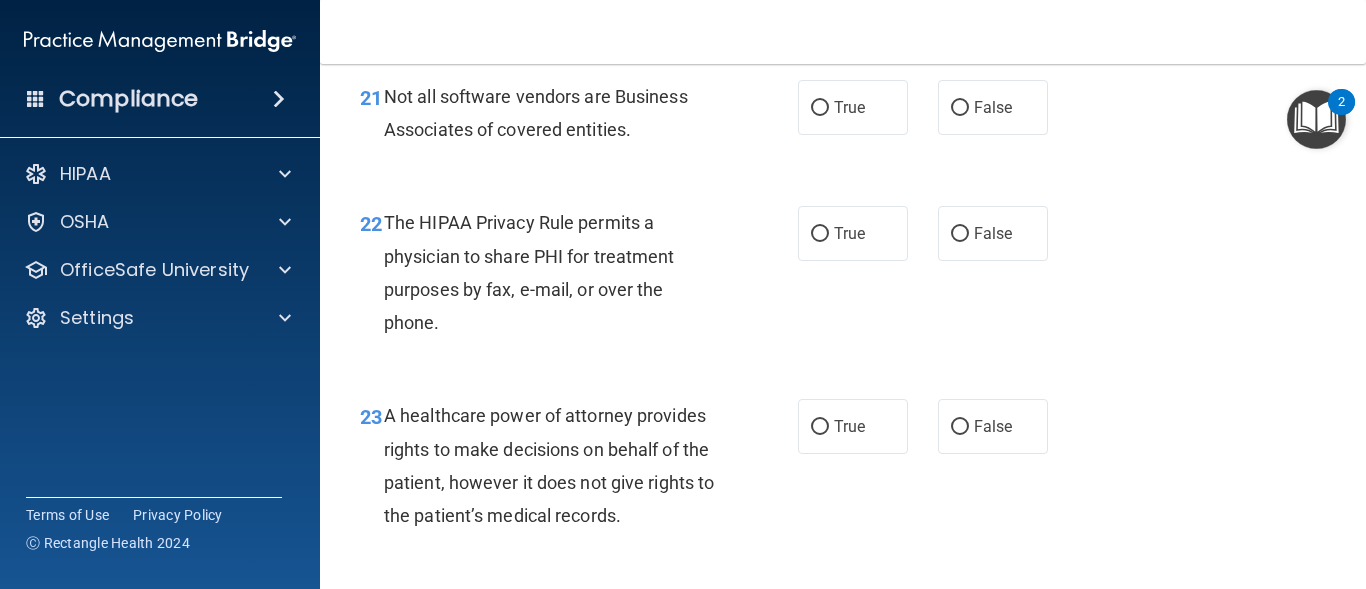 scroll, scrollTop: 4143, scrollLeft: 0, axis: vertical 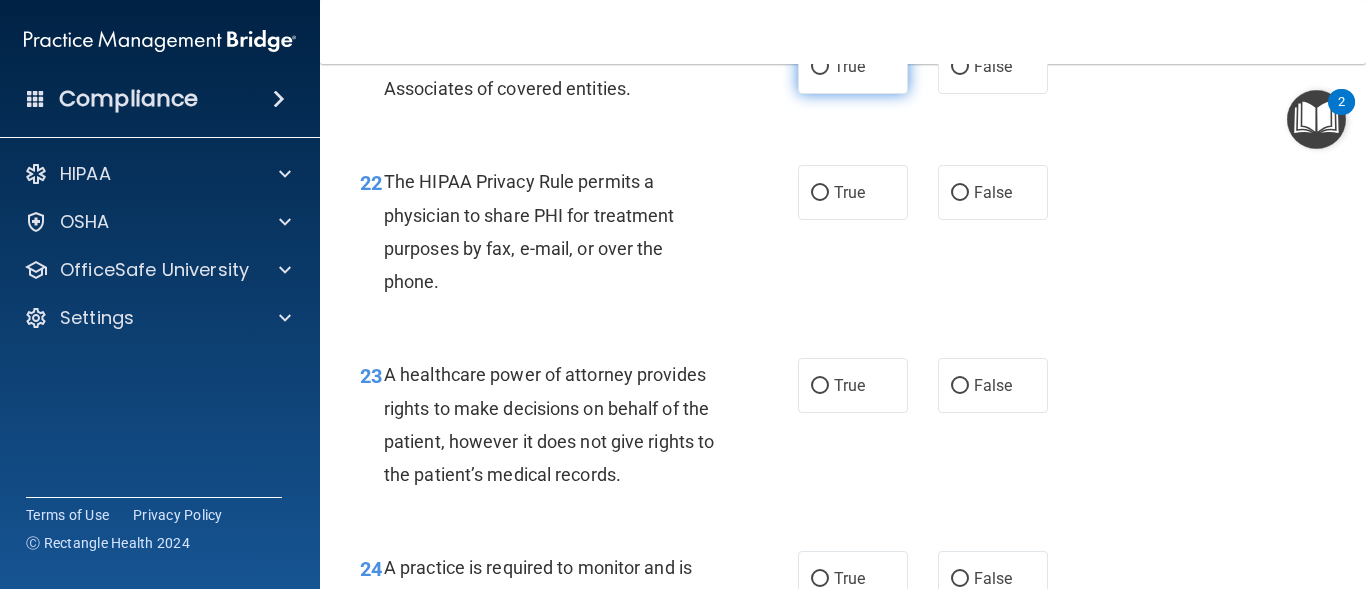 click on "True" at bounding box center (853, 66) 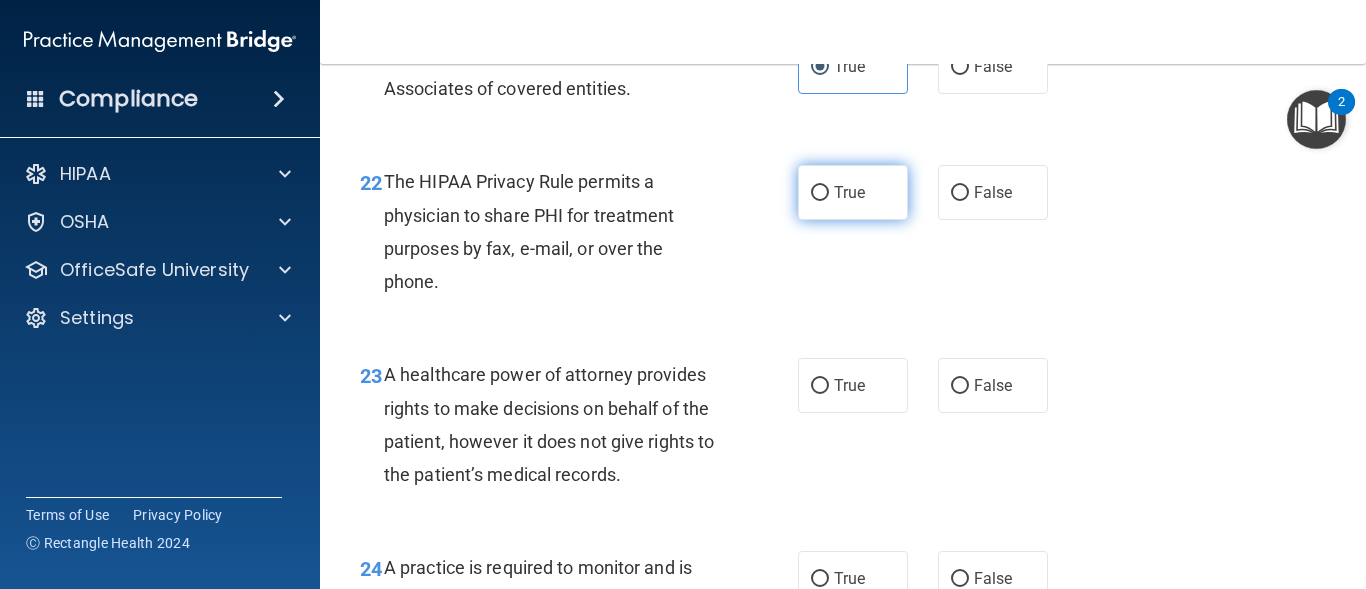 click on "True" at bounding box center (853, 192) 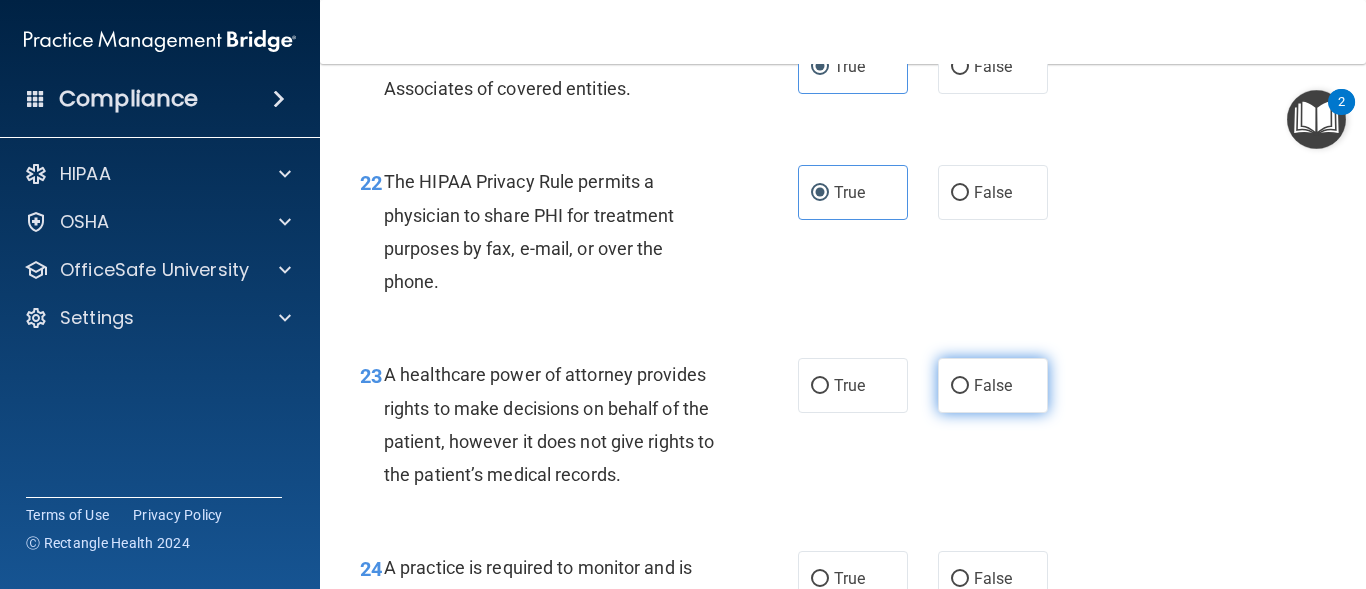 click on "False" at bounding box center [993, 385] 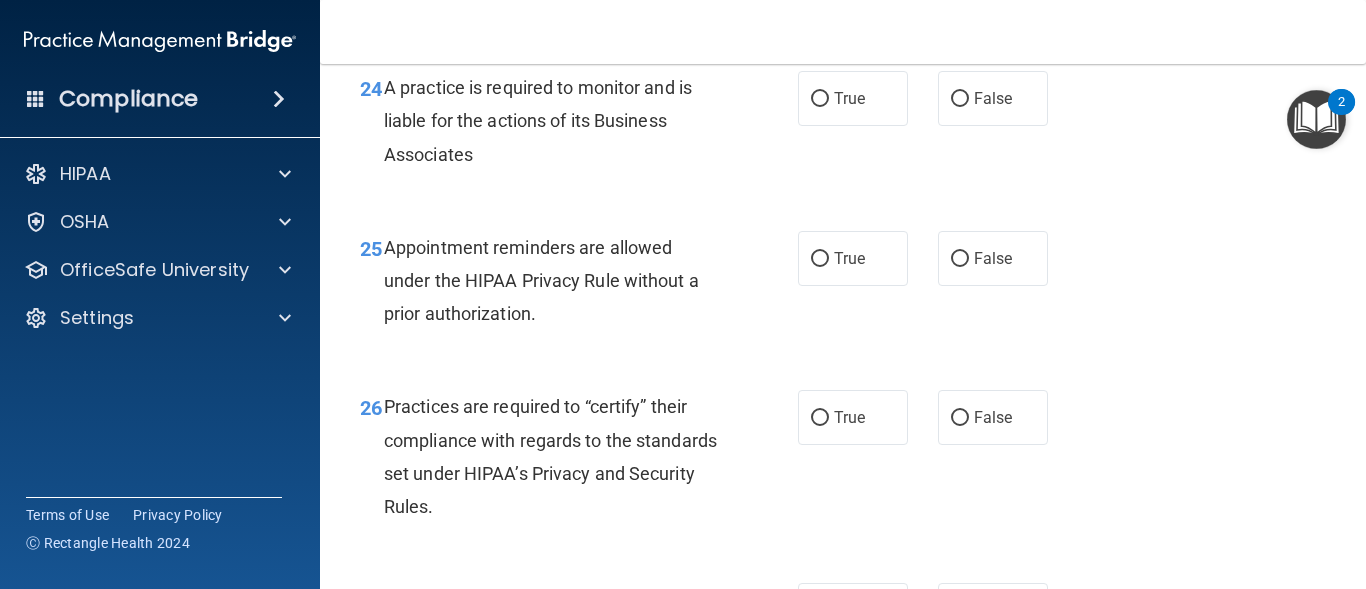 scroll, scrollTop: 4663, scrollLeft: 0, axis: vertical 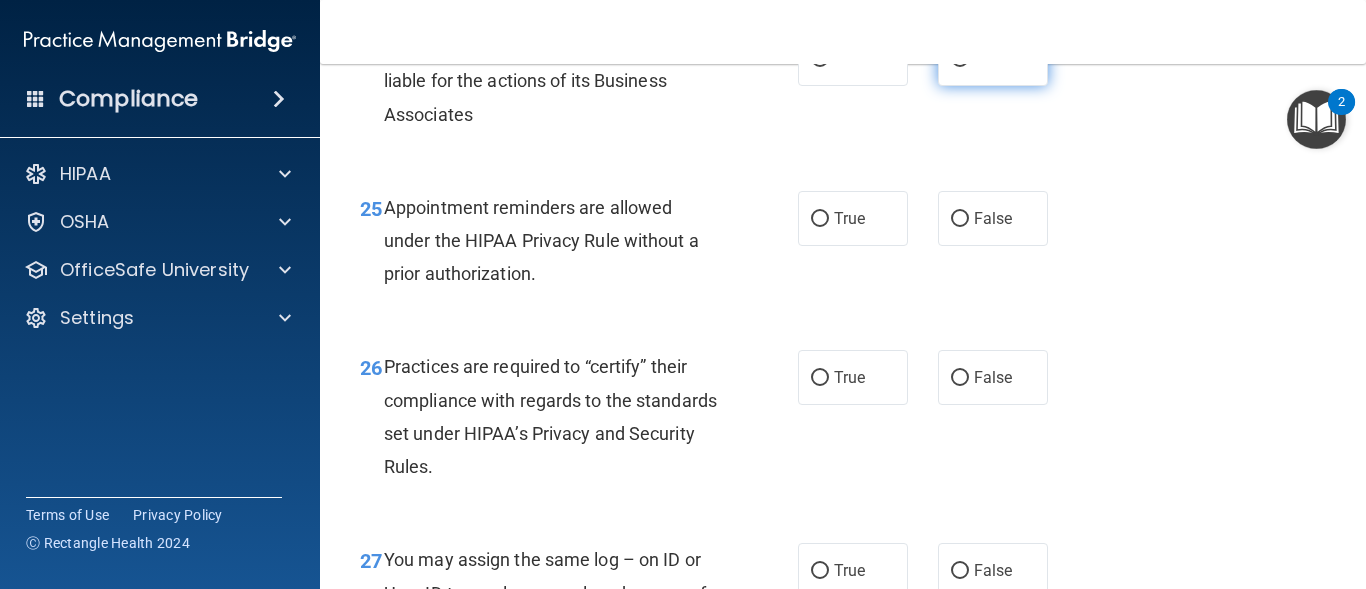 click on "False" at bounding box center [993, 58] 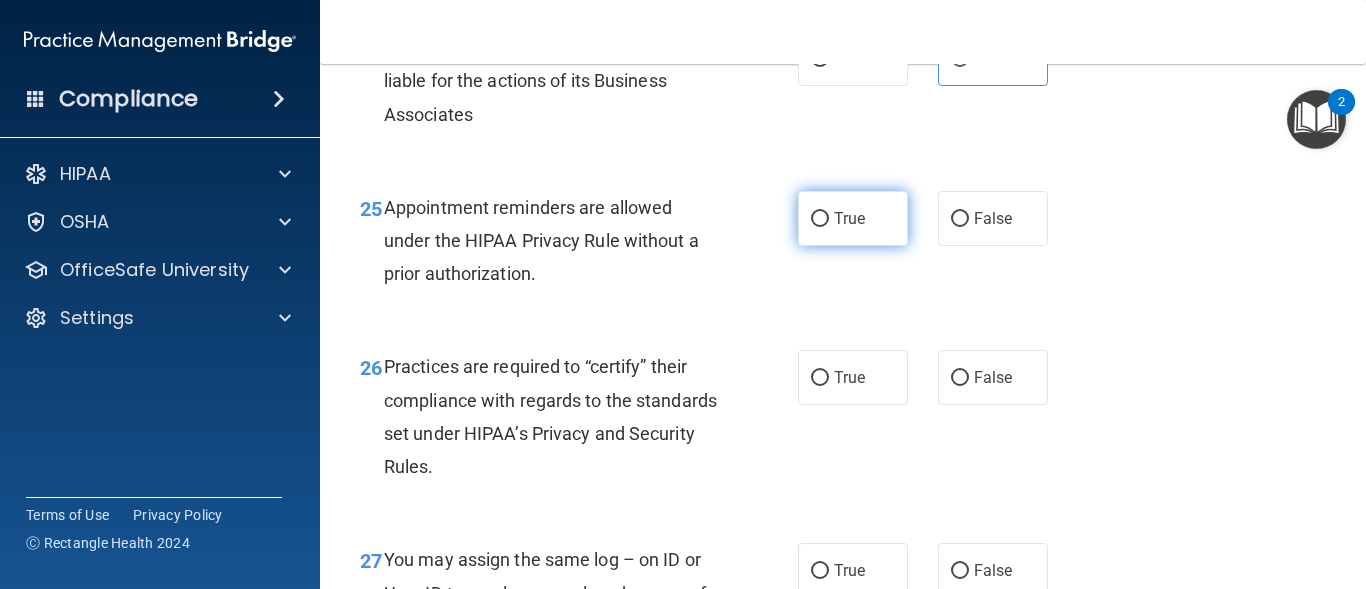 click on "True" at bounding box center (853, 218) 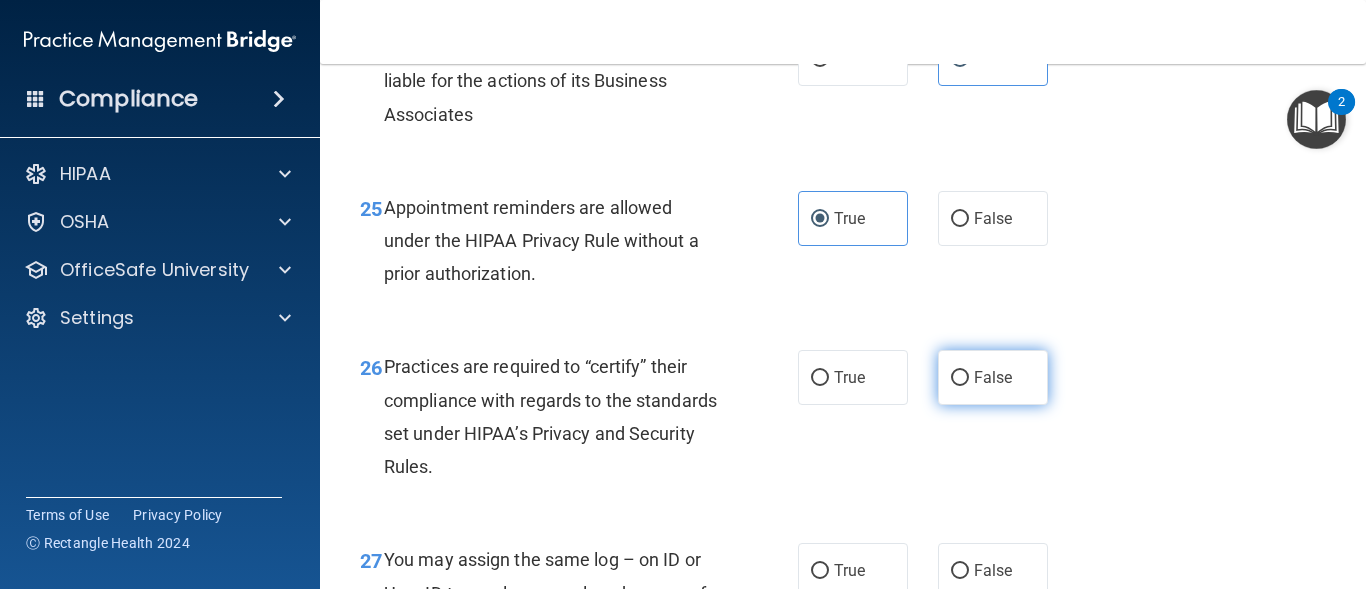 click on "False" at bounding box center [993, 377] 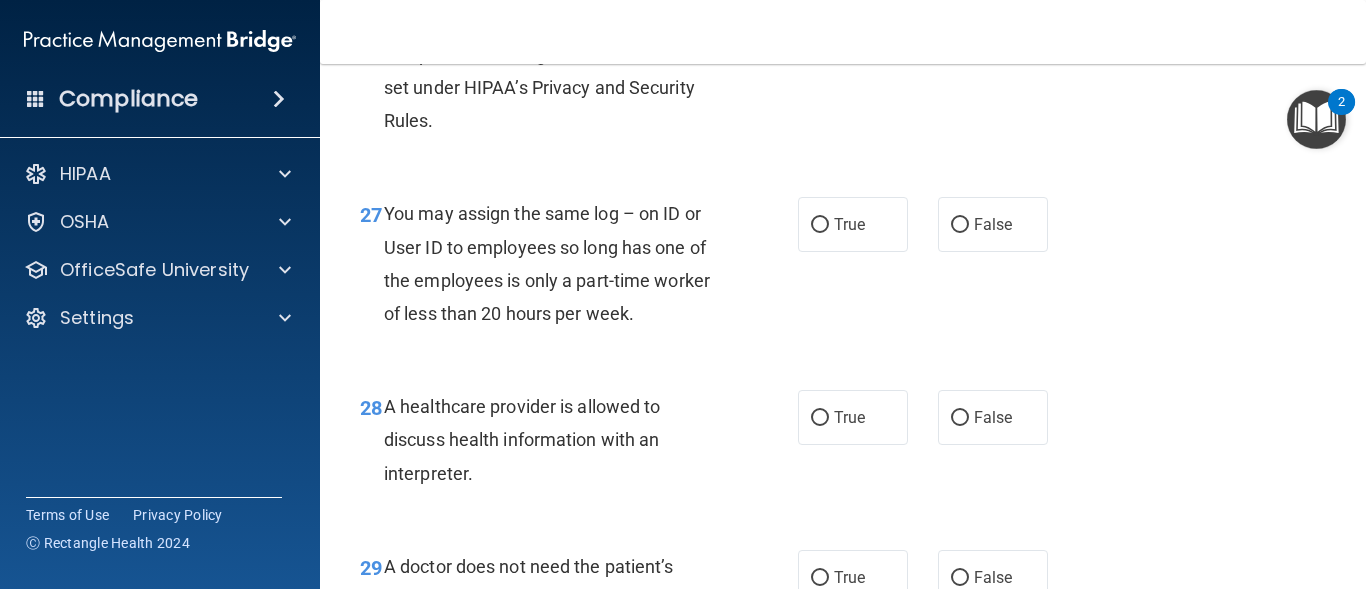 scroll, scrollTop: 5049, scrollLeft: 0, axis: vertical 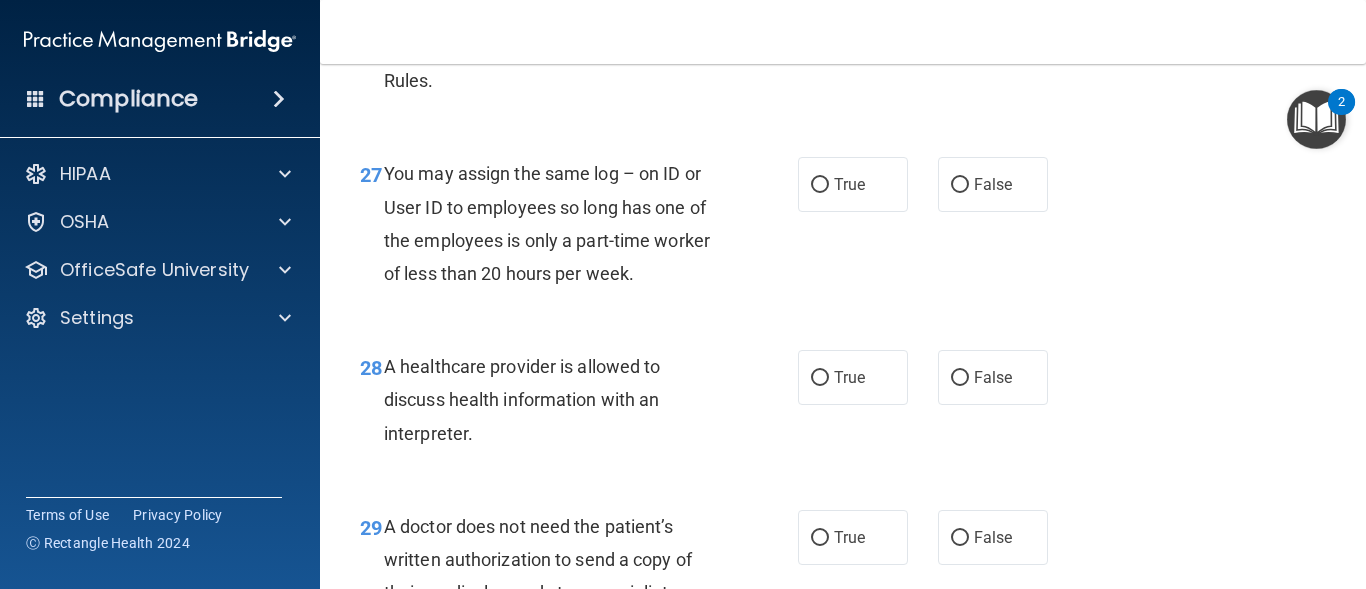click on "27       You may assign the same log – on ID or User ID to employees so long has one of the employees is only a part-time worker of less than 20 hours per week.                 True           False" at bounding box center [843, 228] 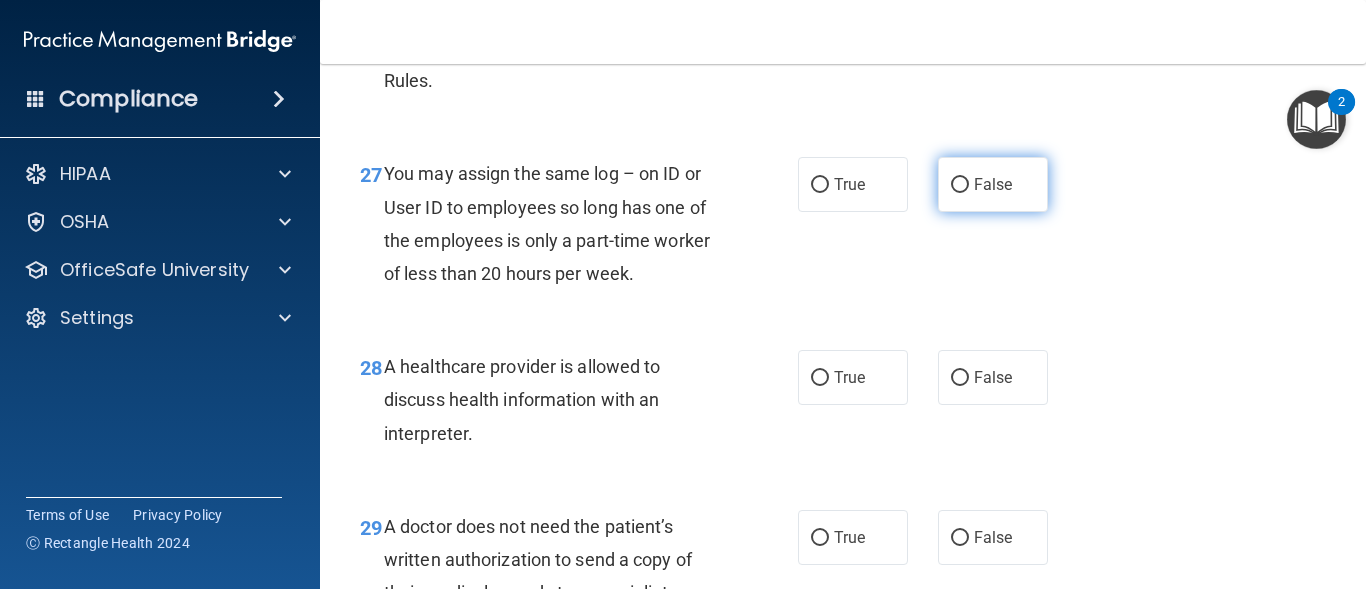click on "False" at bounding box center (993, 184) 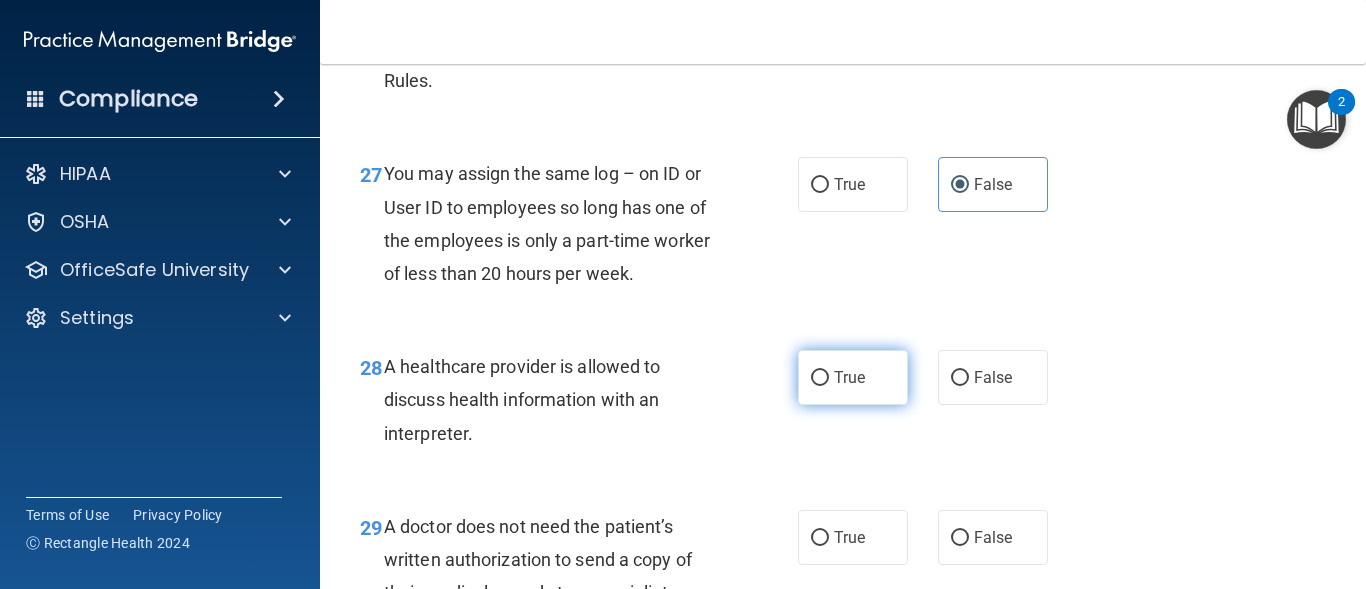 click on "True" at bounding box center (853, 377) 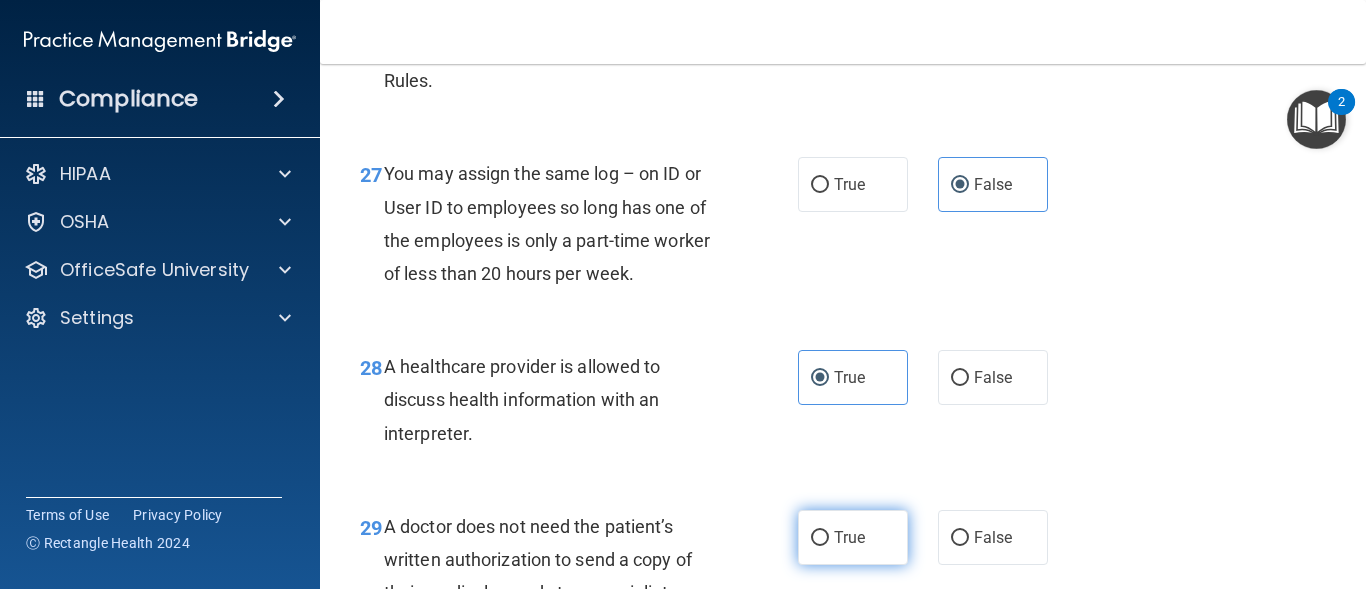 click on "True" at bounding box center (853, 537) 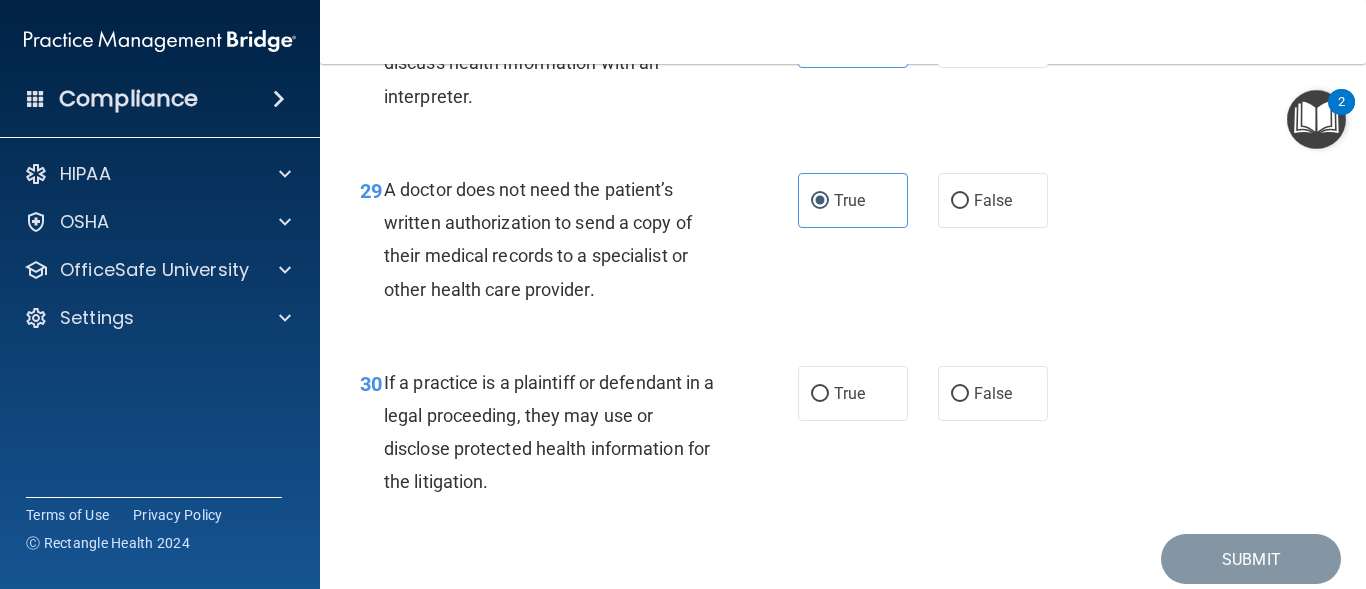 scroll, scrollTop: 5409, scrollLeft: 0, axis: vertical 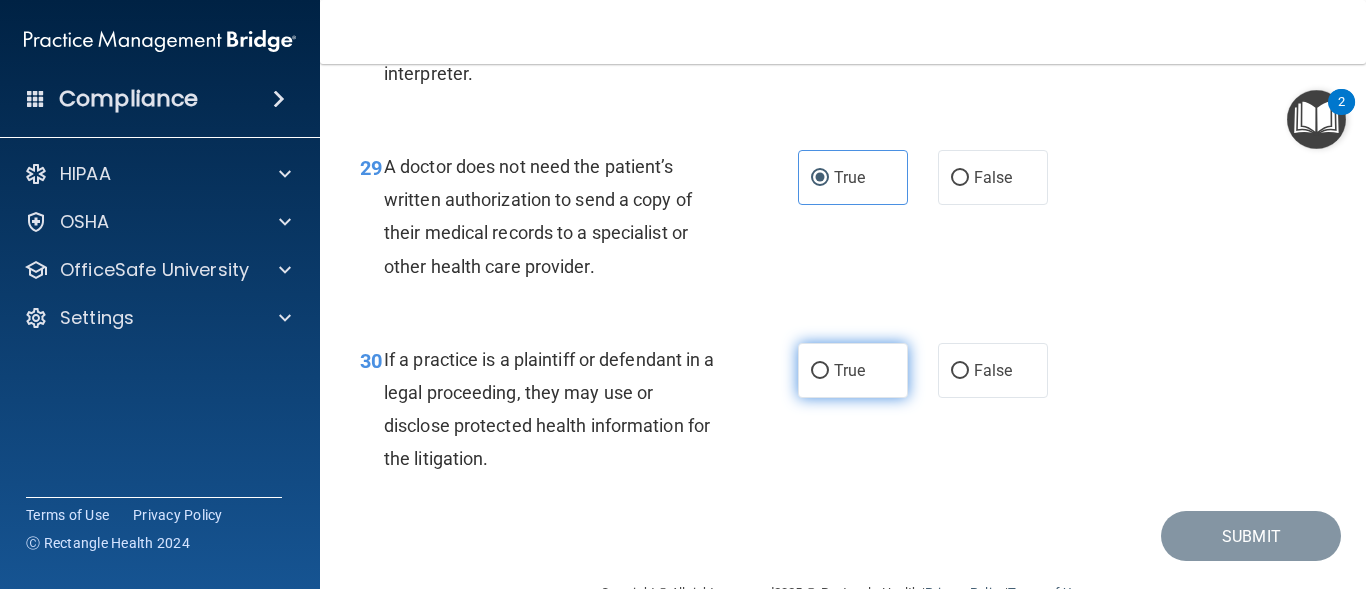click on "True" at bounding box center (853, 370) 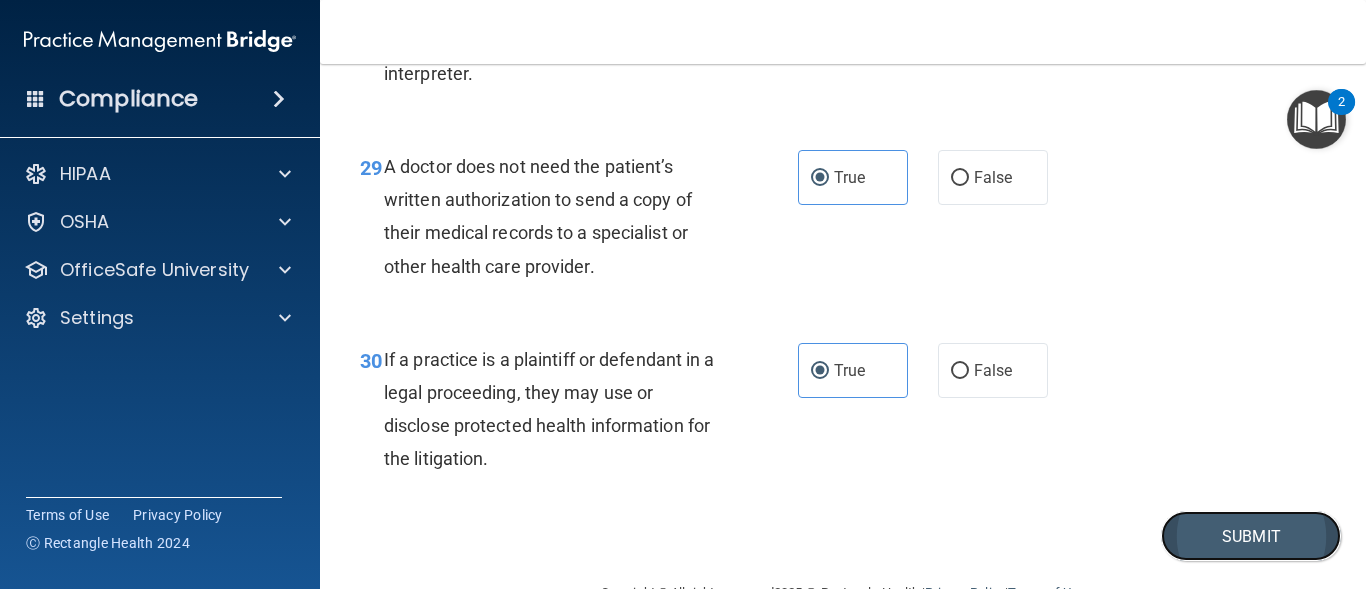 click on "Submit" at bounding box center (1251, 536) 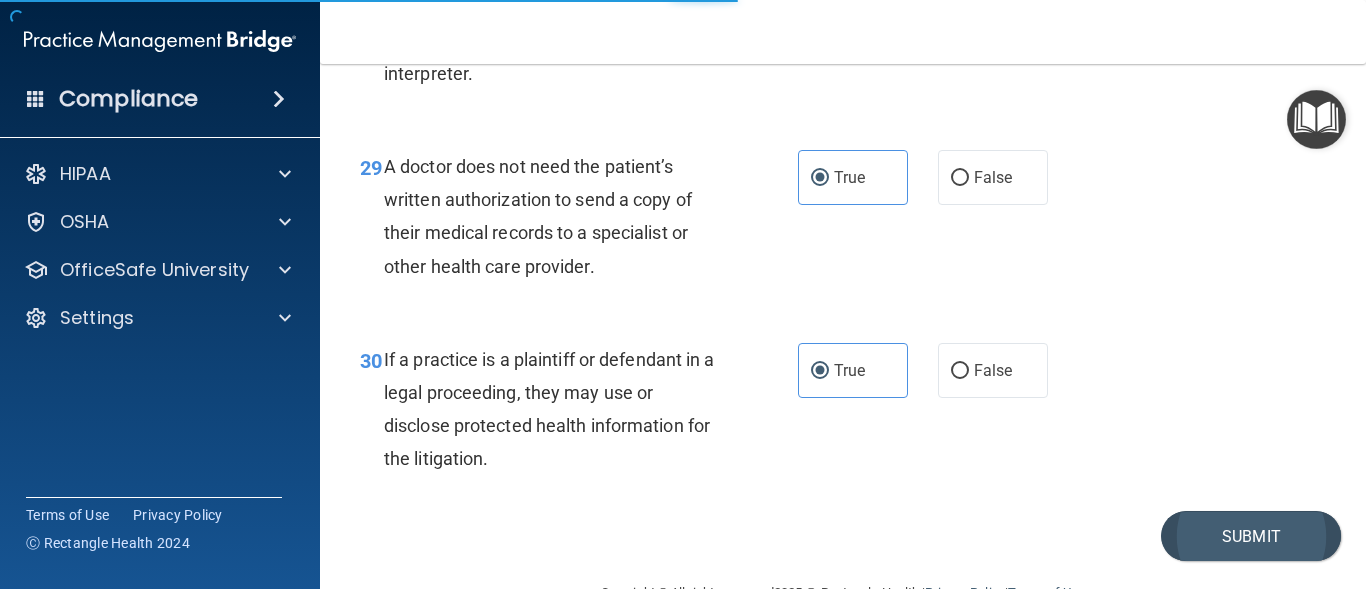 scroll, scrollTop: 0, scrollLeft: 0, axis: both 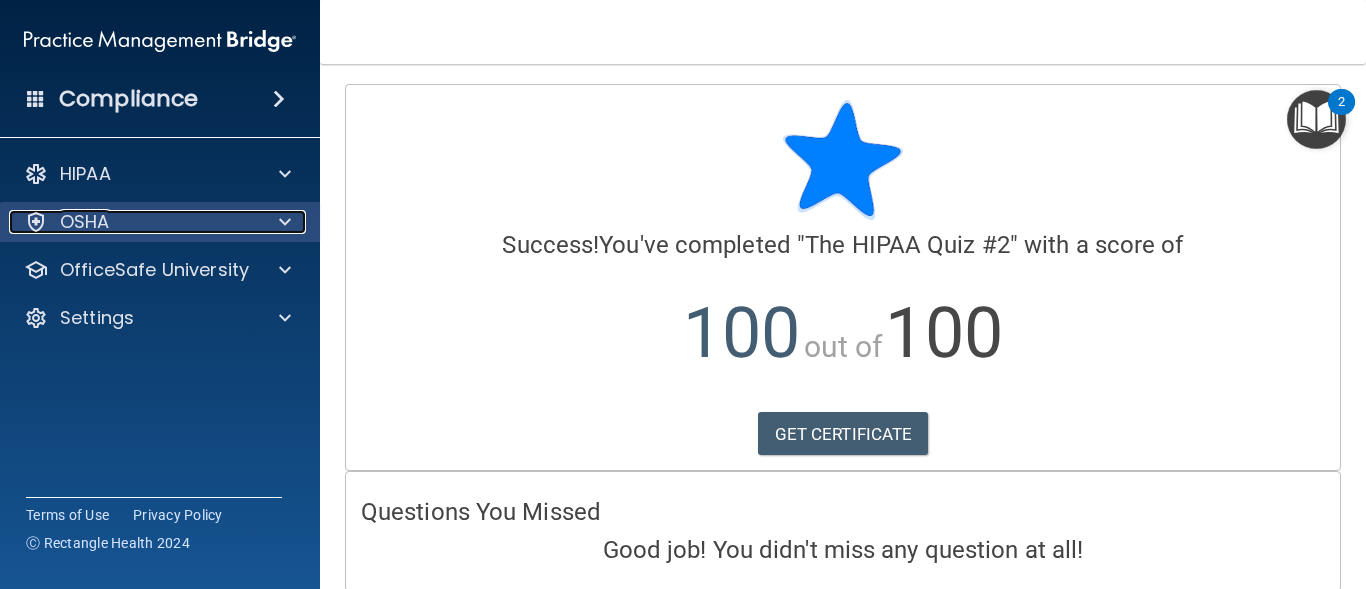 click at bounding box center (282, 222) 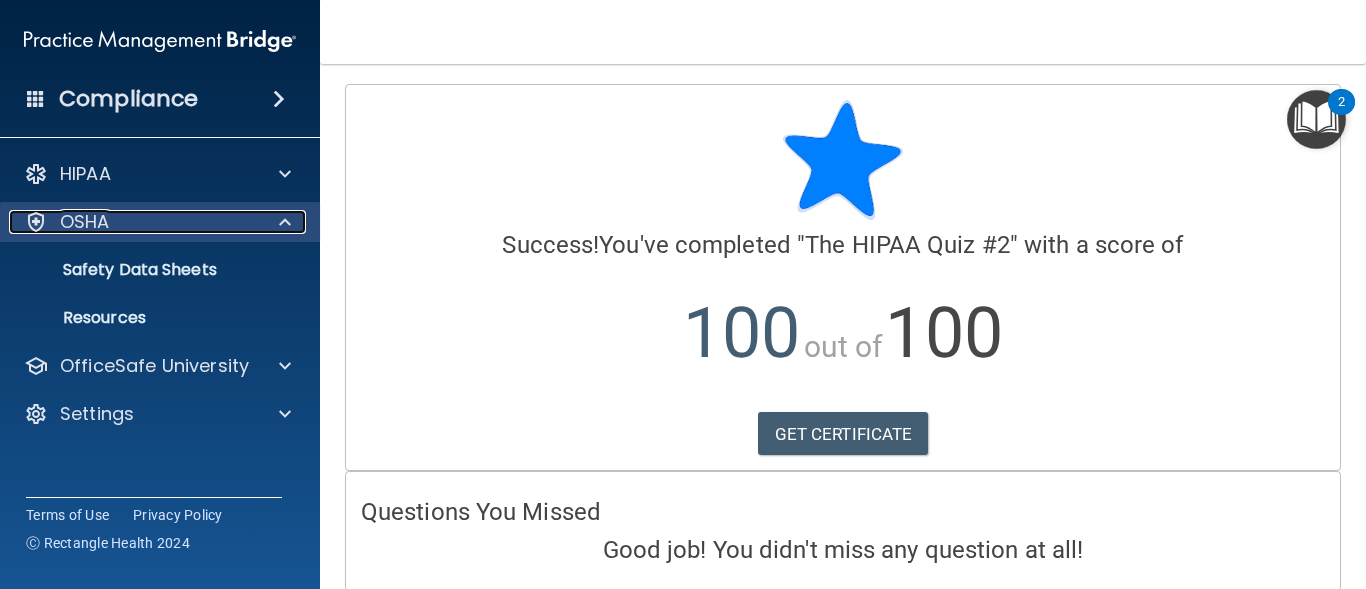 click at bounding box center [282, 222] 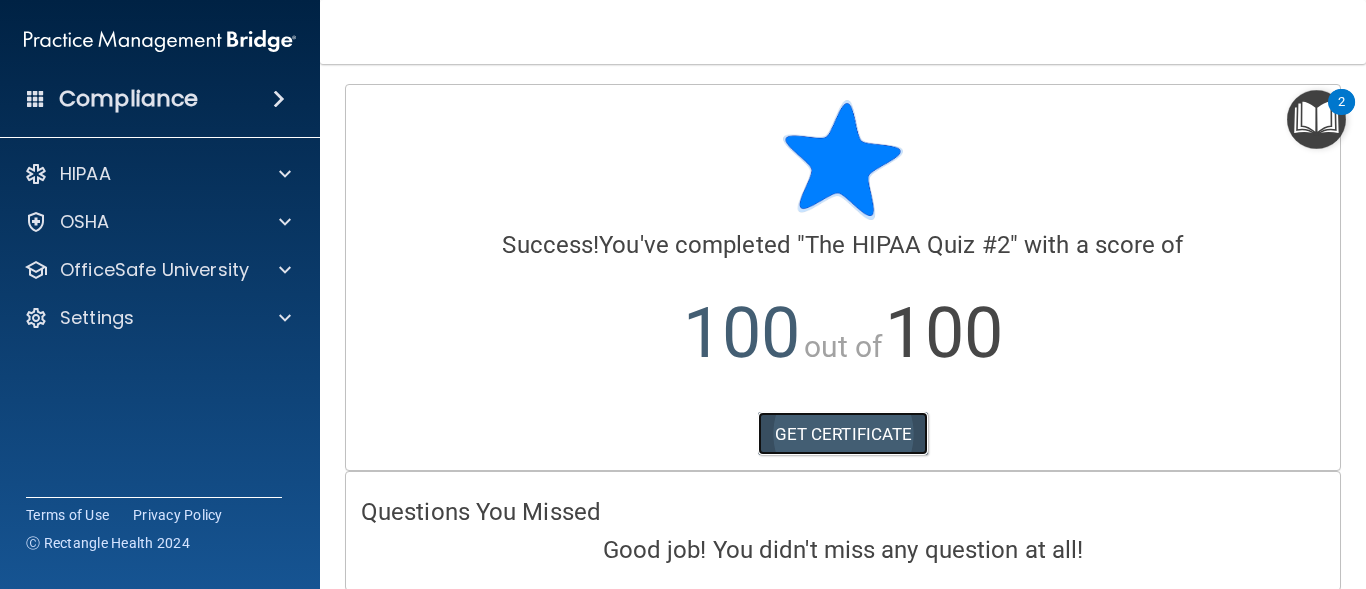 click on "GET CERTIFICATE" at bounding box center (843, 434) 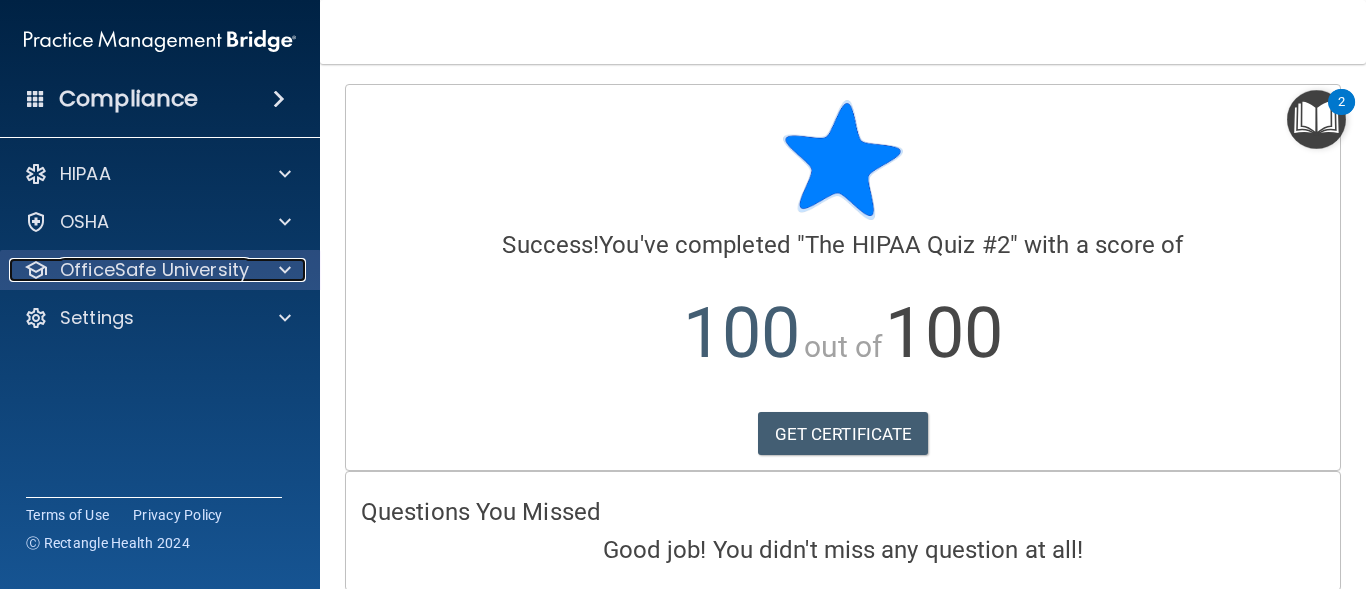 click on "OfficeSafe University" at bounding box center (154, 270) 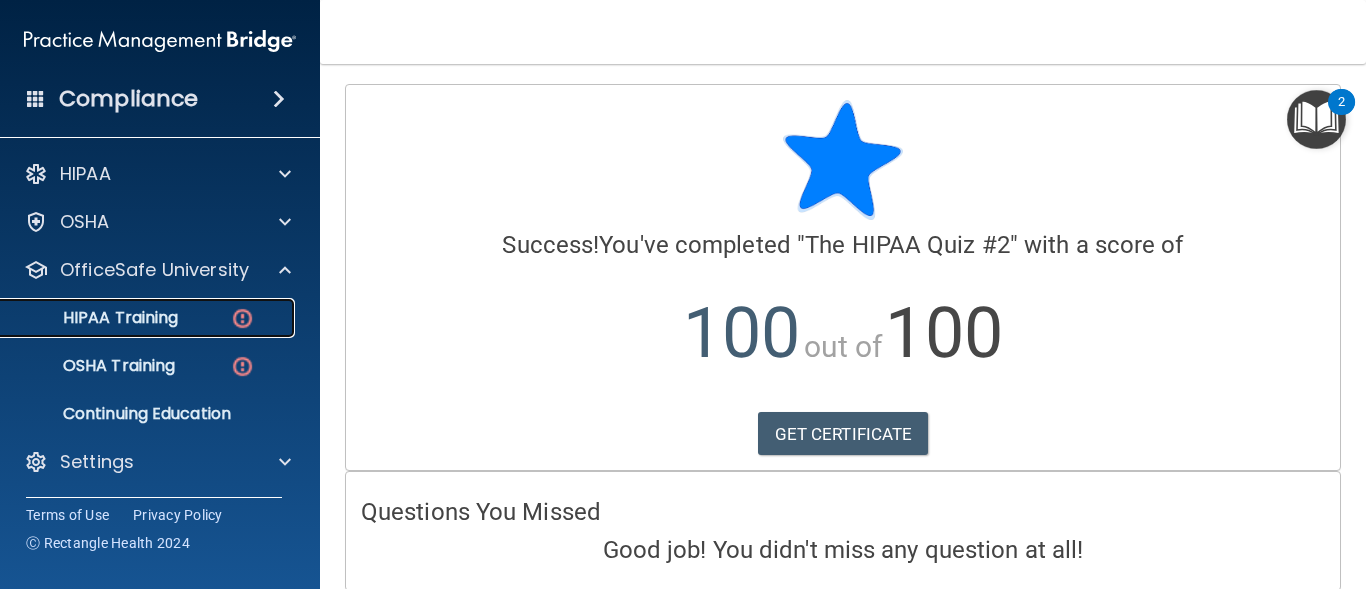 click on "HIPAA Training" at bounding box center [149, 318] 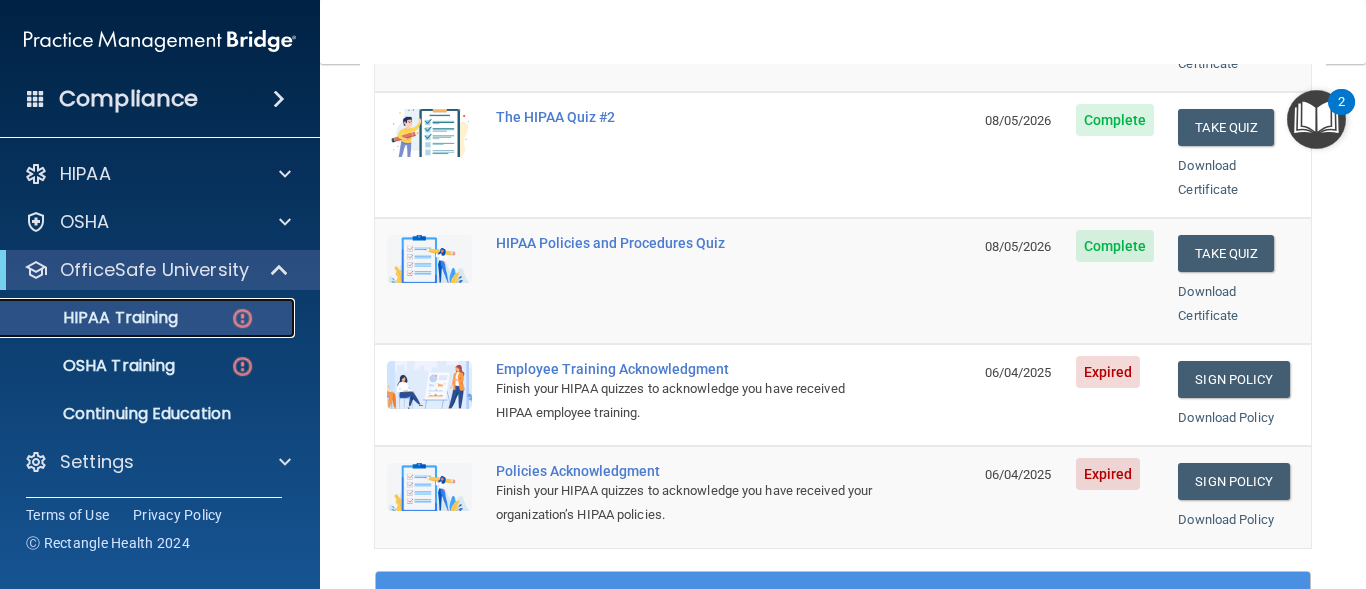 scroll, scrollTop: 506, scrollLeft: 0, axis: vertical 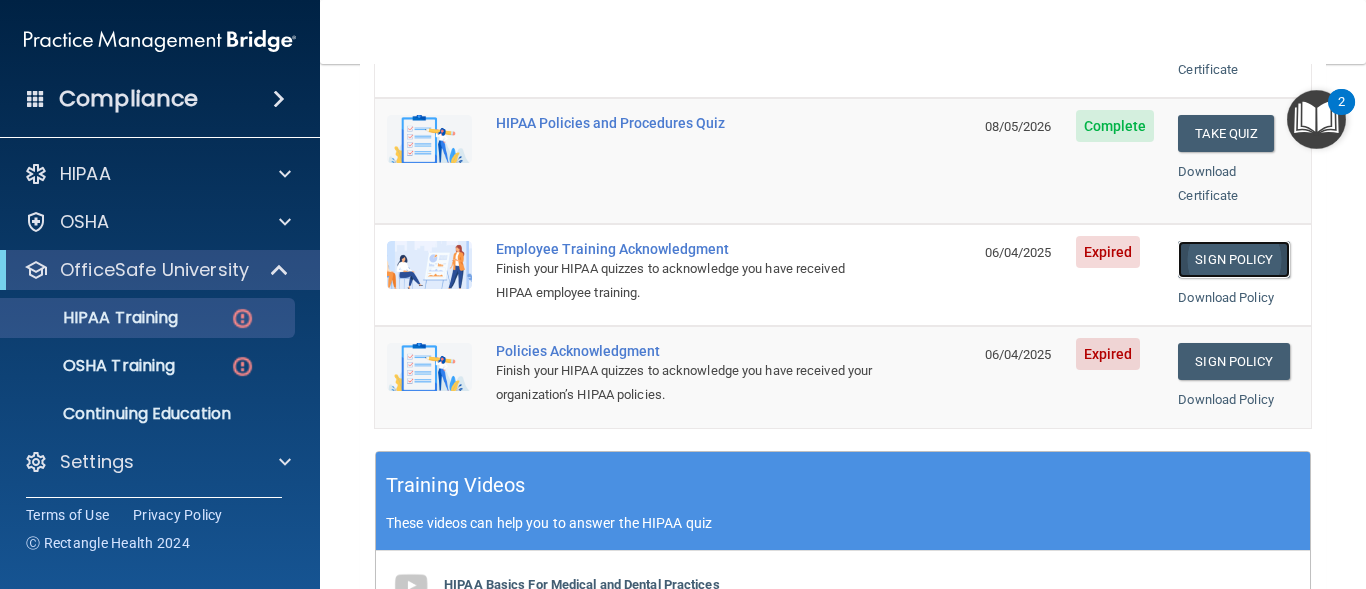 click on "Sign Policy" at bounding box center (1233, 259) 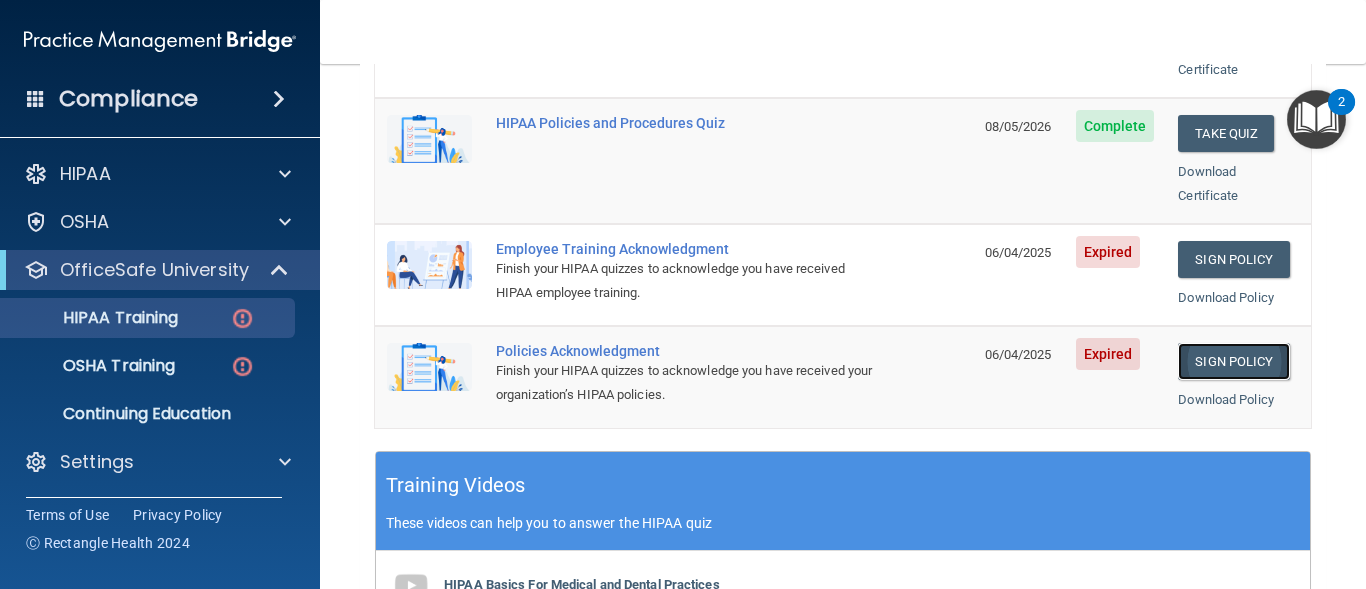 click on "Sign Policy" at bounding box center (1233, 361) 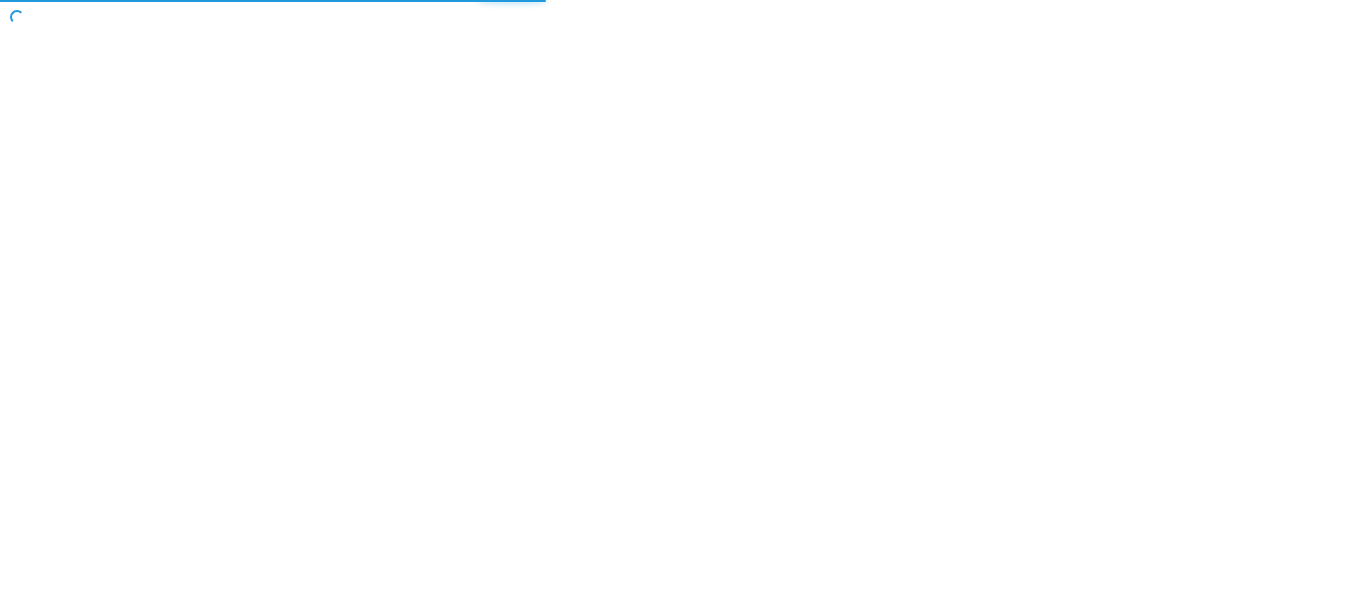 scroll, scrollTop: 0, scrollLeft: 0, axis: both 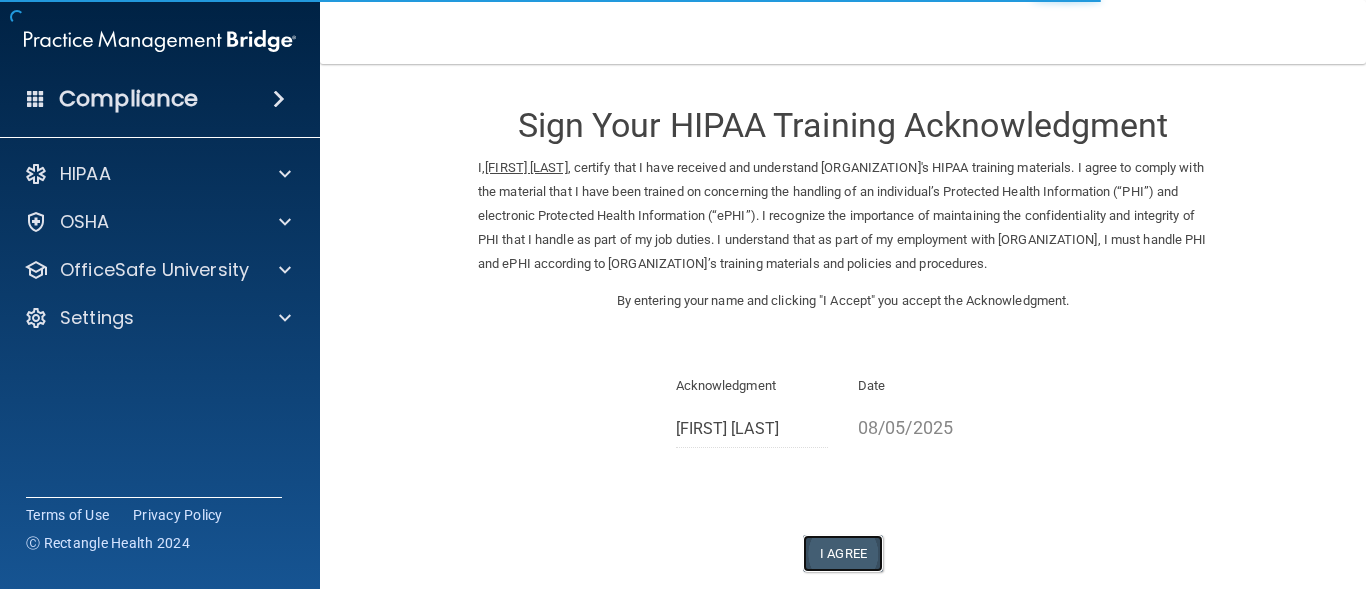 click on "I Agree" at bounding box center (843, 553) 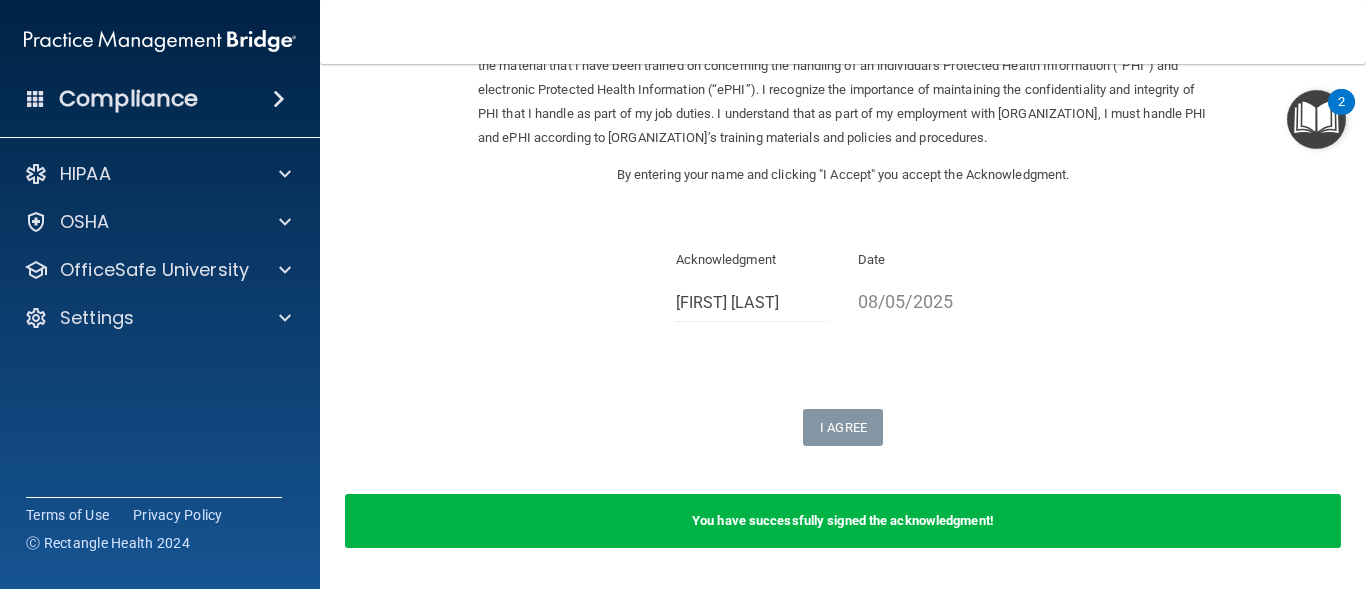 scroll, scrollTop: 160, scrollLeft: 0, axis: vertical 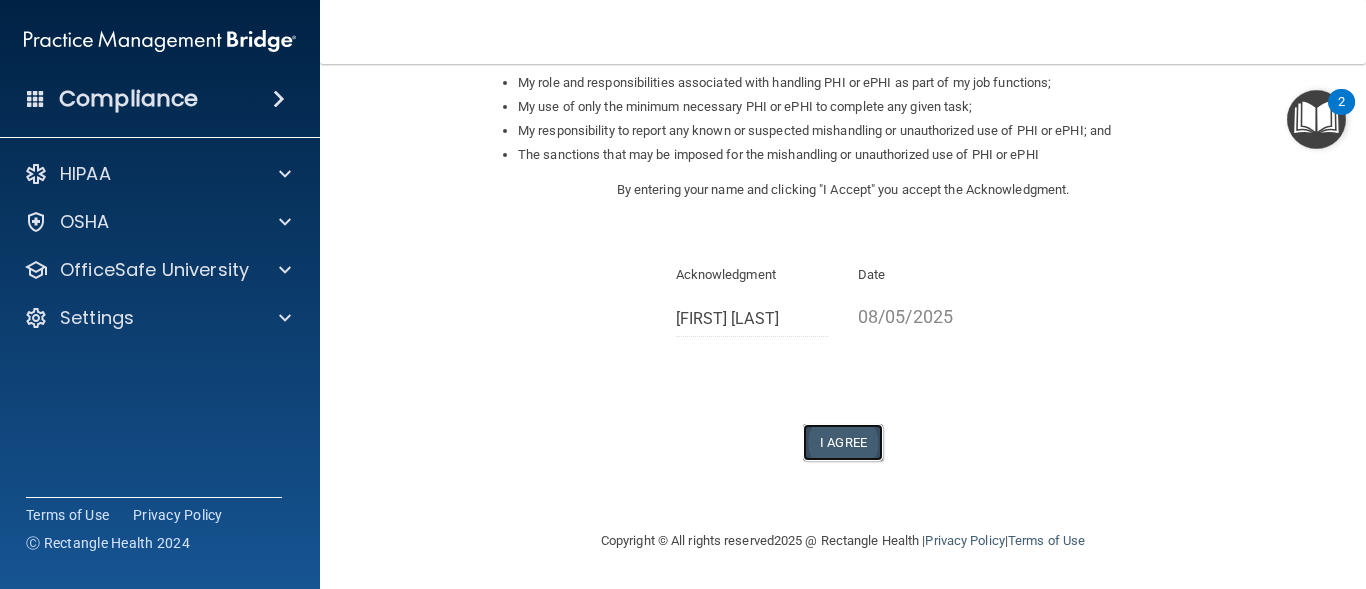 click on "I Agree" at bounding box center [843, 442] 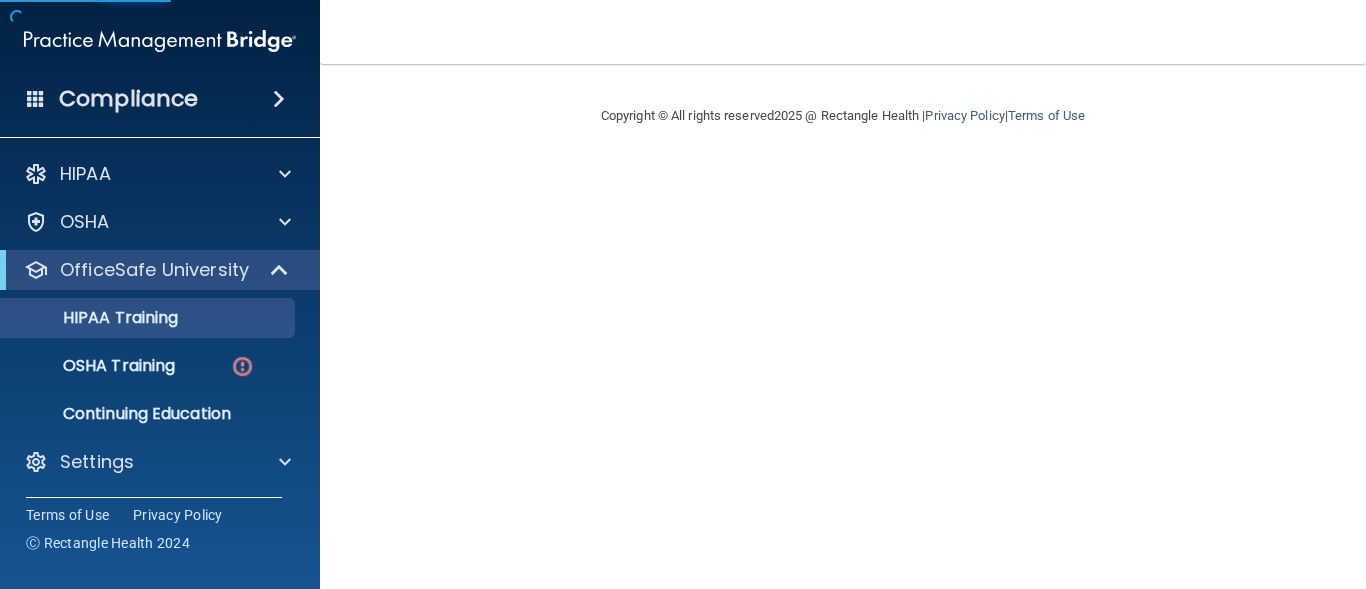 scroll, scrollTop: 0, scrollLeft: 0, axis: both 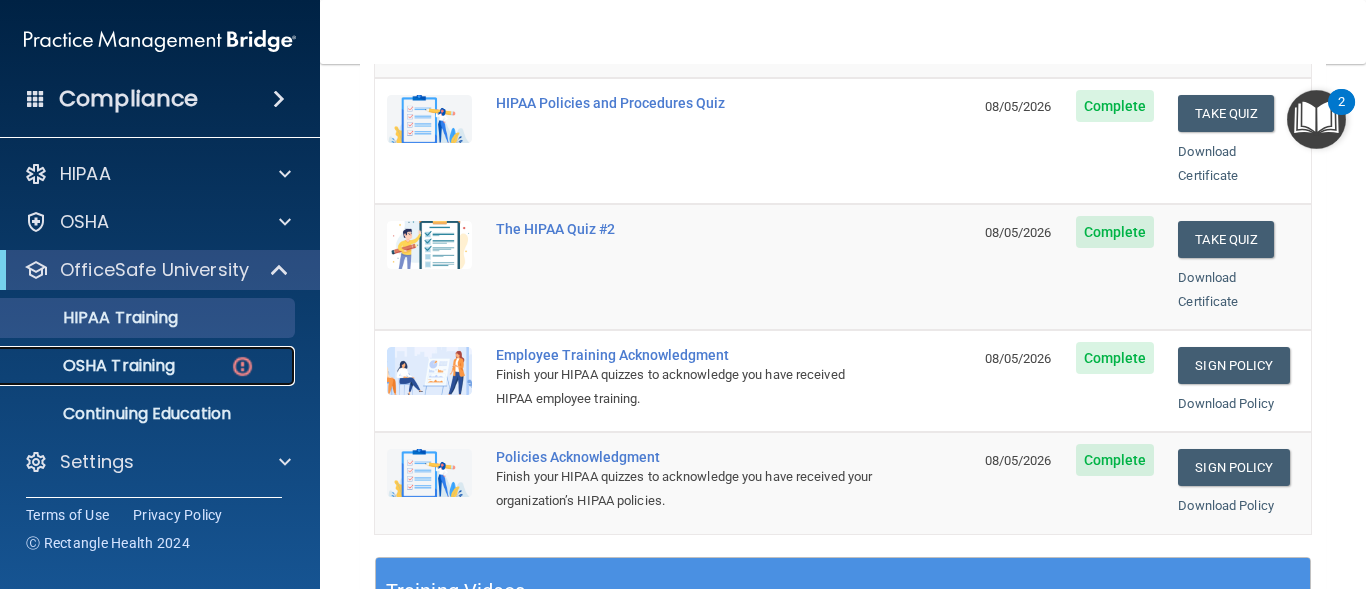 click on "OSHA Training" at bounding box center (94, 366) 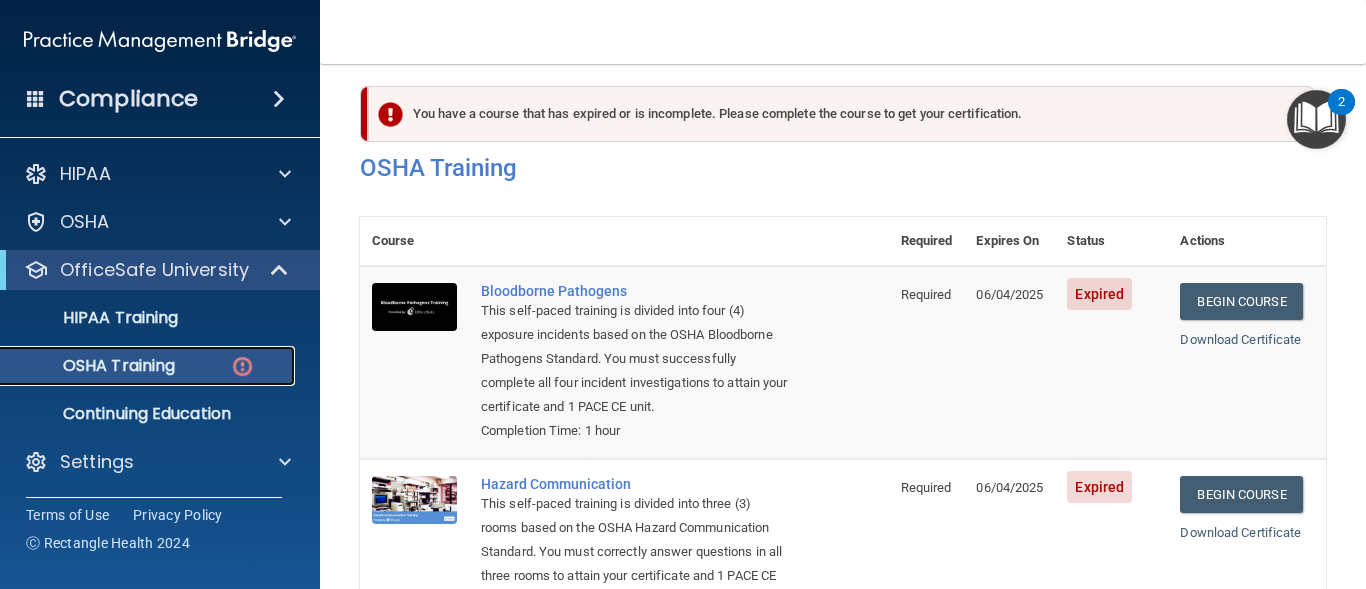 scroll, scrollTop: 0, scrollLeft: 0, axis: both 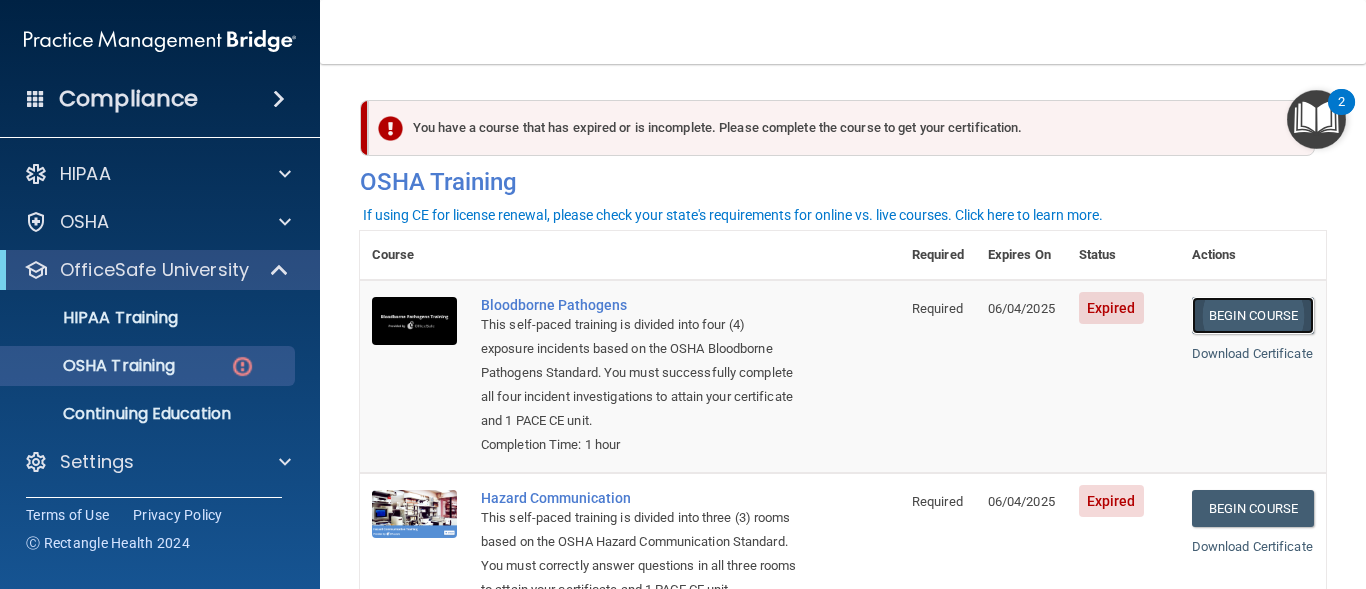 click on "Begin Course" at bounding box center [1253, 315] 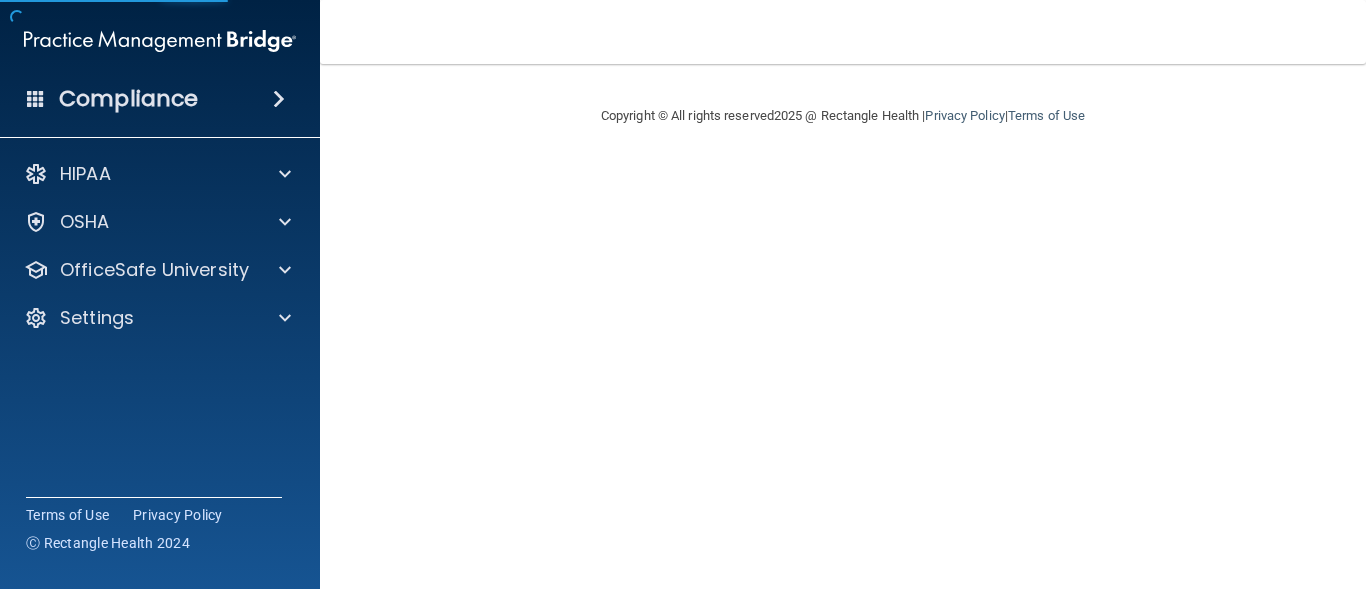 scroll, scrollTop: 0, scrollLeft: 0, axis: both 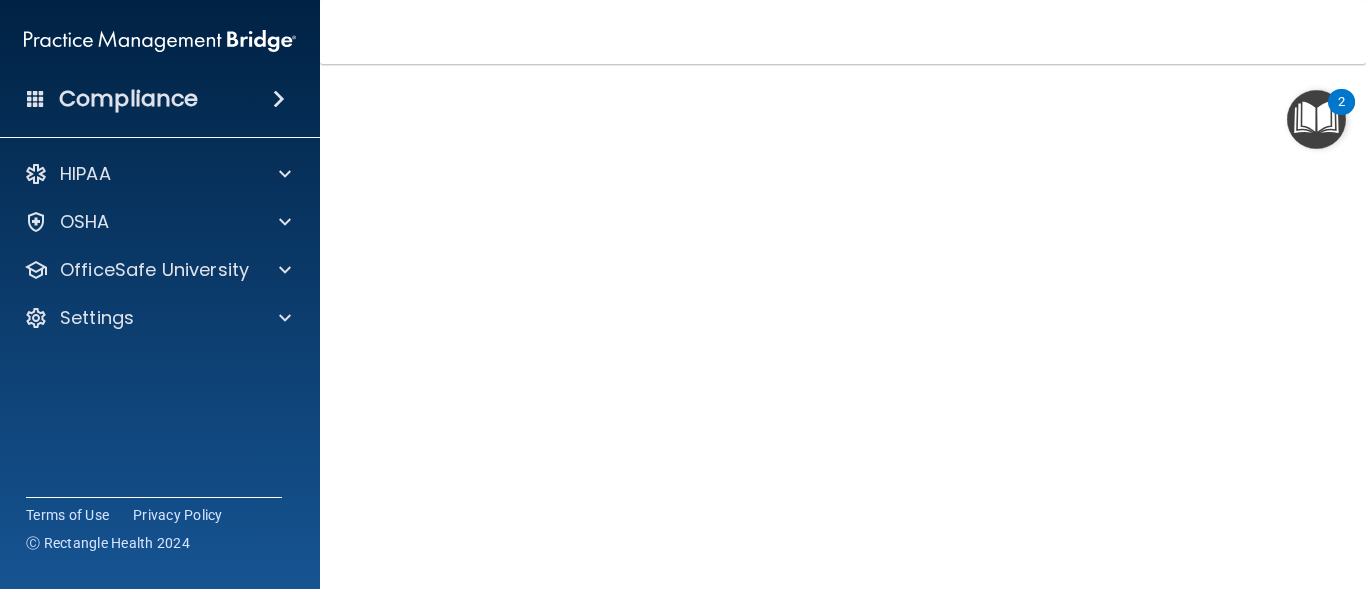 click on "Bloodborne Pathogens Training         This course doesn’t expire until 06/04/2025. Are you sure you want to take this course now?   Take the course anyway!            Copyright © All rights reserved  2025 @ Rectangle Health |  Privacy Policy  |  Terms of Use" at bounding box center [843, 326] 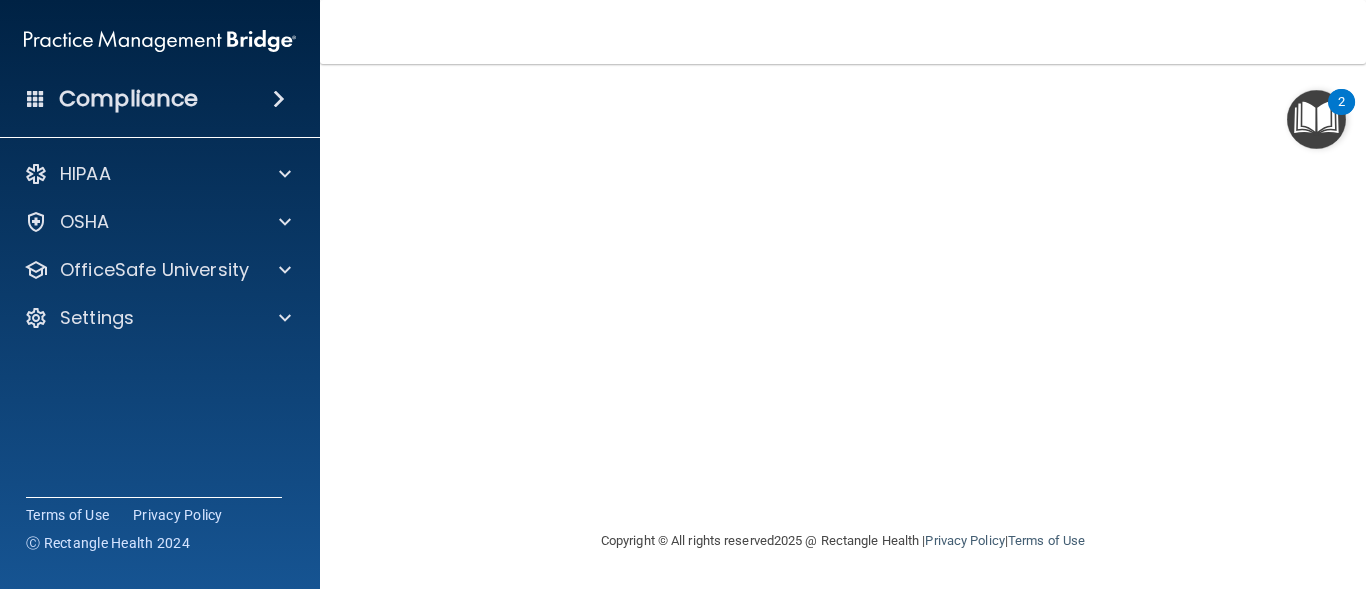 scroll, scrollTop: 133, scrollLeft: 0, axis: vertical 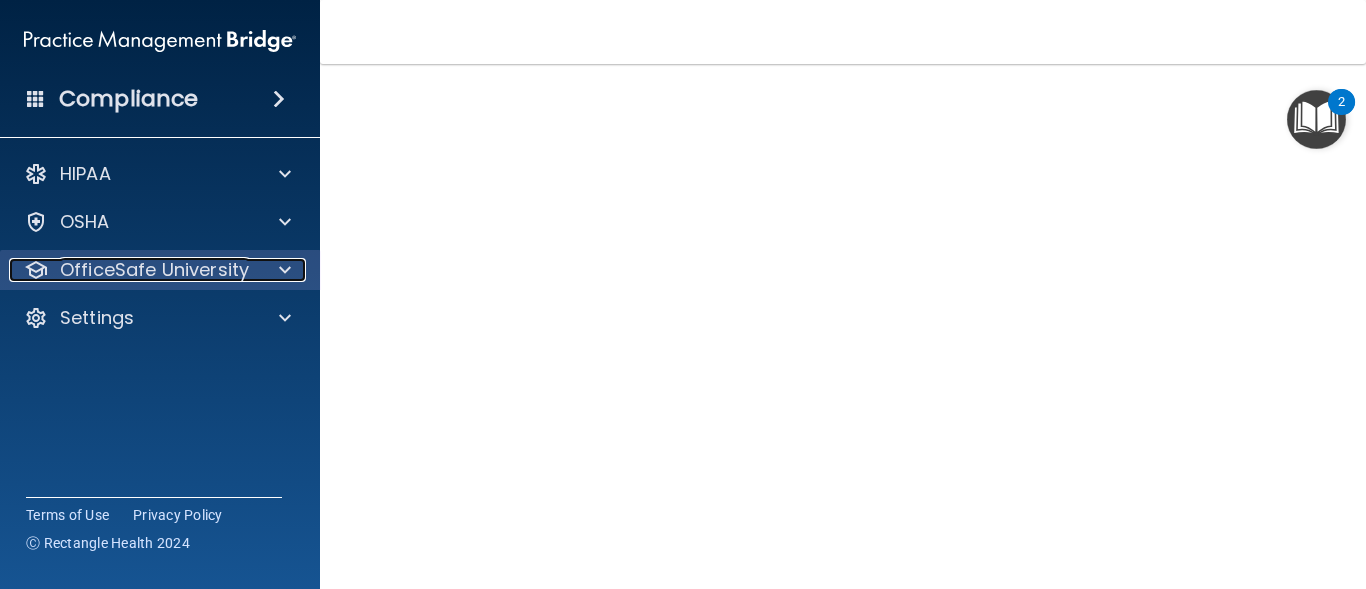 click on "OfficeSafe University" at bounding box center [154, 270] 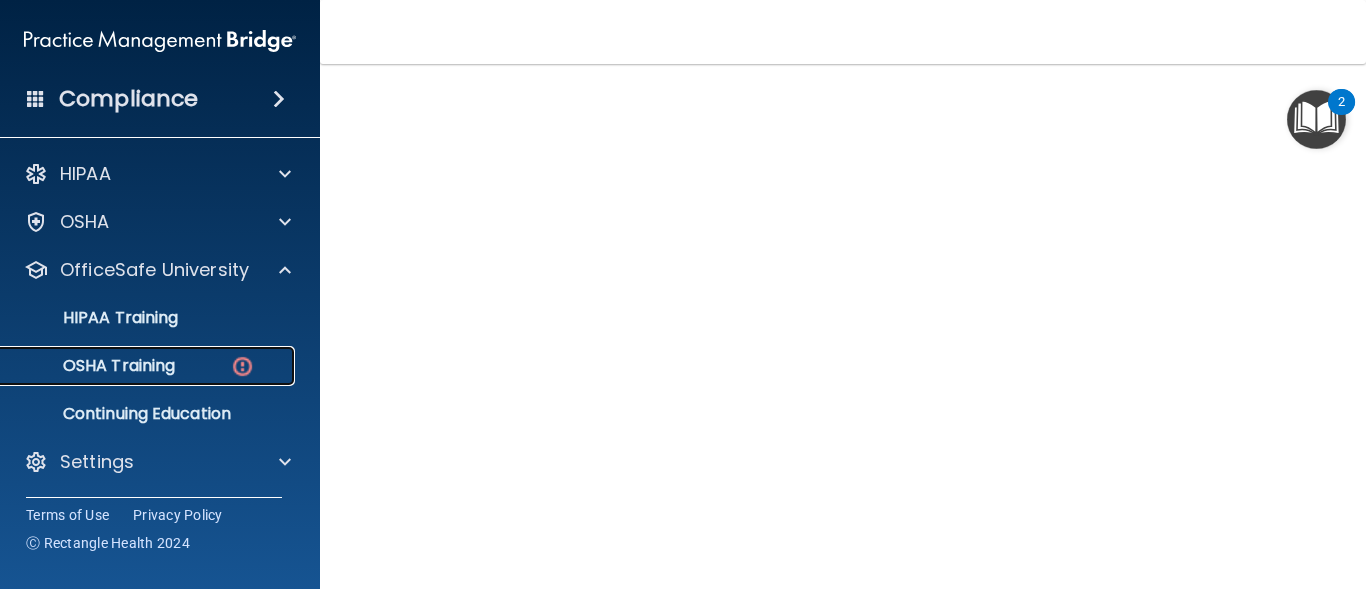 click on "OSHA Training" at bounding box center (94, 366) 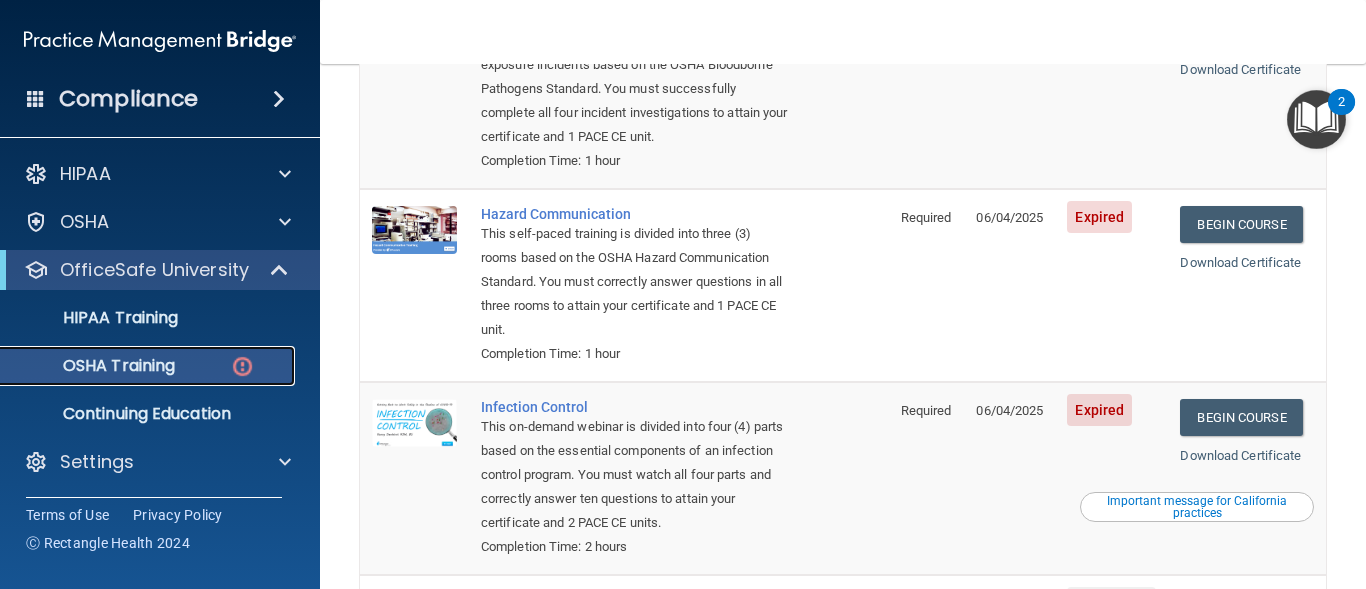 scroll, scrollTop: 318, scrollLeft: 0, axis: vertical 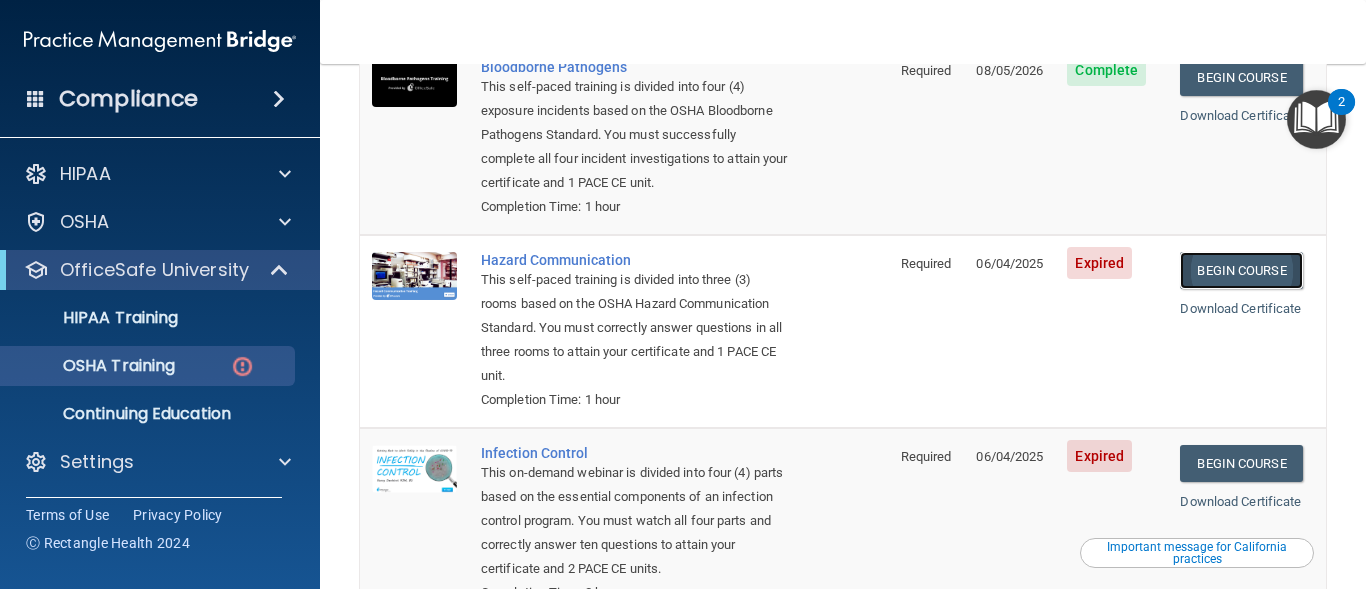click on "Begin Course" at bounding box center [1241, 270] 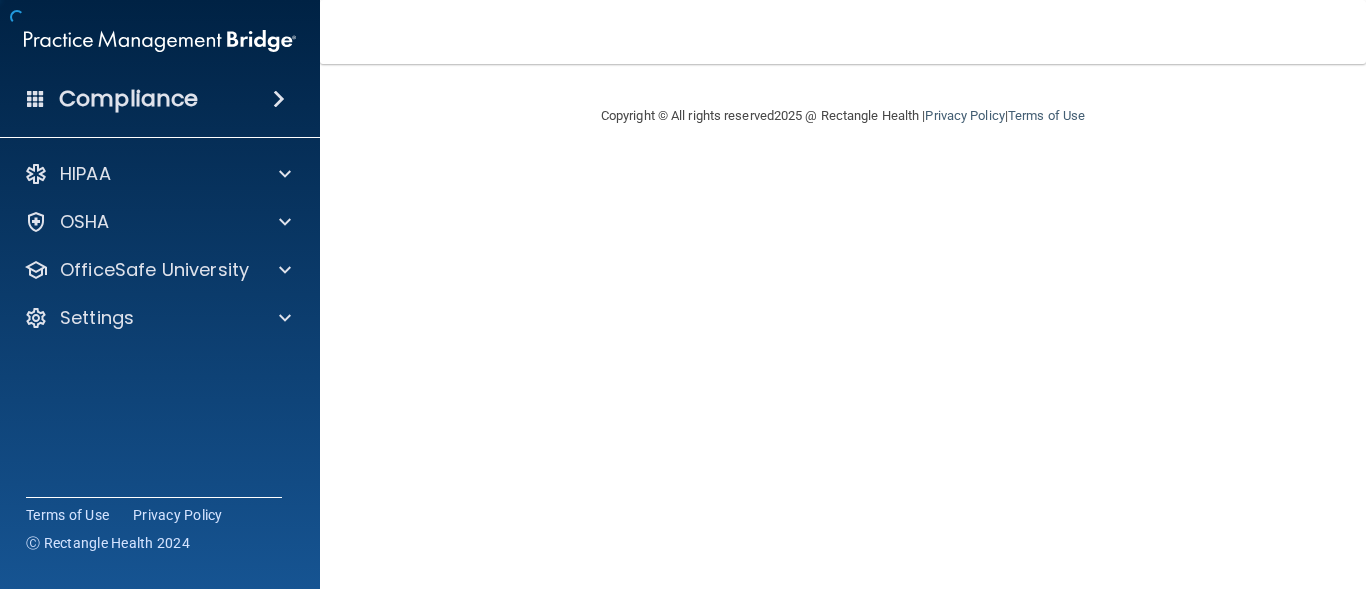 scroll, scrollTop: 0, scrollLeft: 0, axis: both 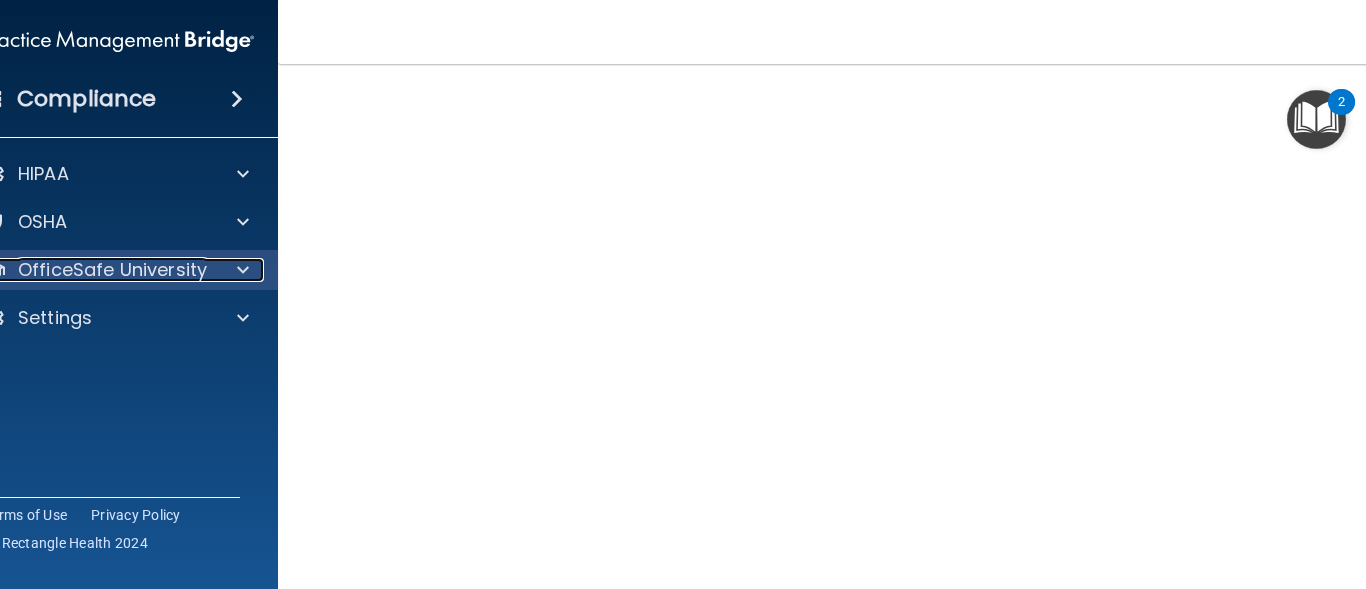 click on "OfficeSafe University" at bounding box center [112, 270] 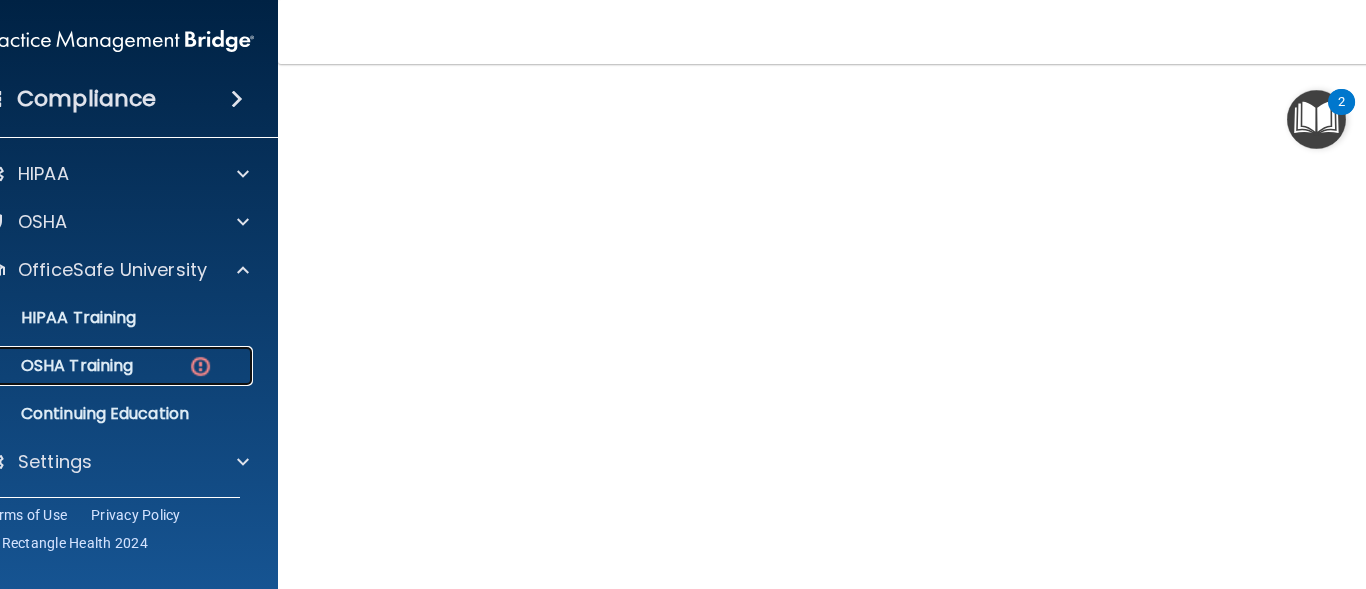 click on "OSHA Training" at bounding box center [52, 366] 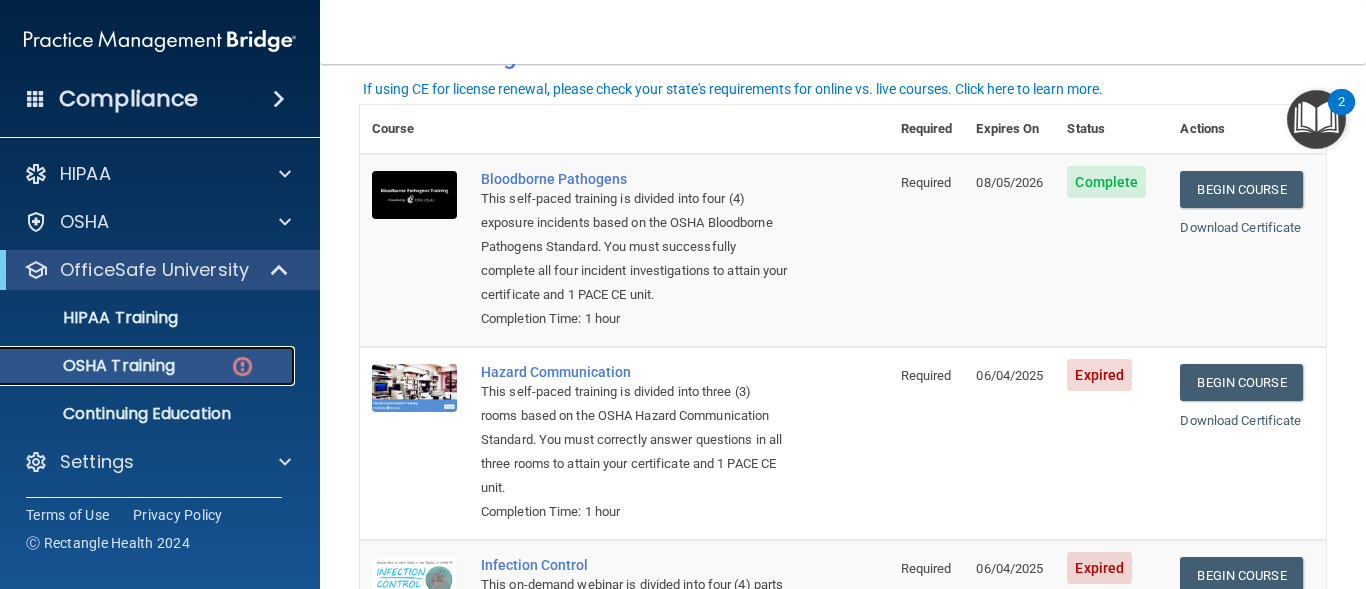 scroll, scrollTop: 1, scrollLeft: 0, axis: vertical 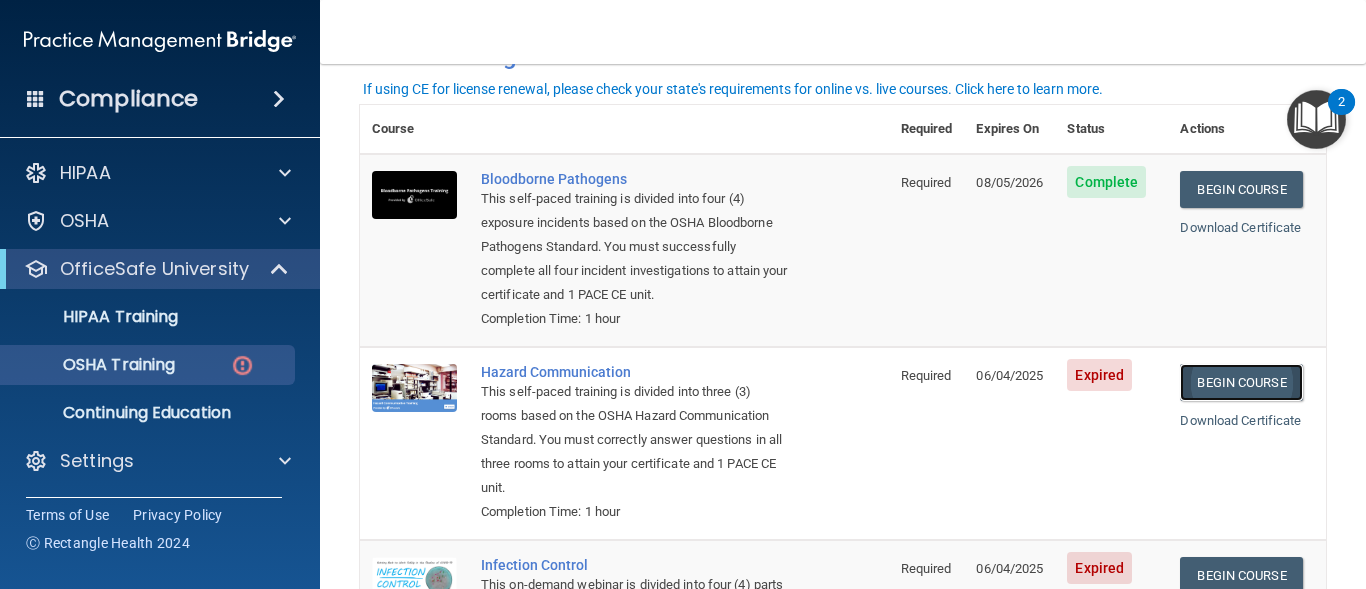 click on "Begin Course" at bounding box center (1241, 382) 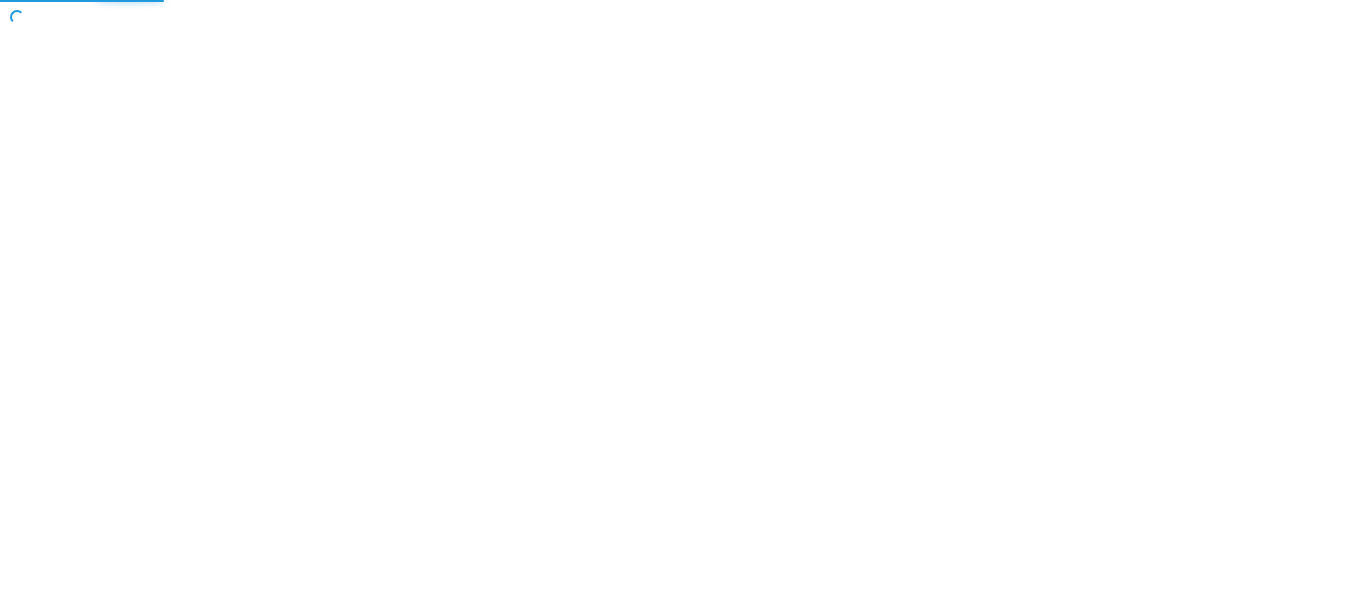 scroll, scrollTop: 0, scrollLeft: 0, axis: both 